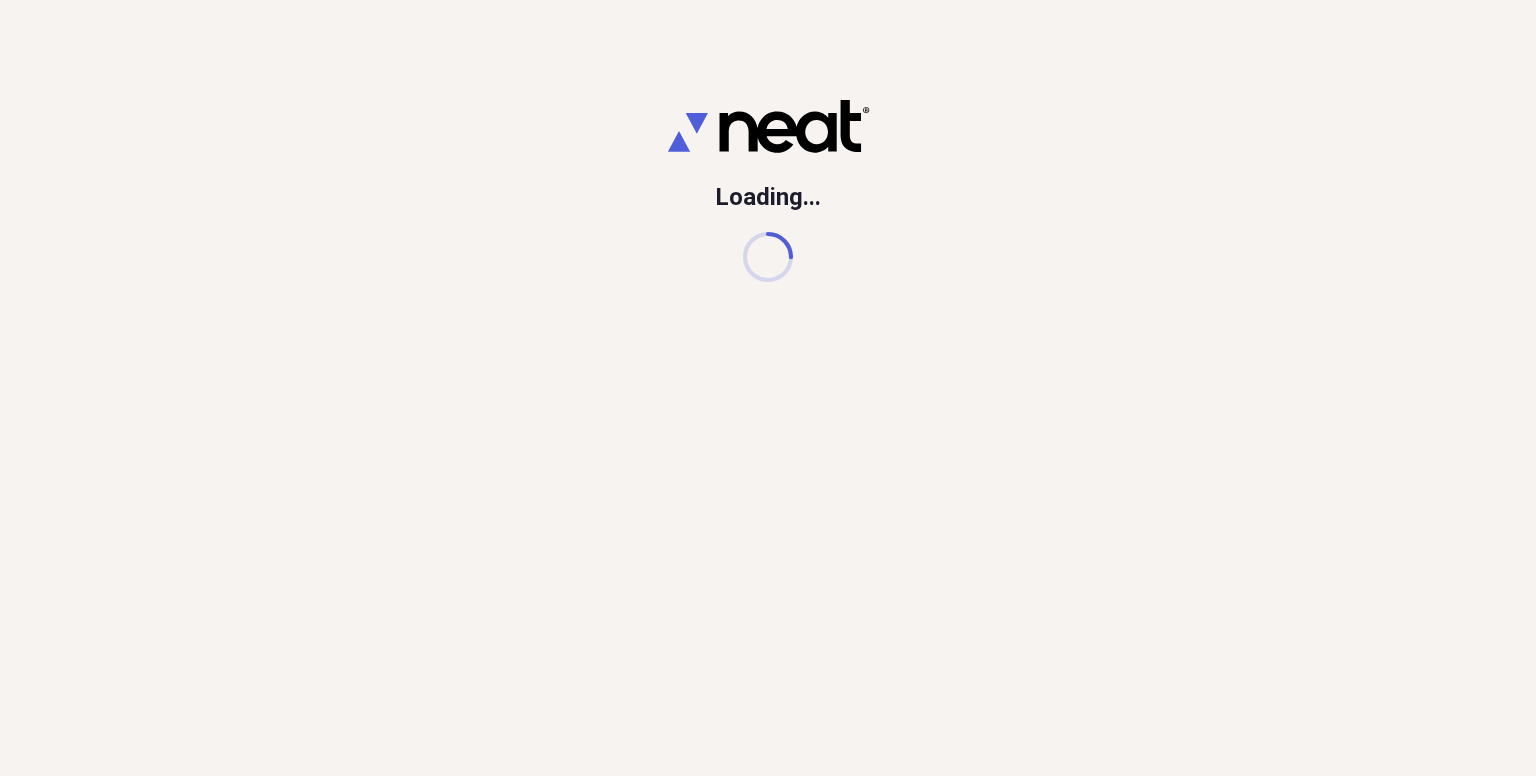 scroll, scrollTop: 0, scrollLeft: 0, axis: both 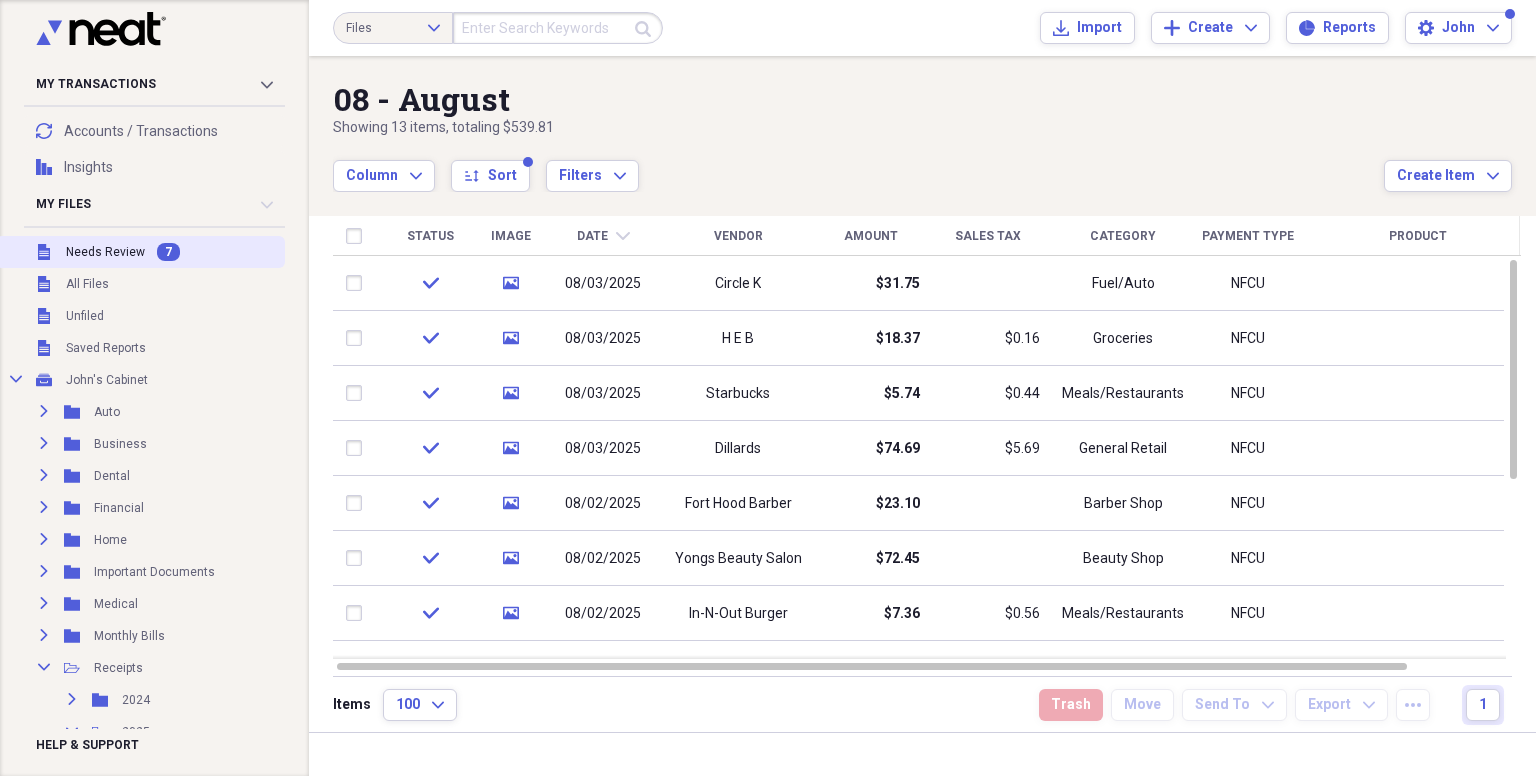 click on "Needs Review" at bounding box center [105, 252] 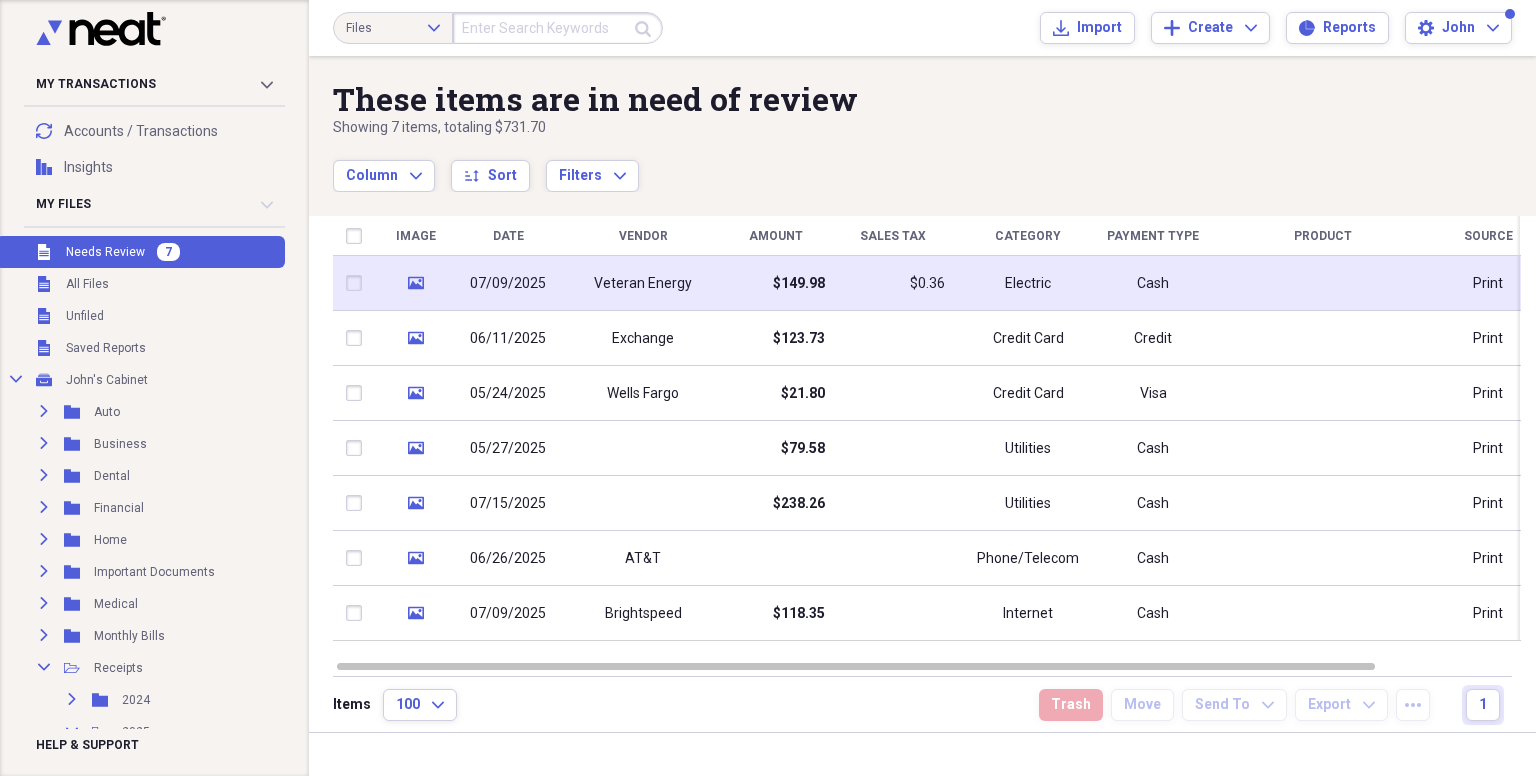 click on "Veteran Energy" at bounding box center (643, 284) 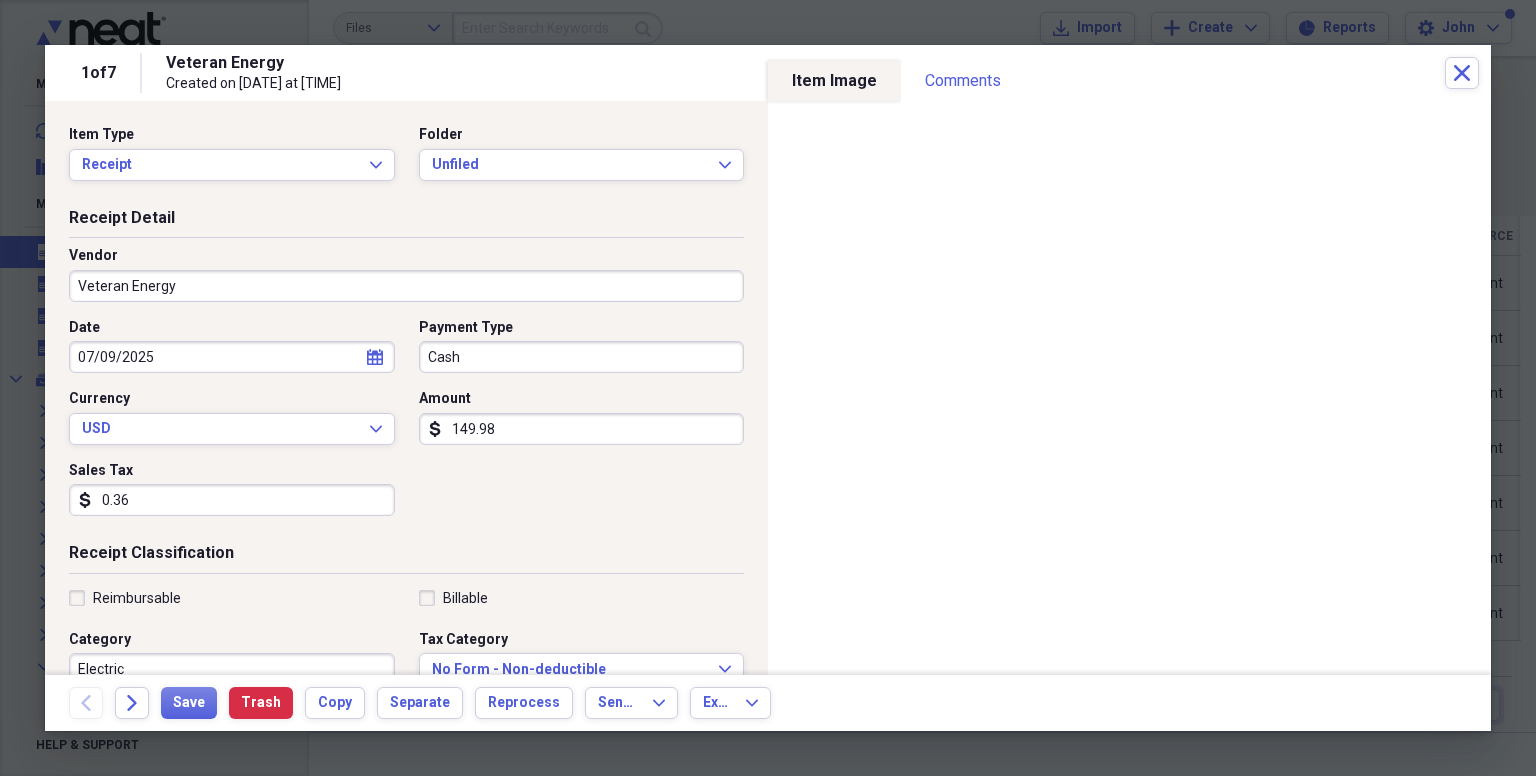 click on "149.98" at bounding box center (582, 429) 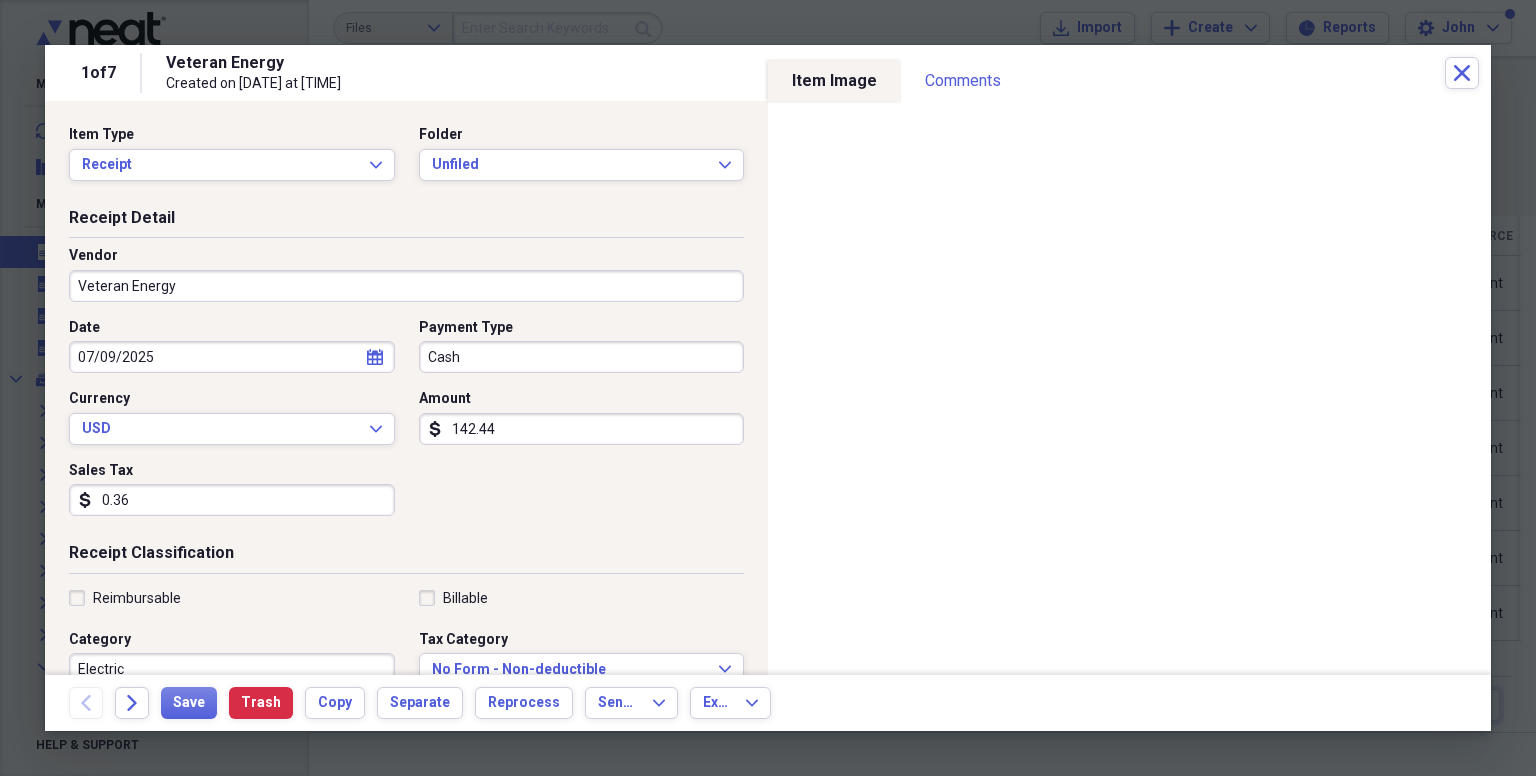 type on "142.44" 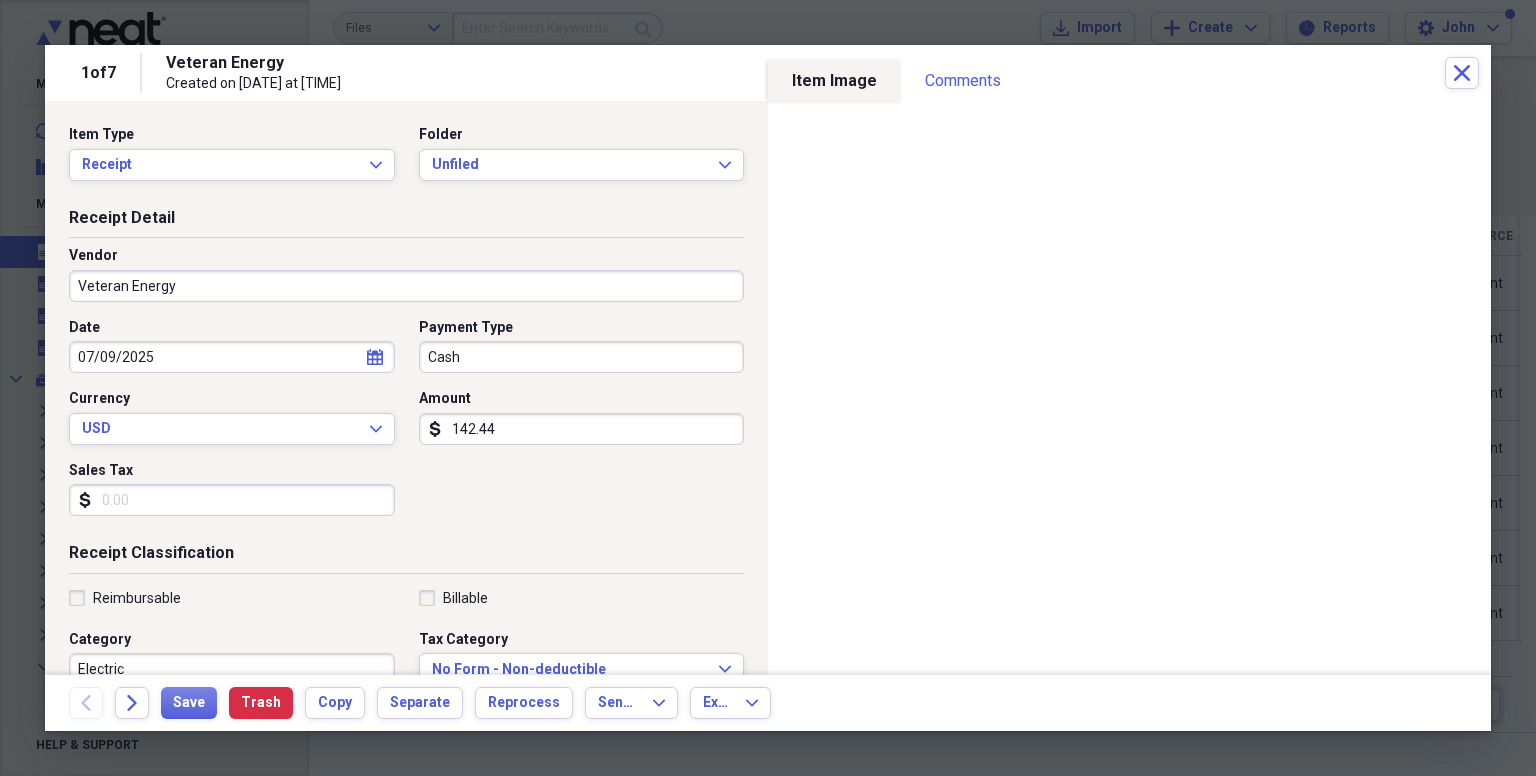 type 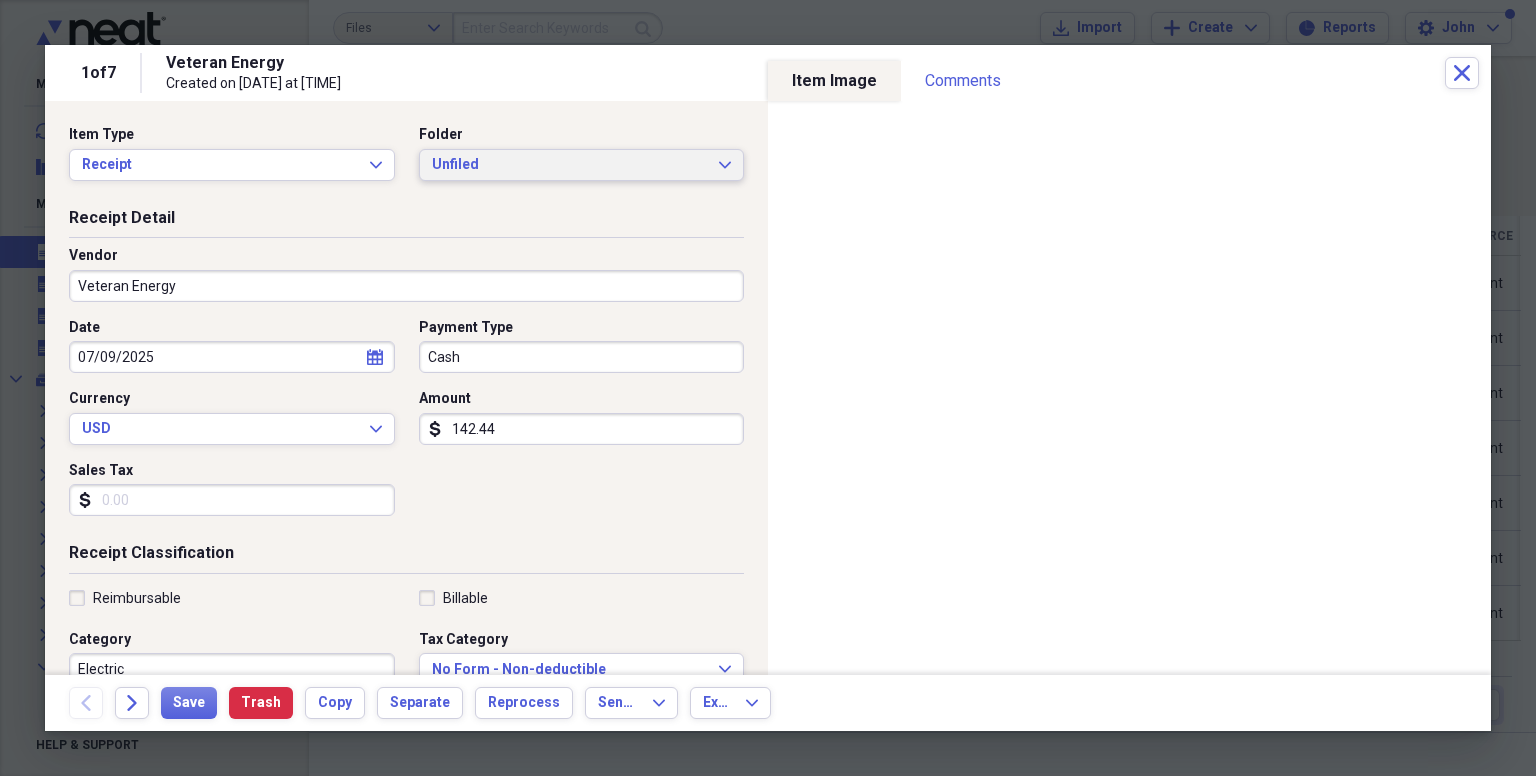 click on "Unfiled" at bounding box center (570, 165) 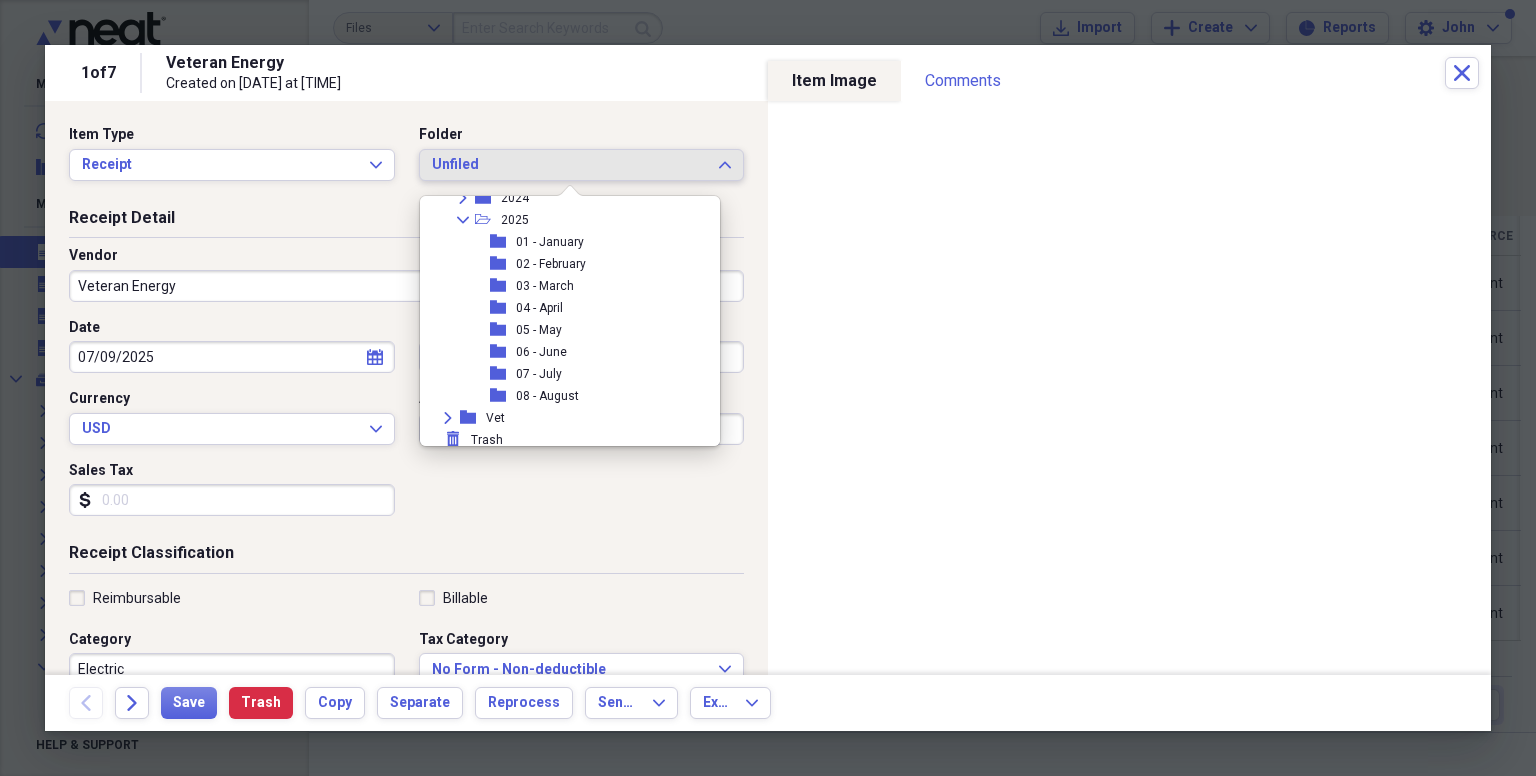 scroll, scrollTop: 270, scrollLeft: 0, axis: vertical 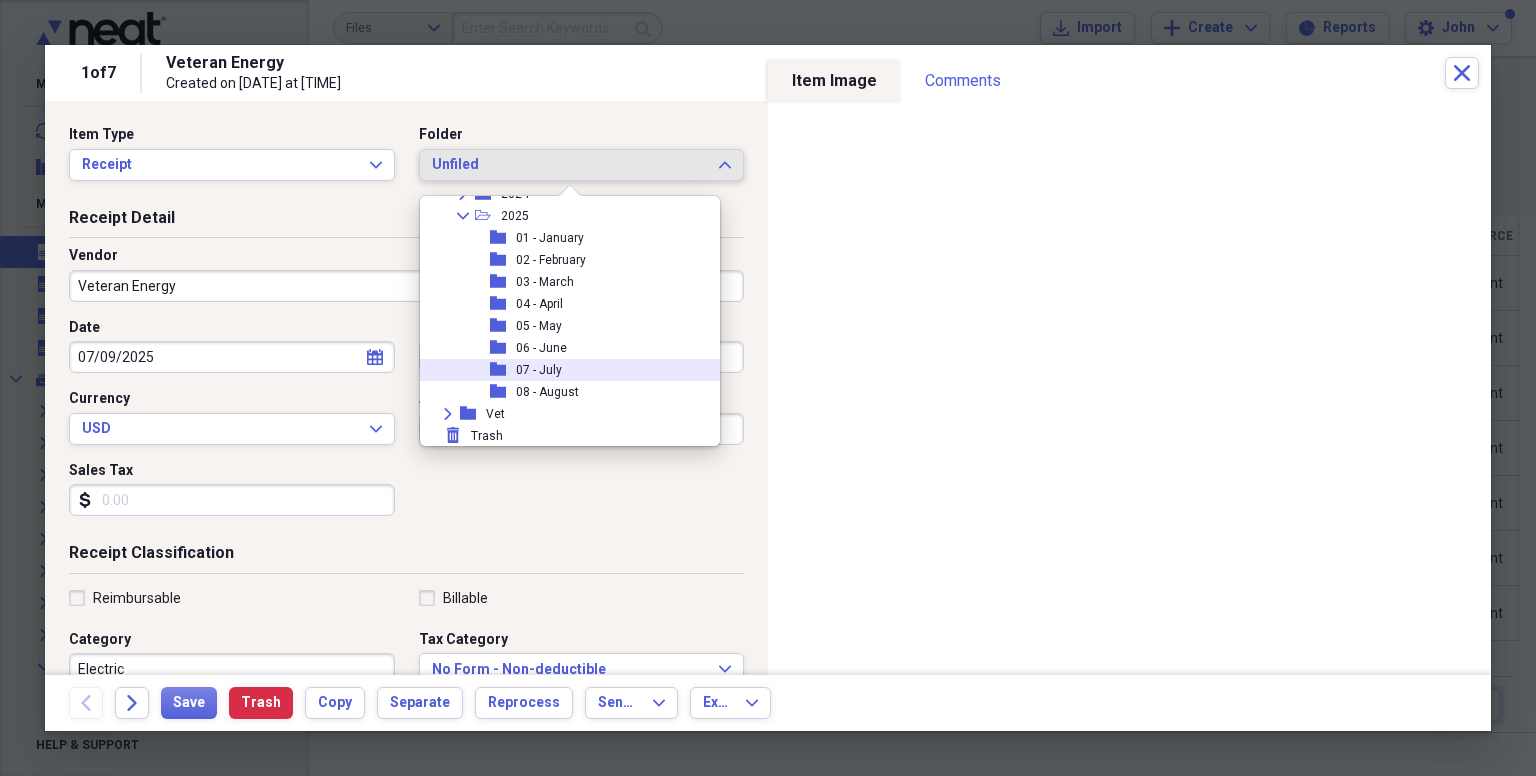 click on "07 - July" at bounding box center [539, 370] 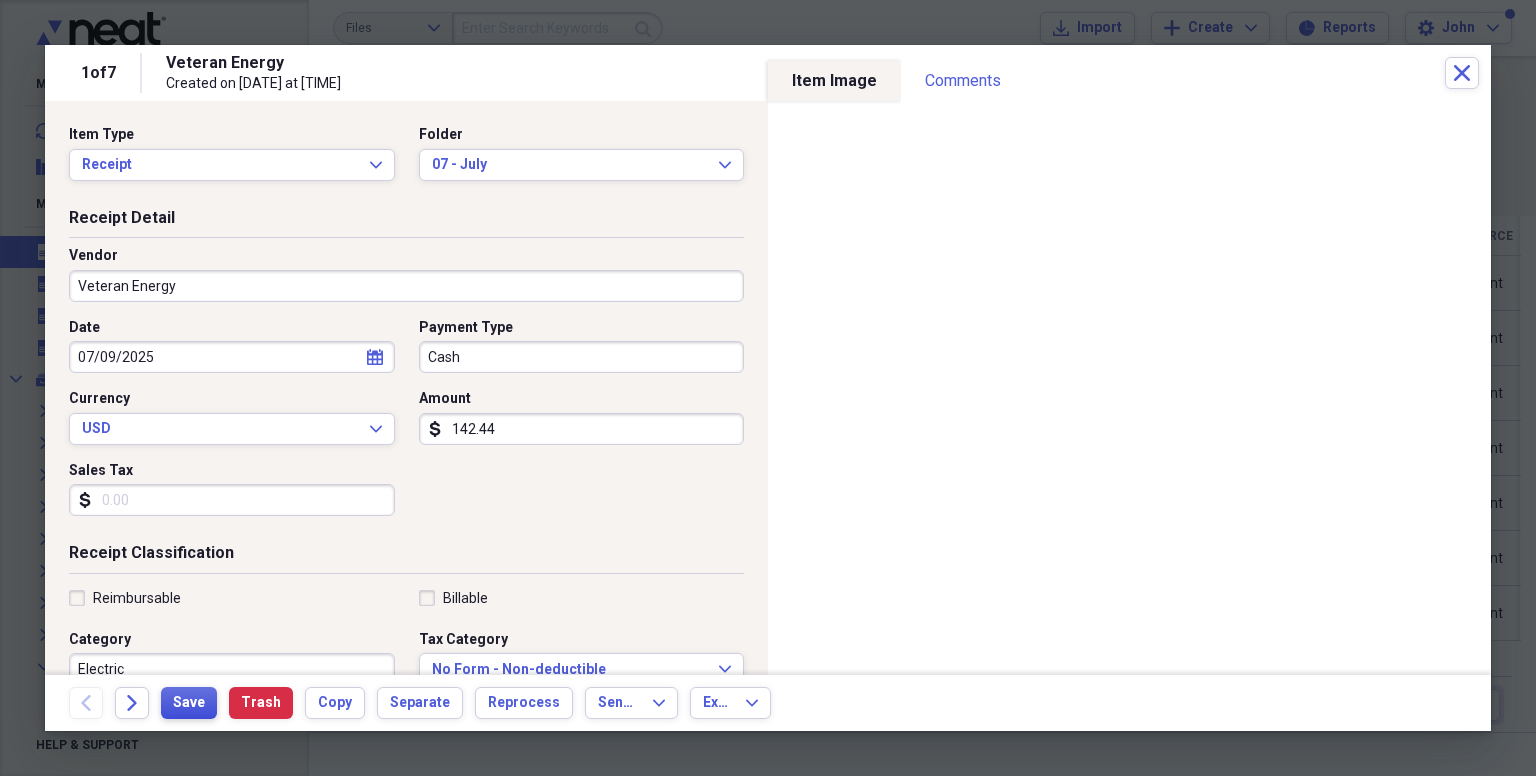 click on "Save" at bounding box center [189, 703] 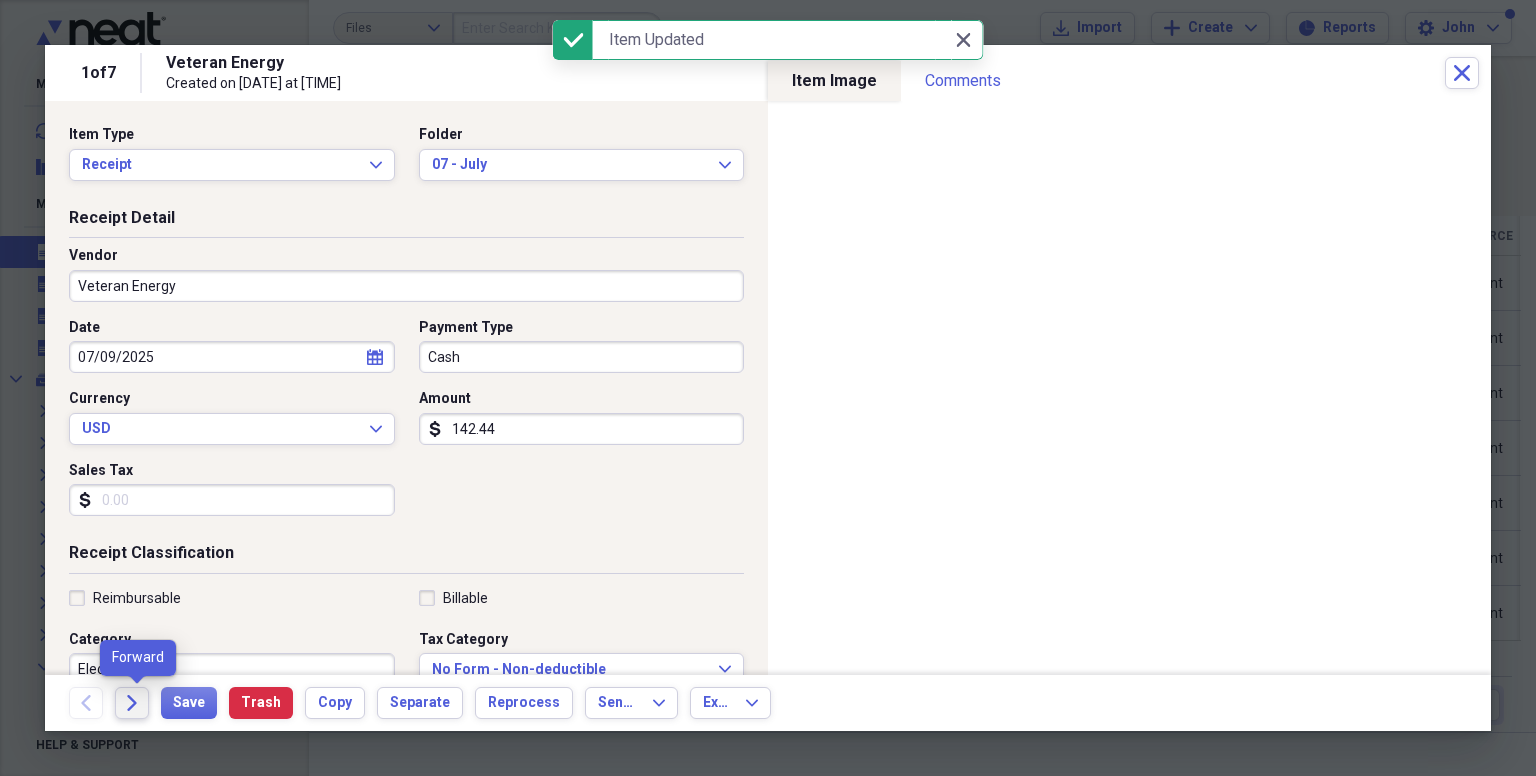 click on "Forward" 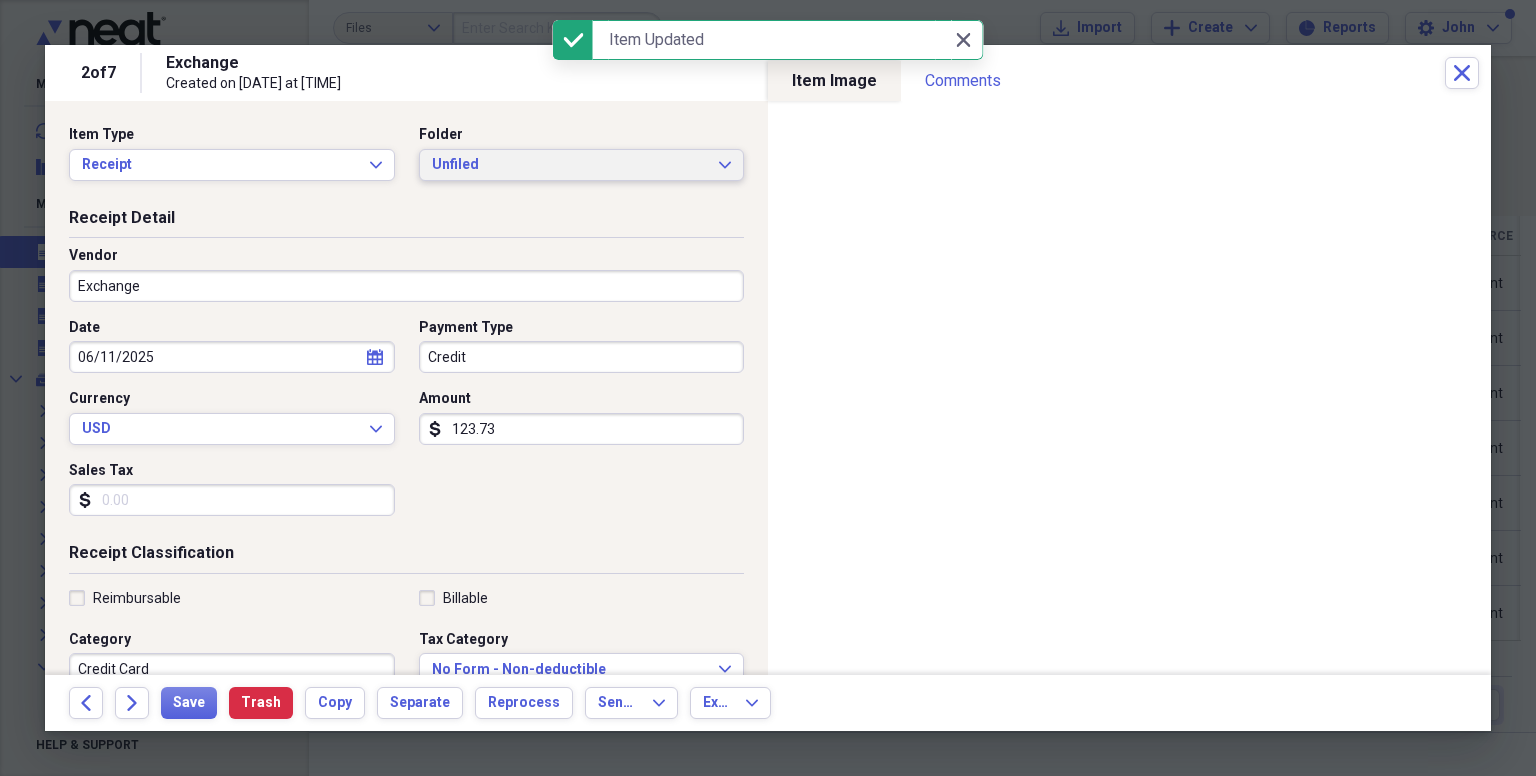 click on "Unfiled" at bounding box center (570, 165) 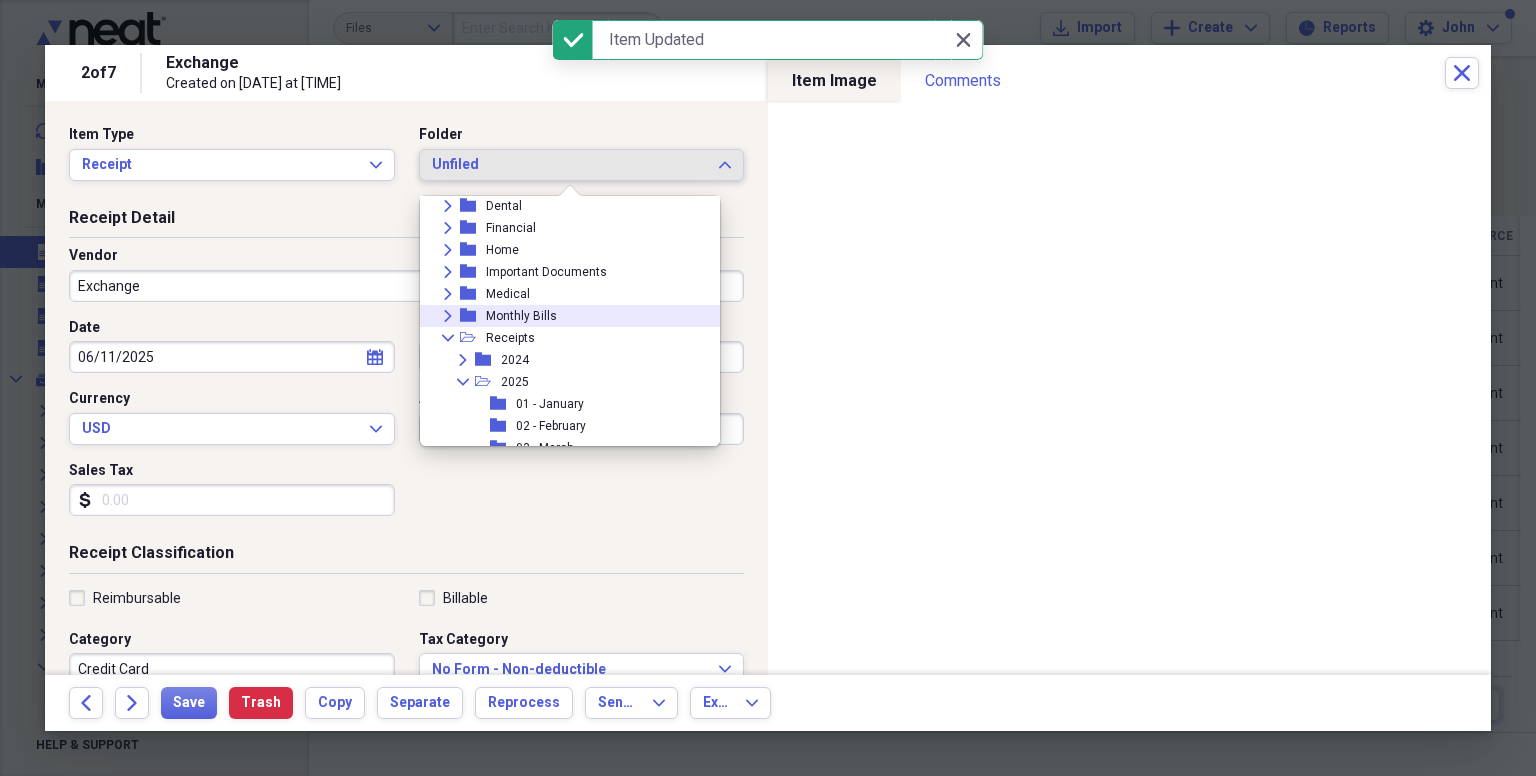 scroll, scrollTop: 270, scrollLeft: 0, axis: vertical 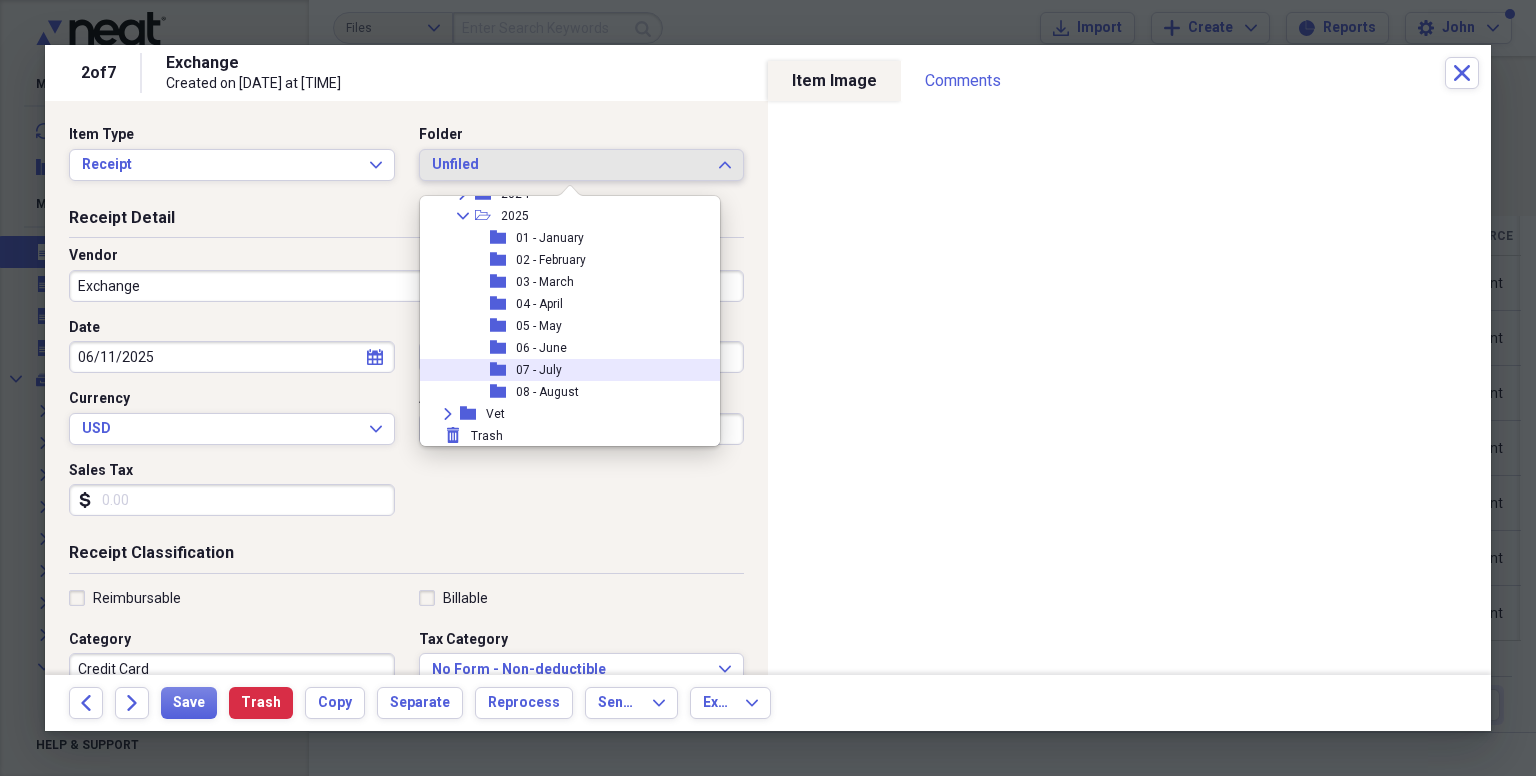 click on "07 - July" at bounding box center [539, 370] 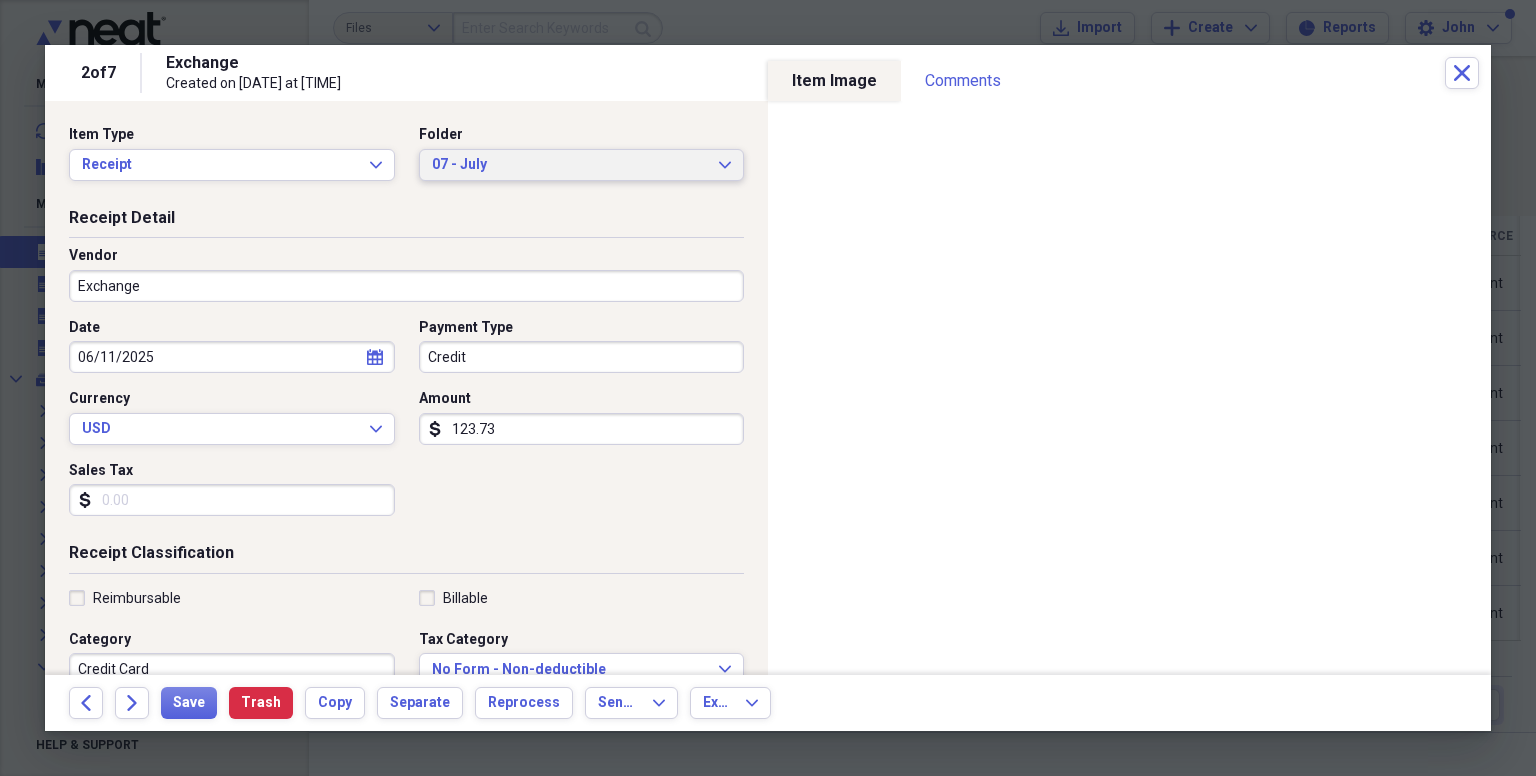 type 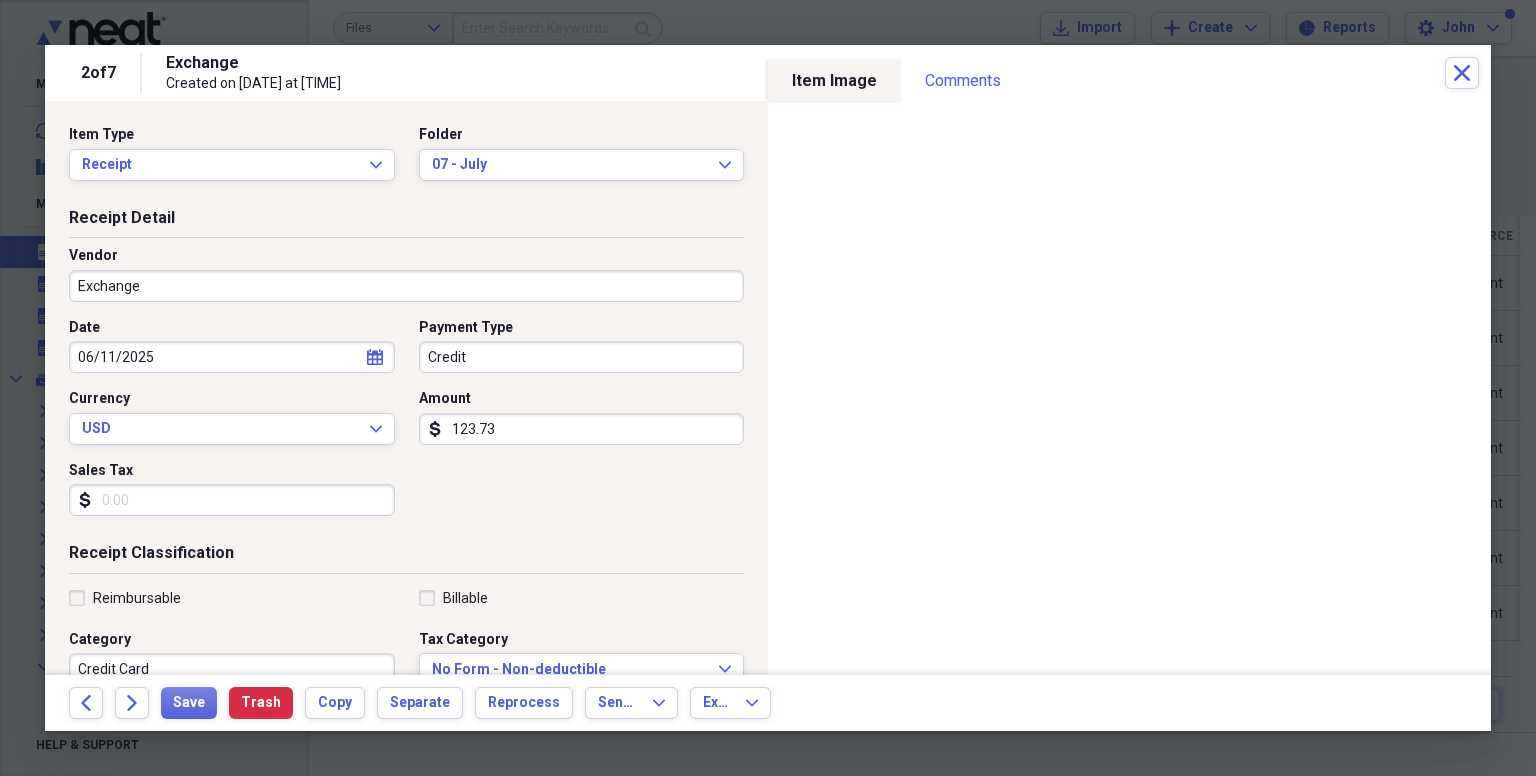 click on "123.73" at bounding box center (582, 429) 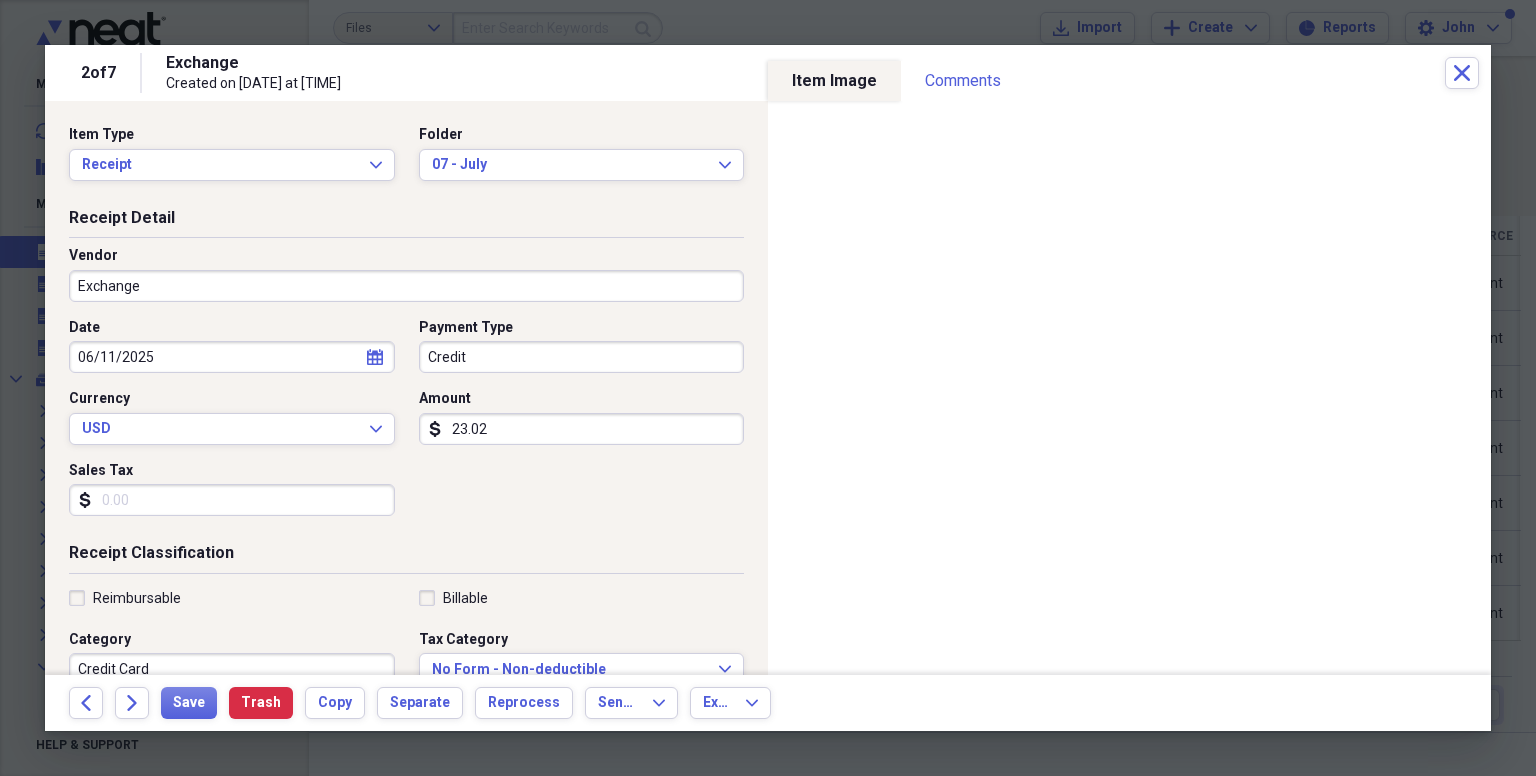 type on "23.02" 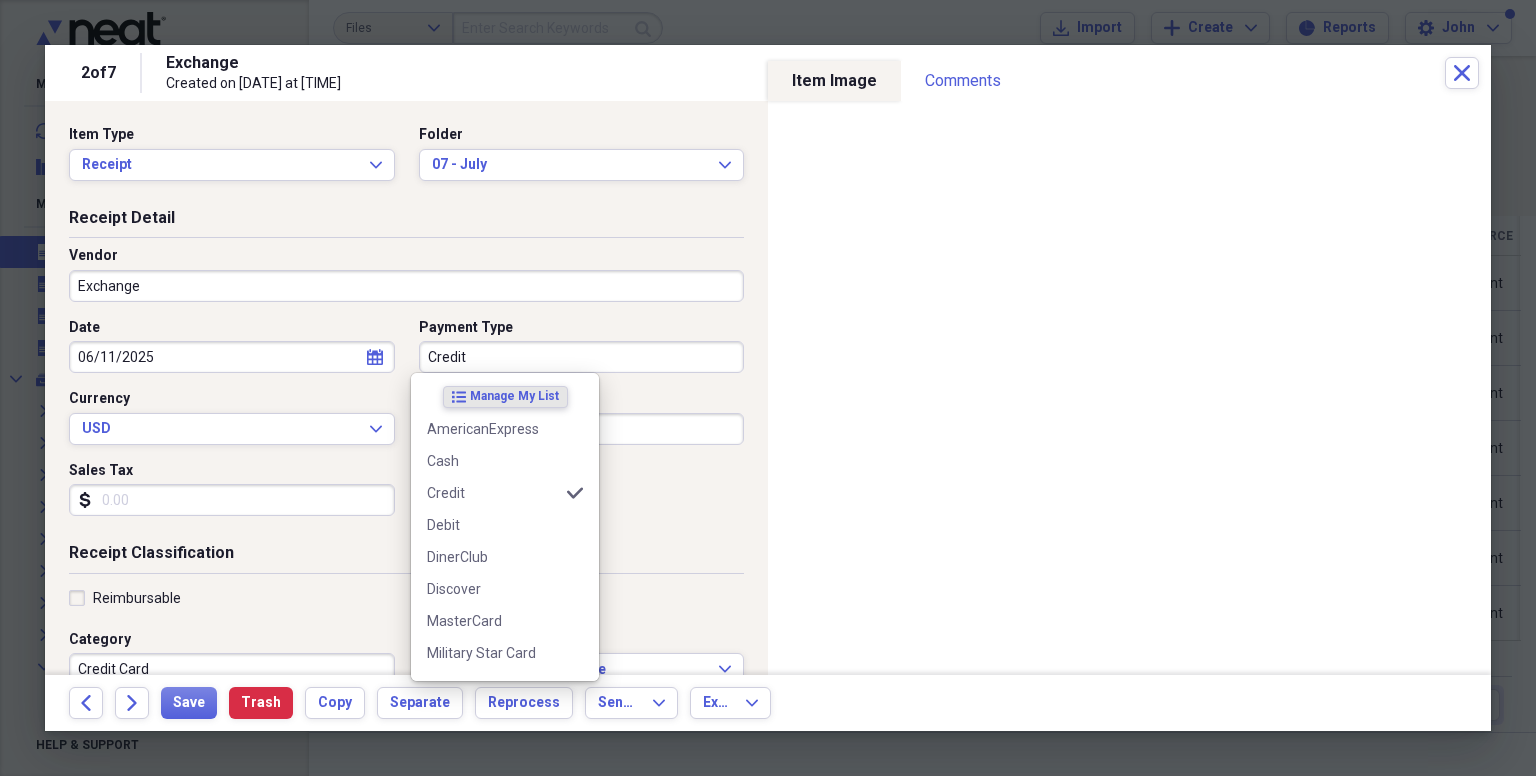 click on "Credit" at bounding box center (582, 357) 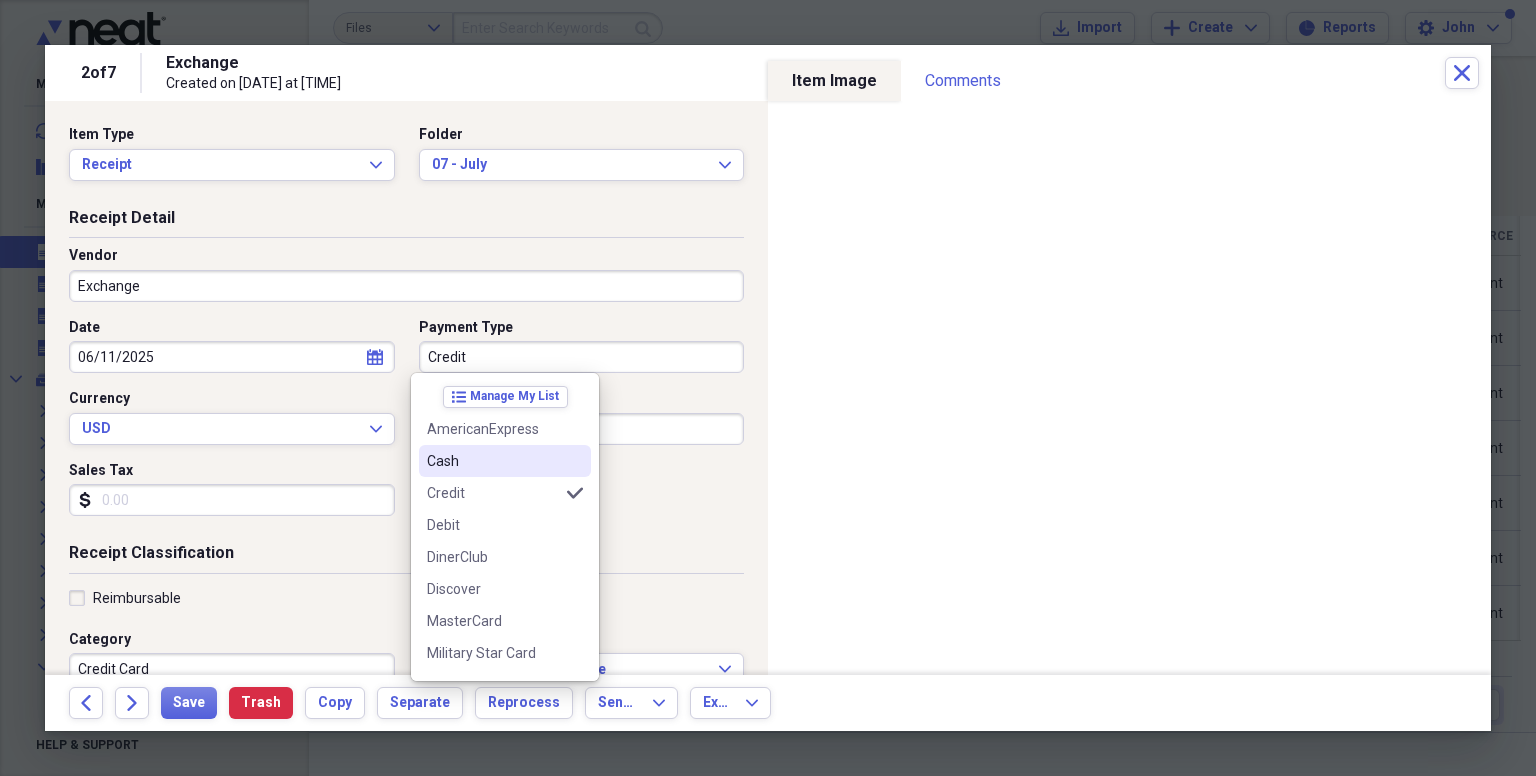 click on "Cash" at bounding box center [493, 461] 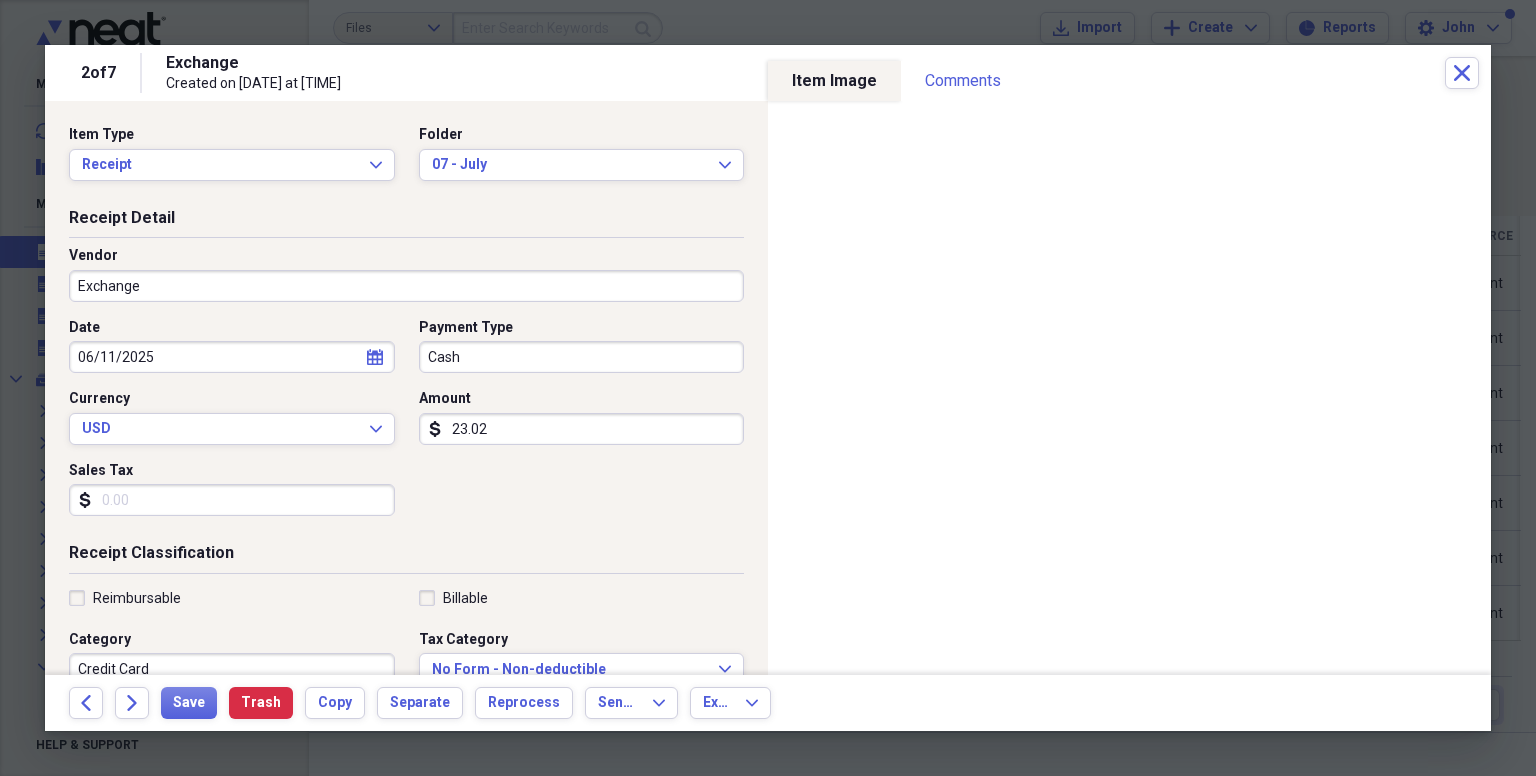 select on "5" 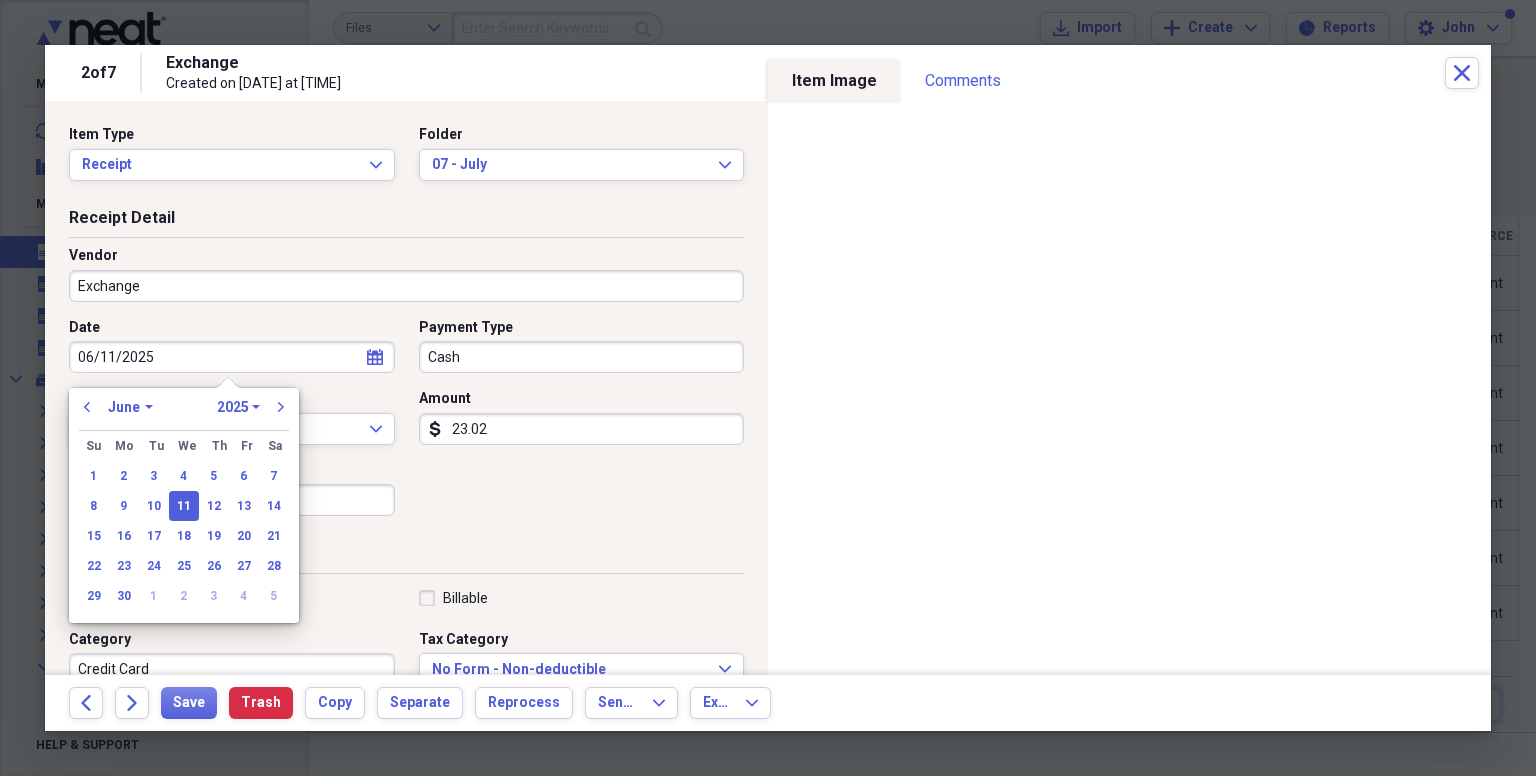 click on "06/11/2025" at bounding box center [232, 357] 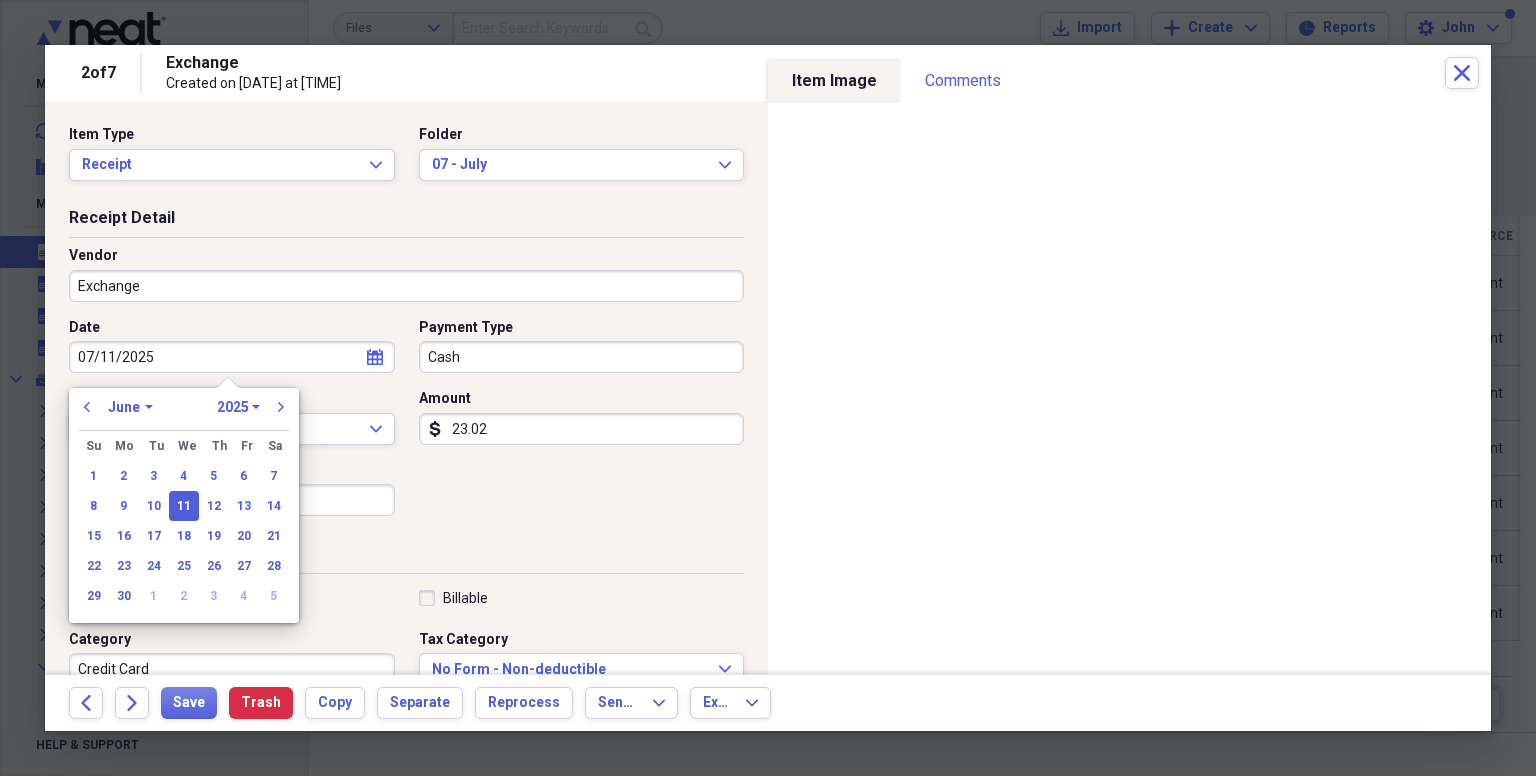 select on "6" 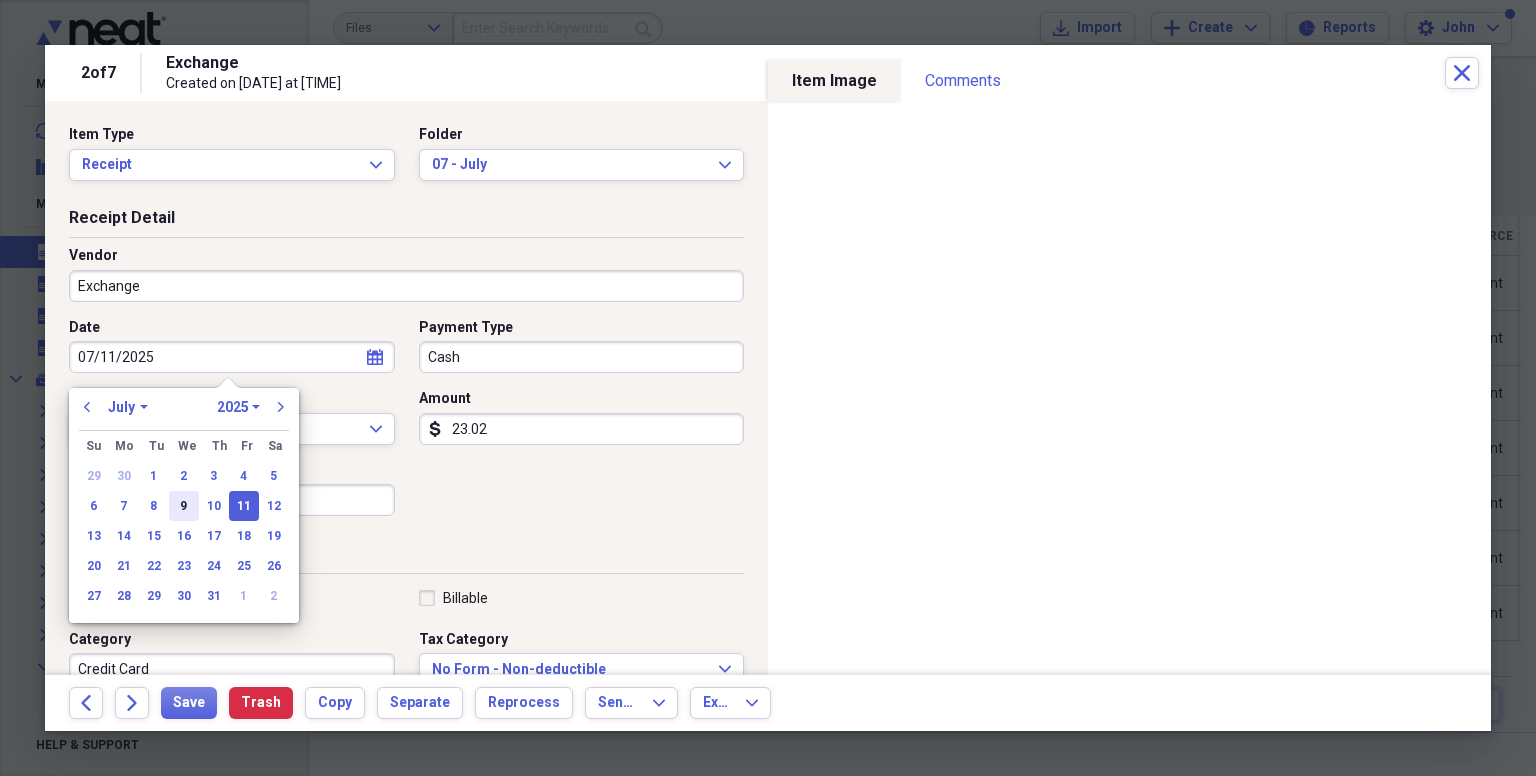 click on "9" at bounding box center [184, 506] 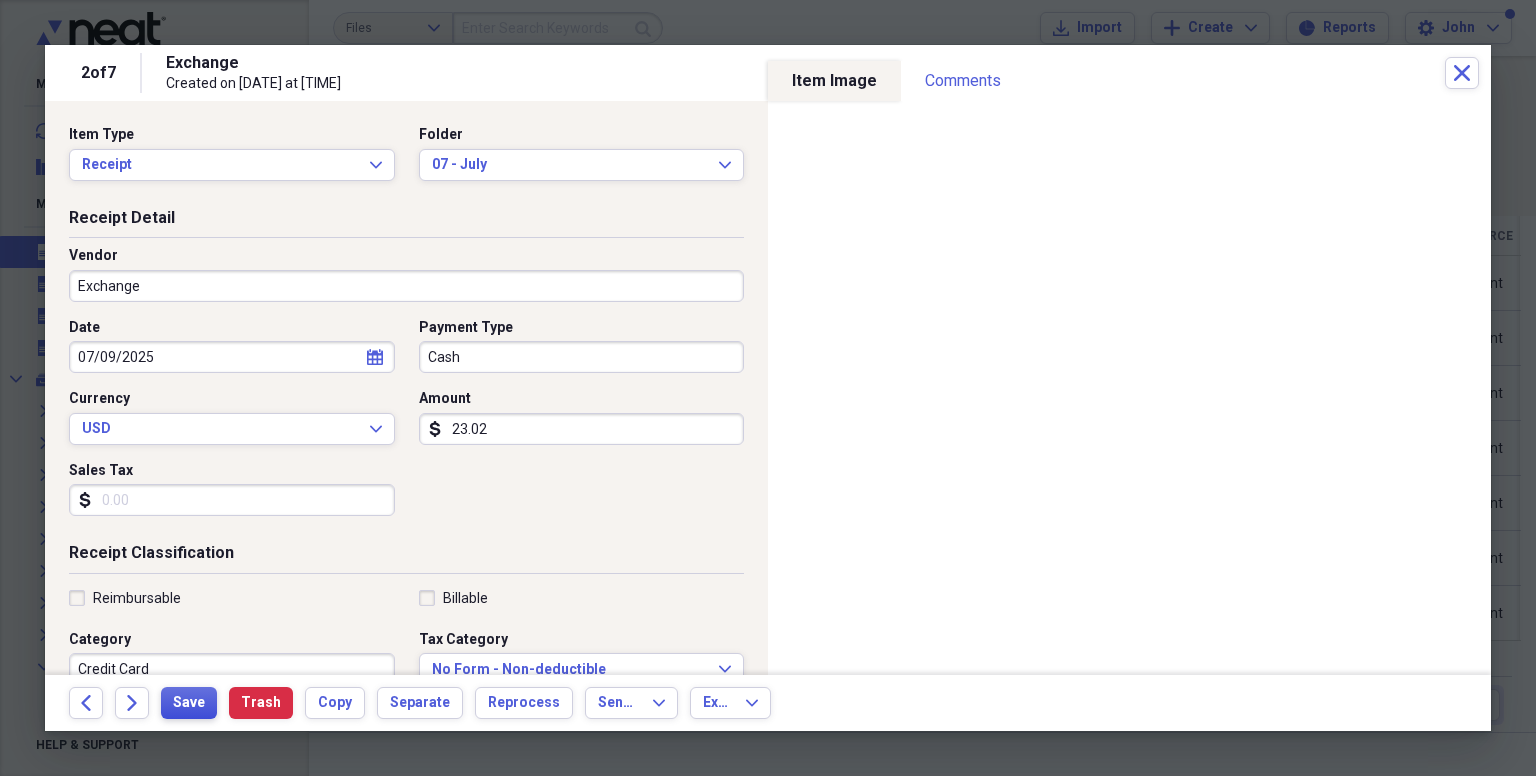 click on "Save" at bounding box center [189, 703] 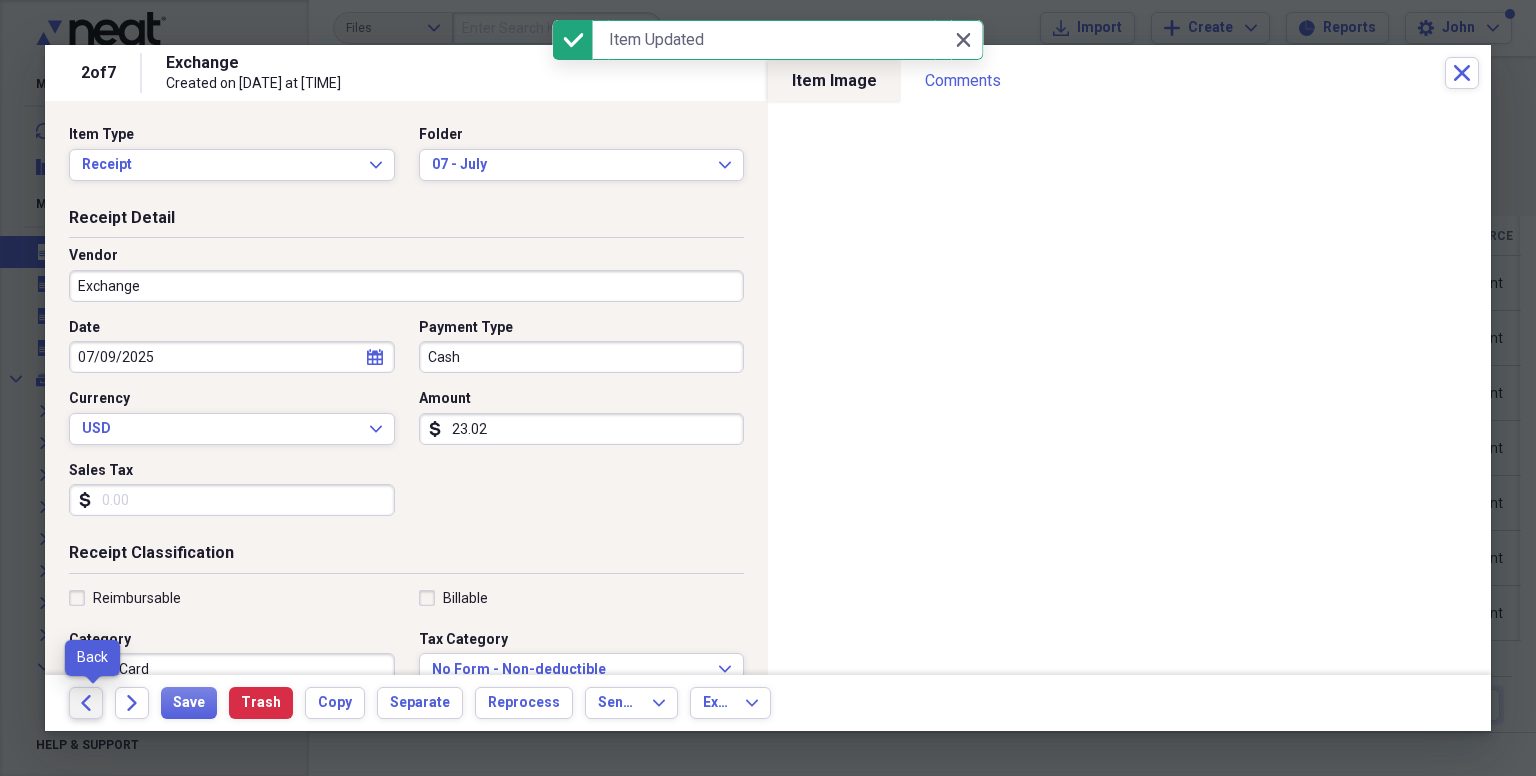 click on "Back" 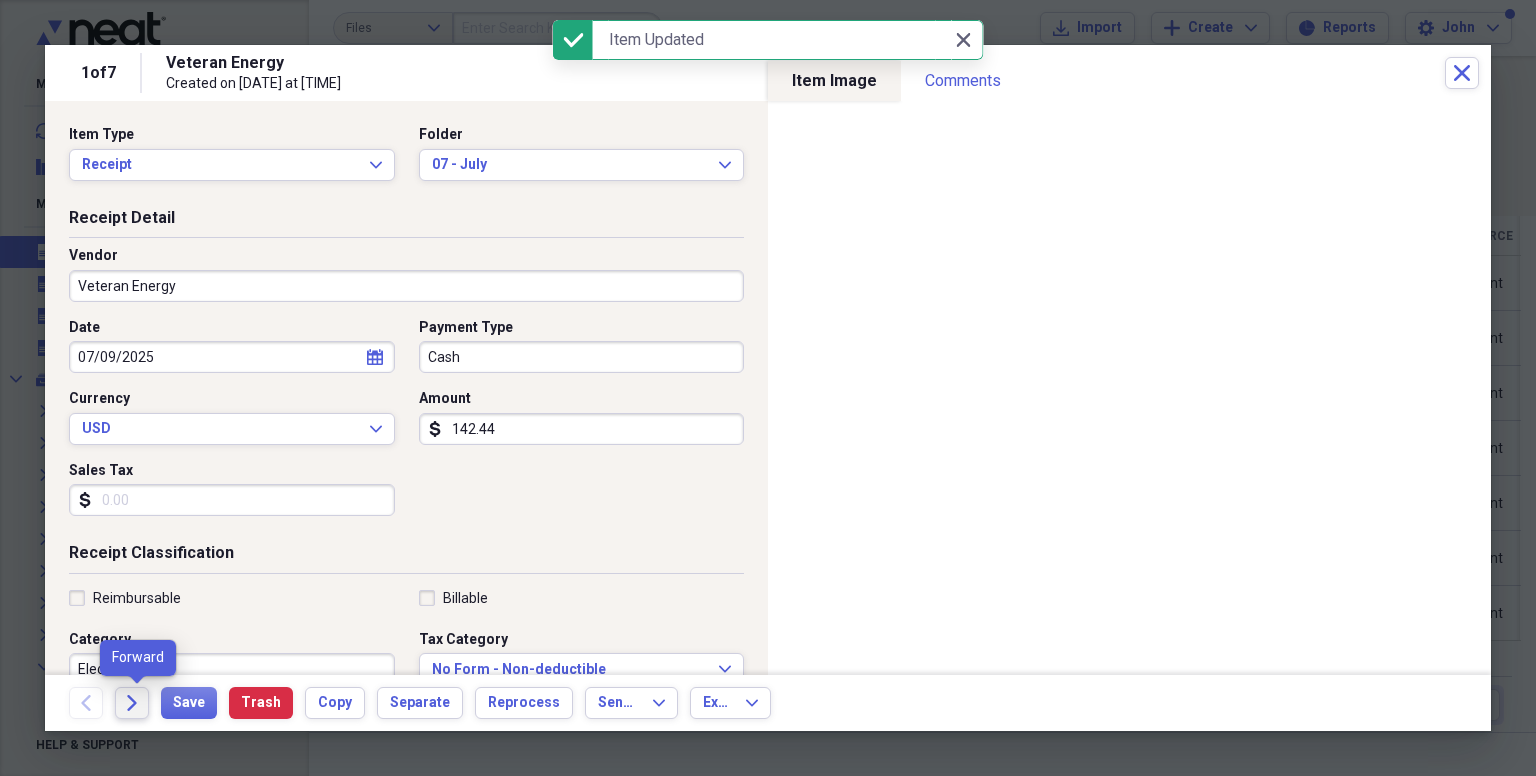 click 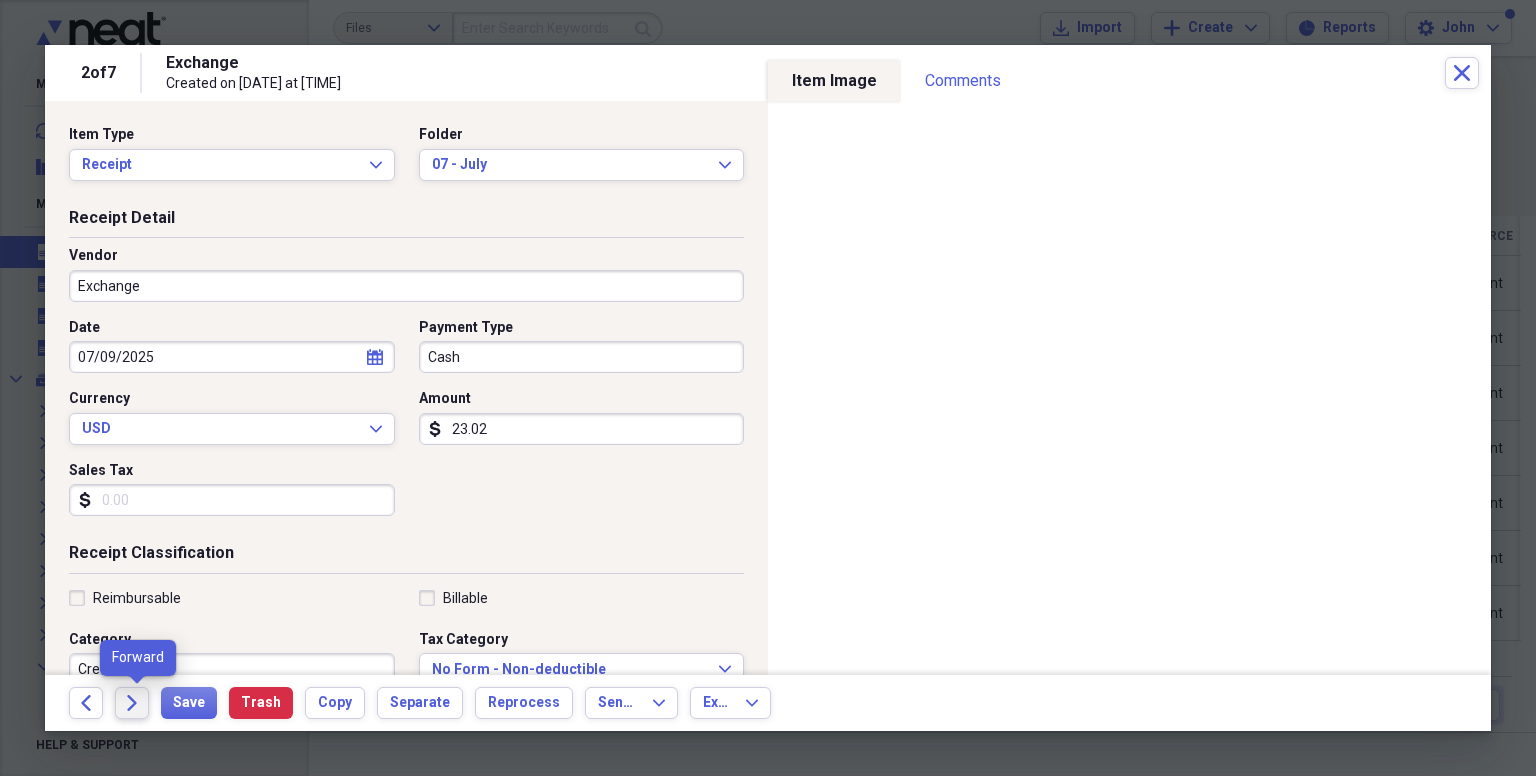 click 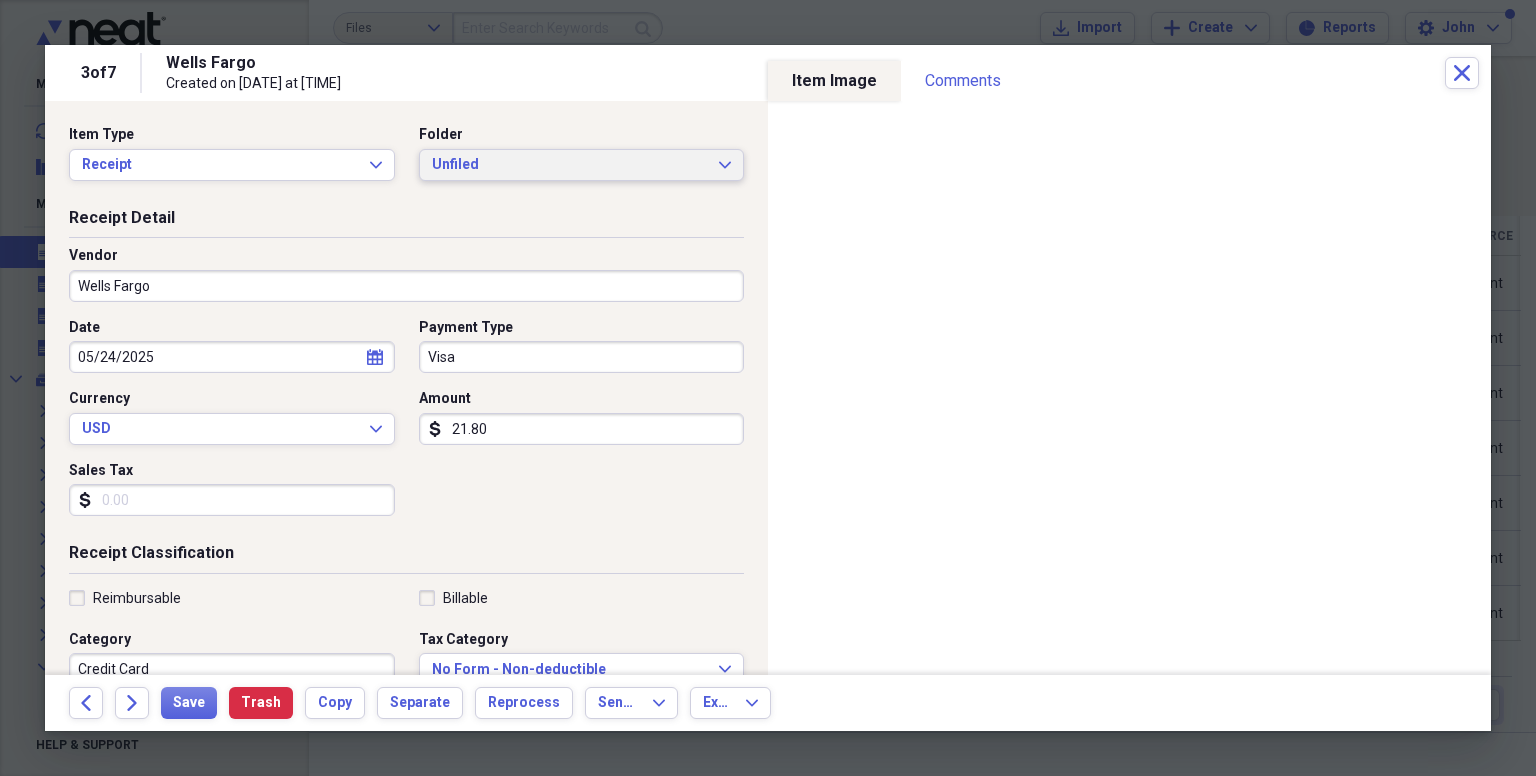 click on "Unfiled" at bounding box center (570, 165) 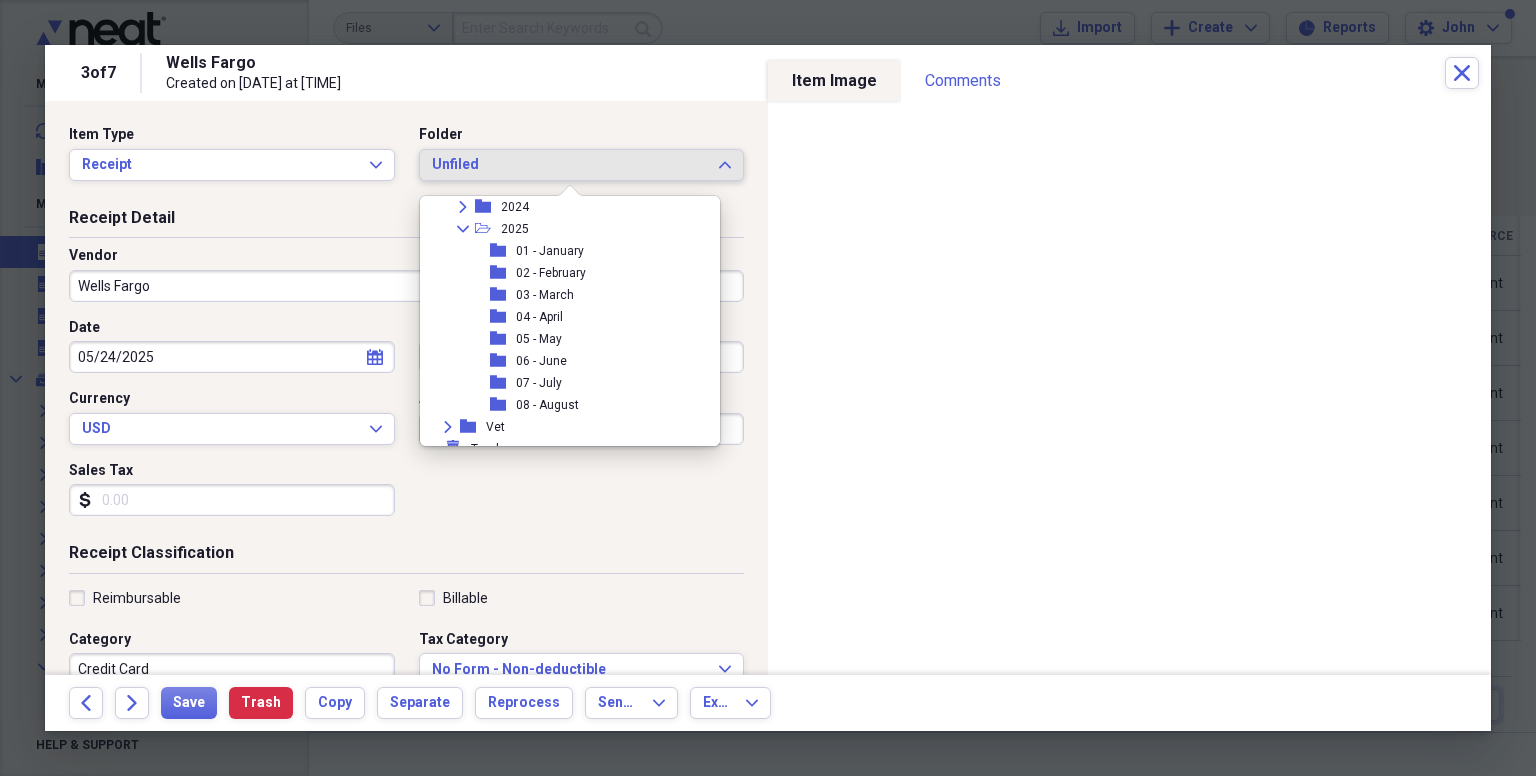 scroll, scrollTop: 270, scrollLeft: 0, axis: vertical 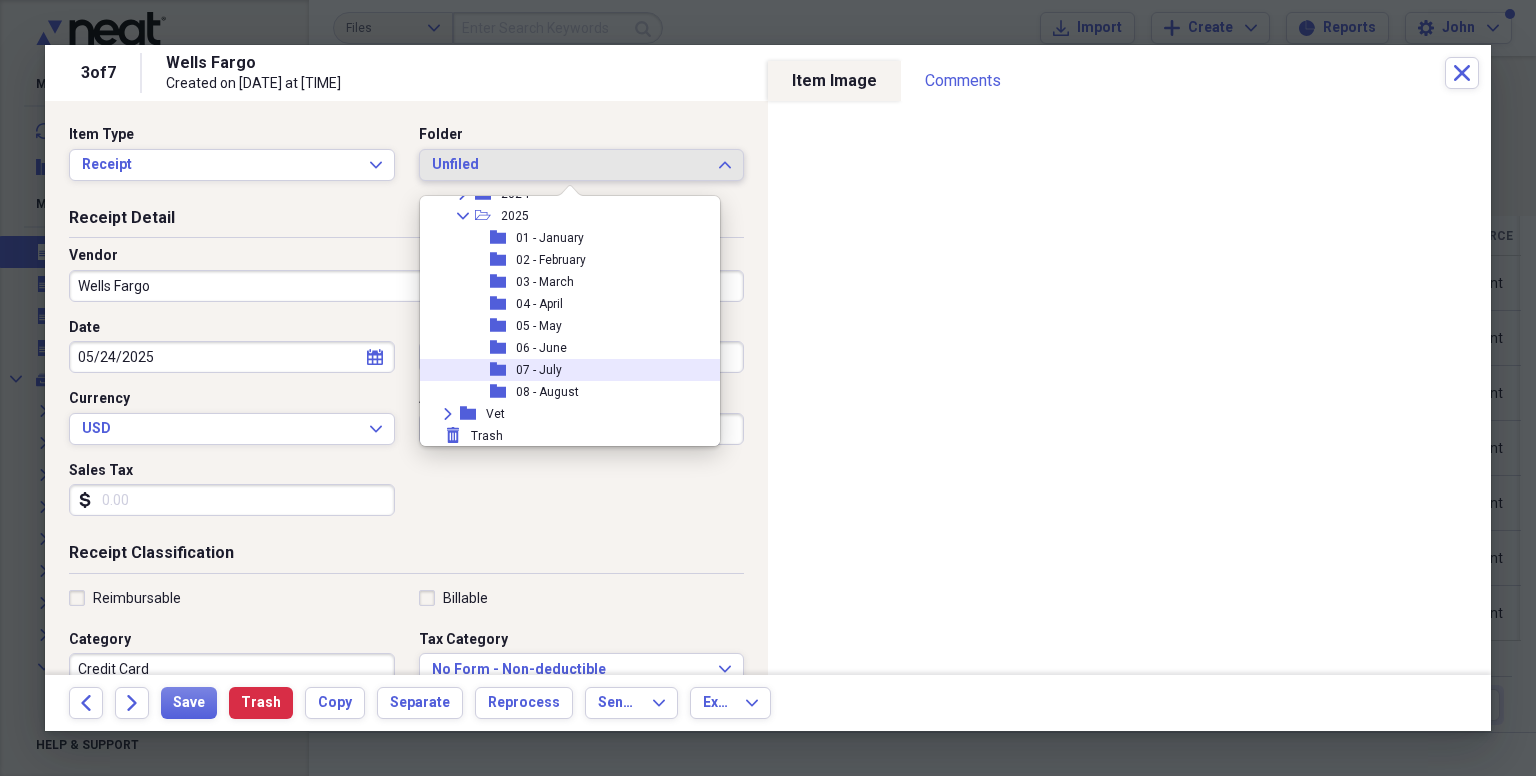 click on "07 - July" at bounding box center (539, 370) 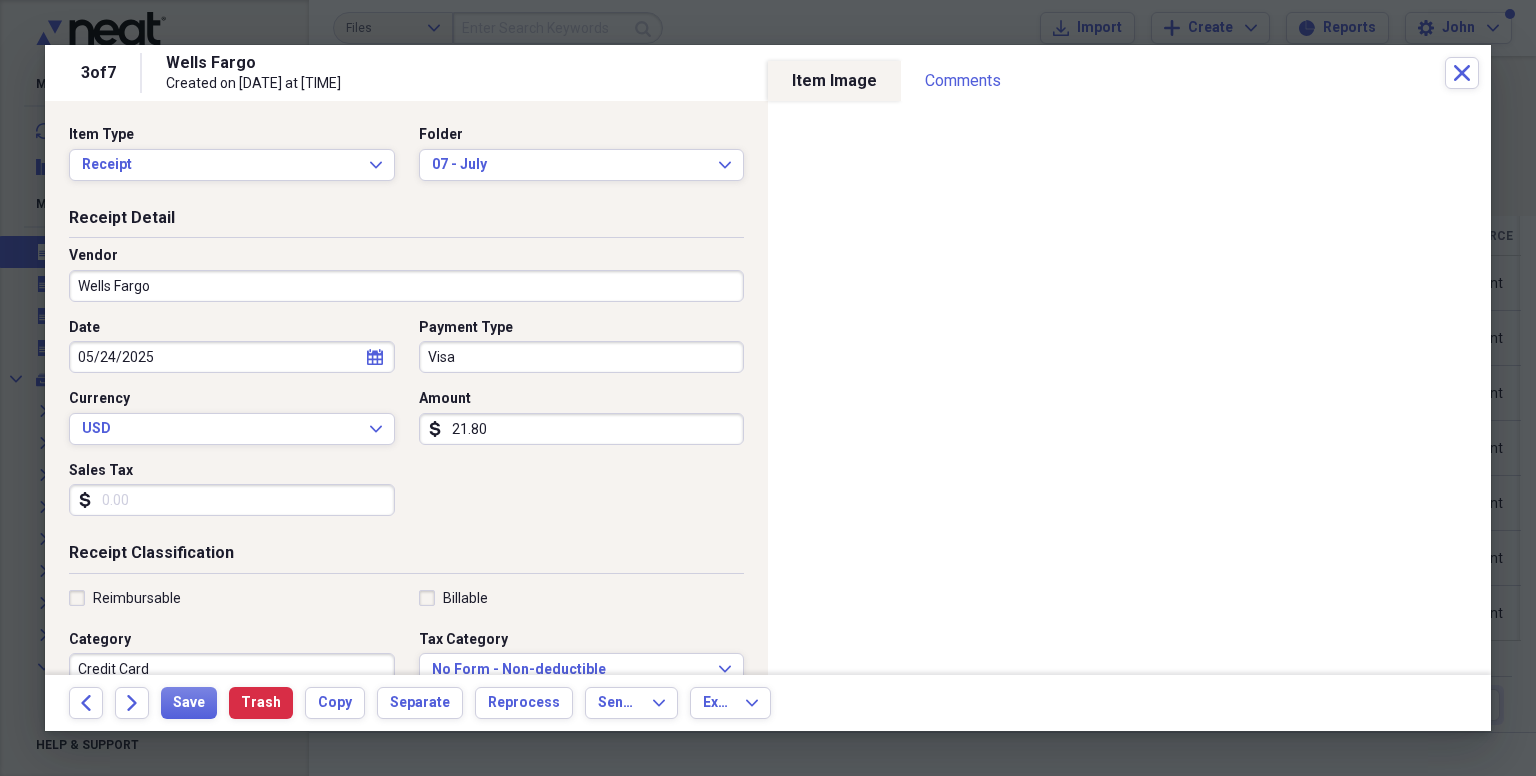 select on "4" 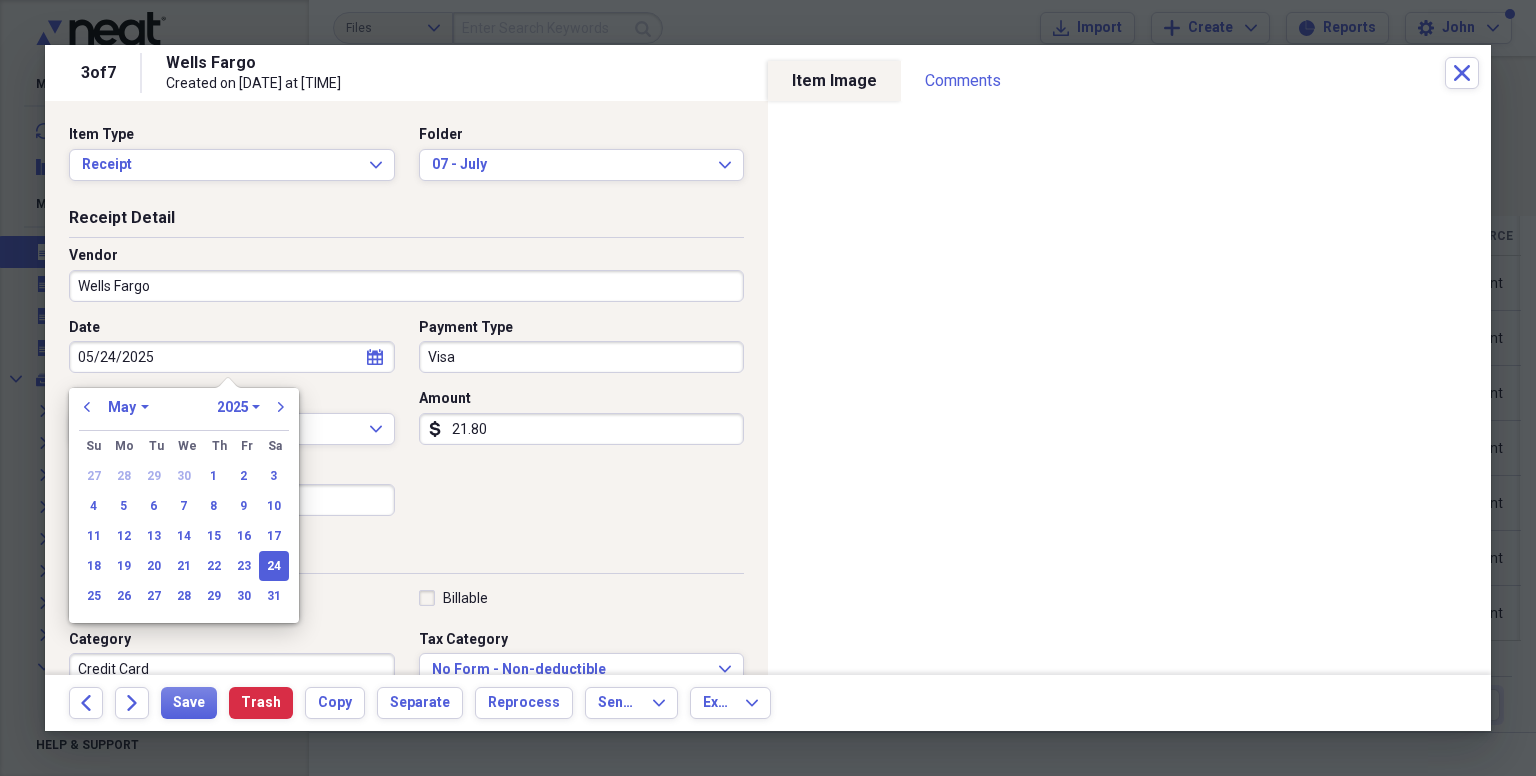 click on "05/24/2025" at bounding box center [232, 357] 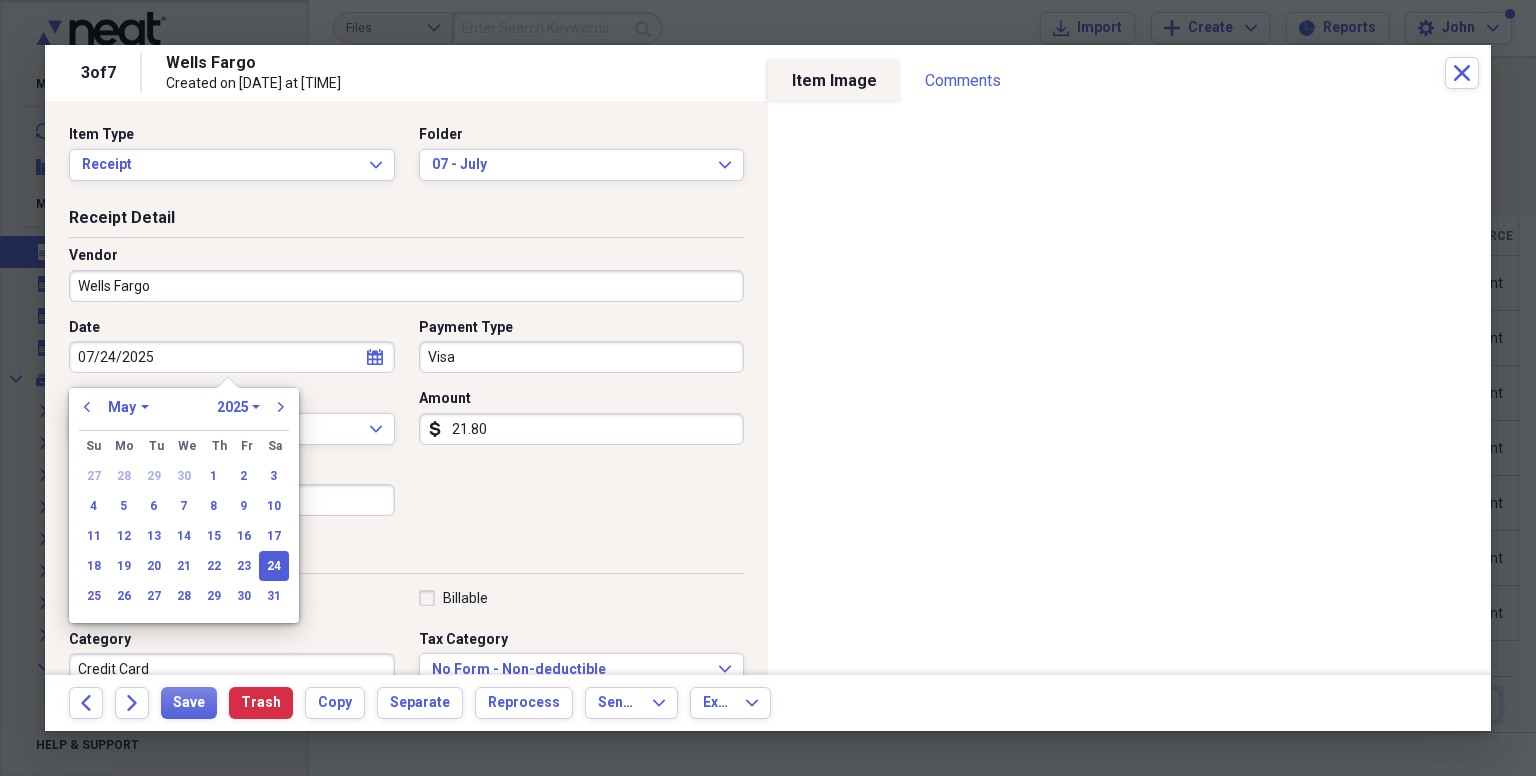 select on "6" 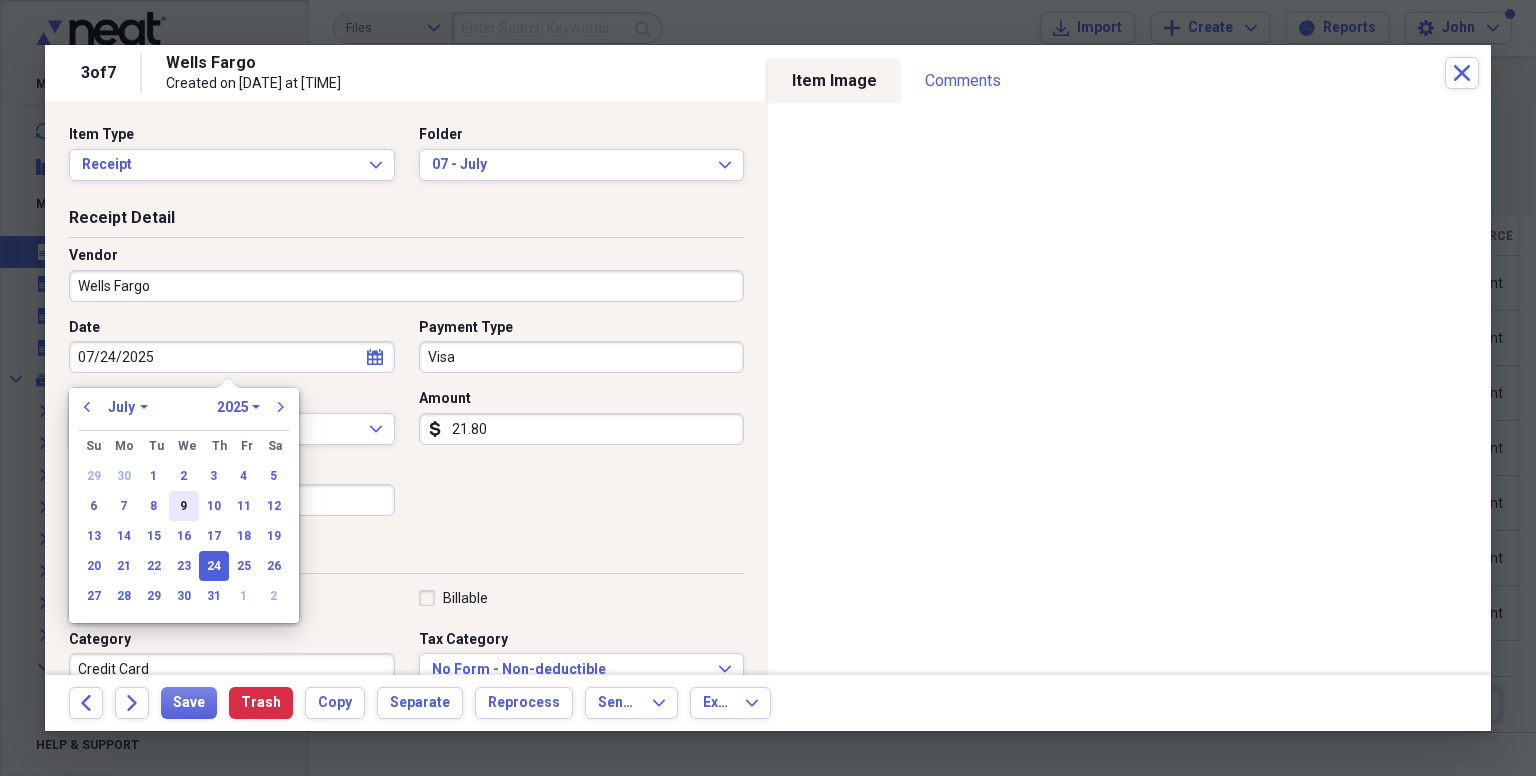 click on "9" at bounding box center [184, 506] 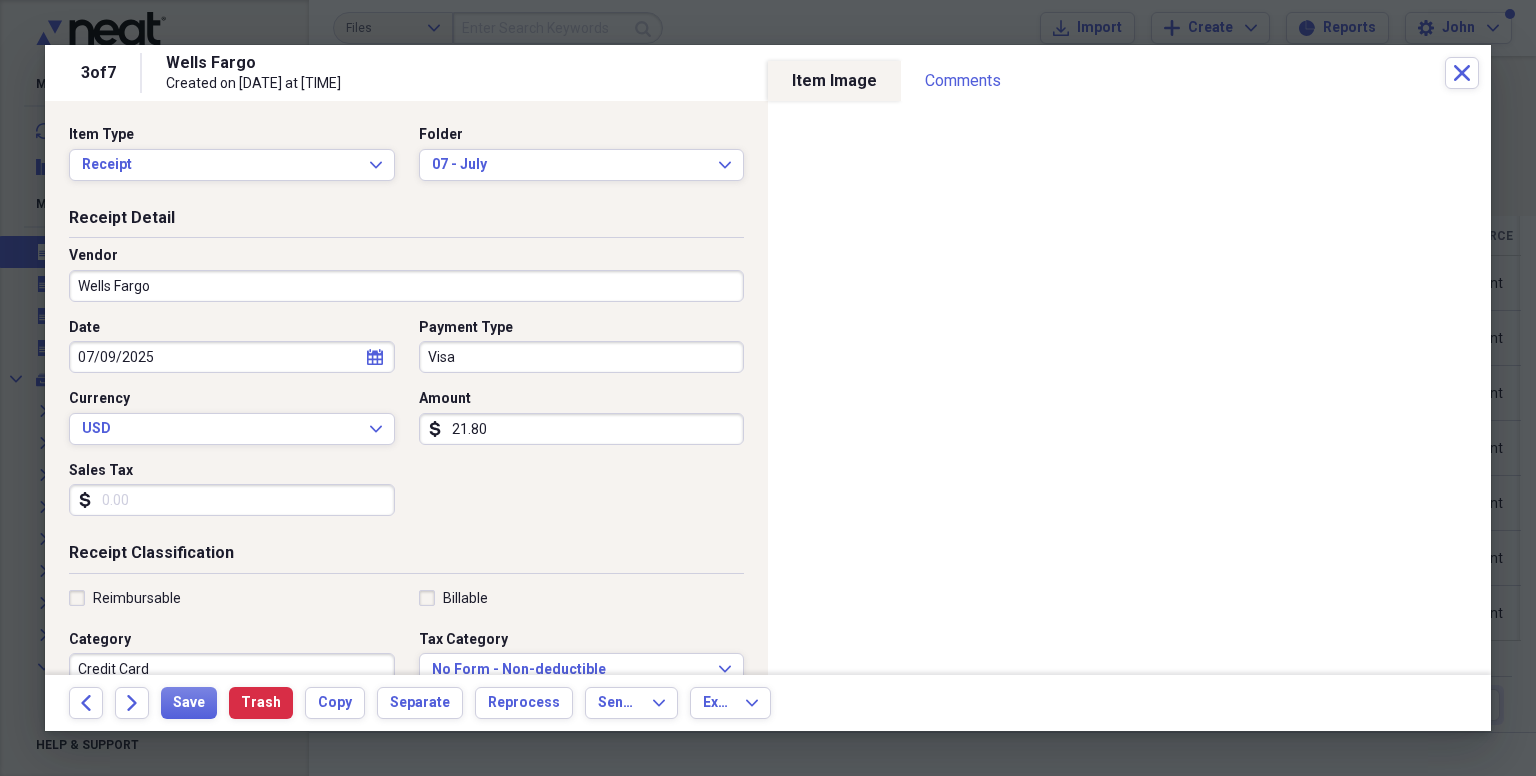 click on "Visa" at bounding box center (582, 357) 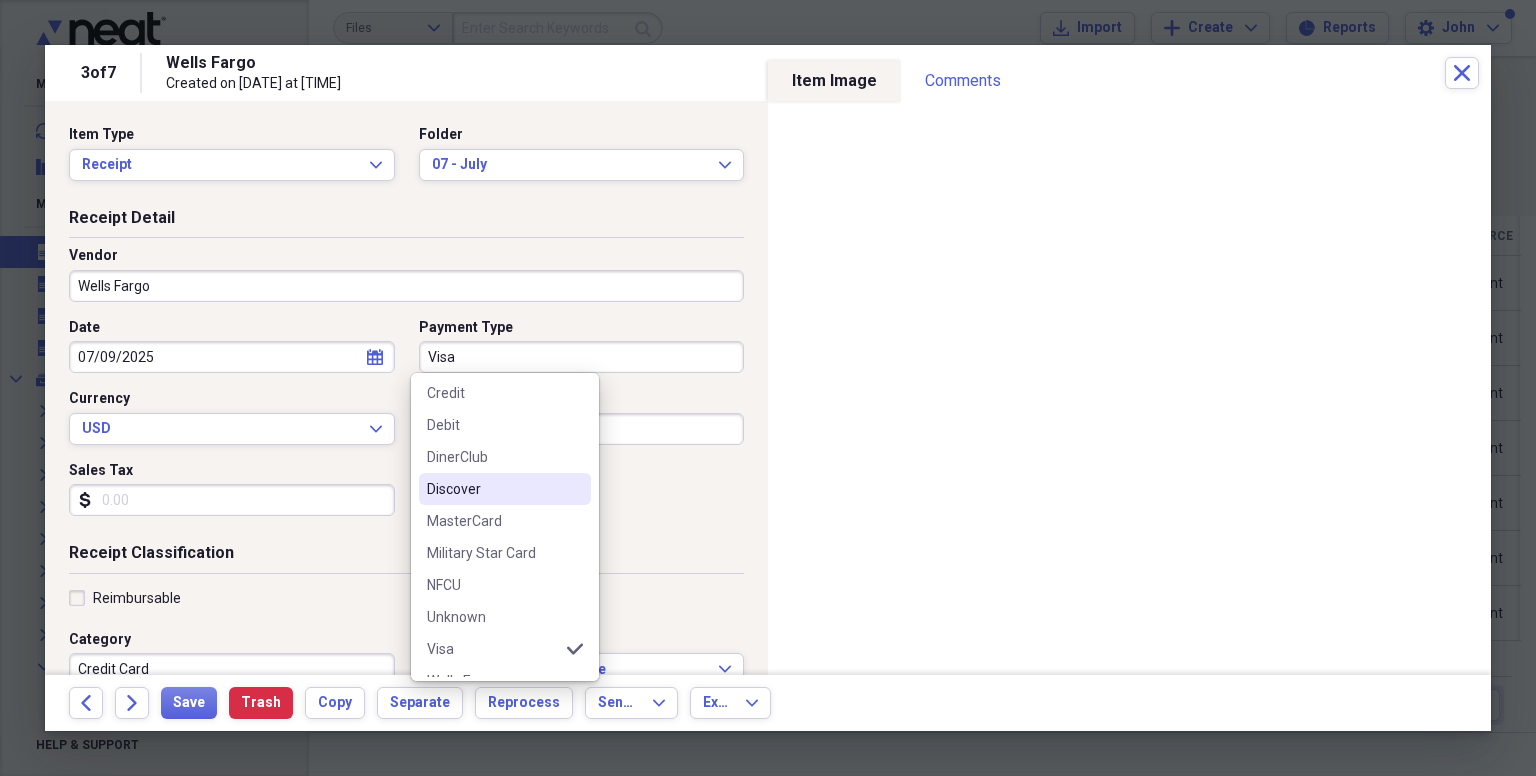 scroll, scrollTop: 0, scrollLeft: 0, axis: both 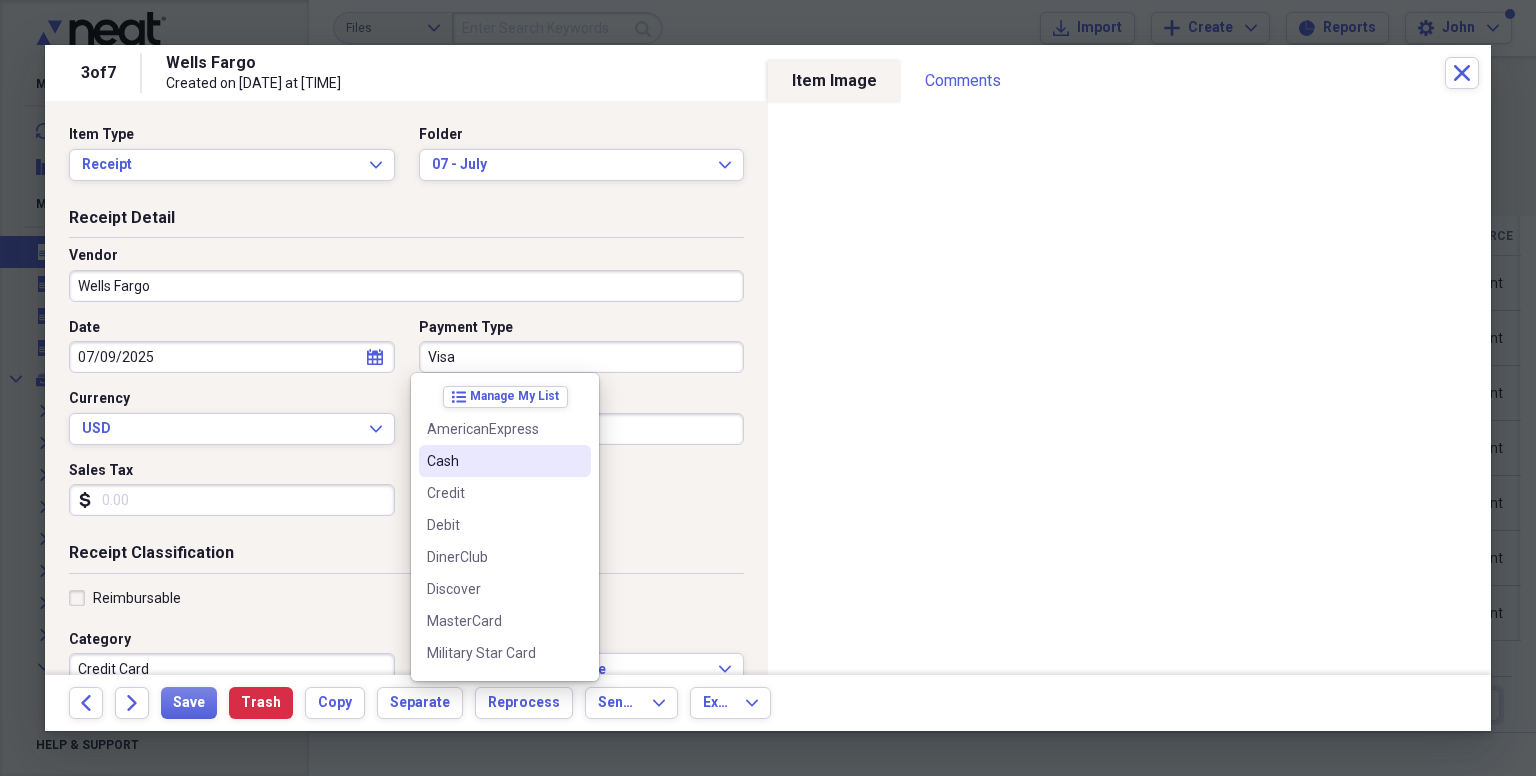 click on "Cash" at bounding box center [493, 461] 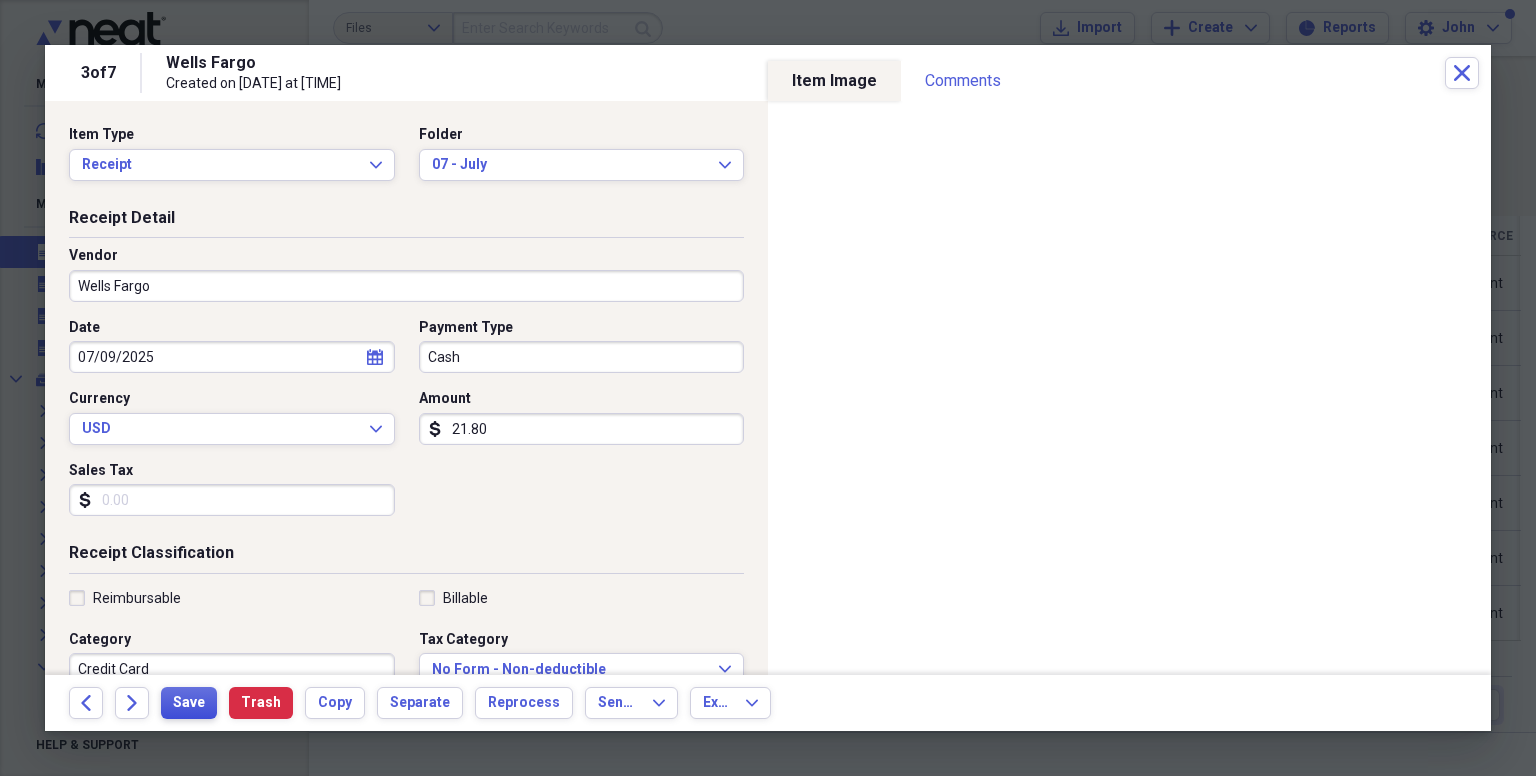 click on "Save" at bounding box center [189, 703] 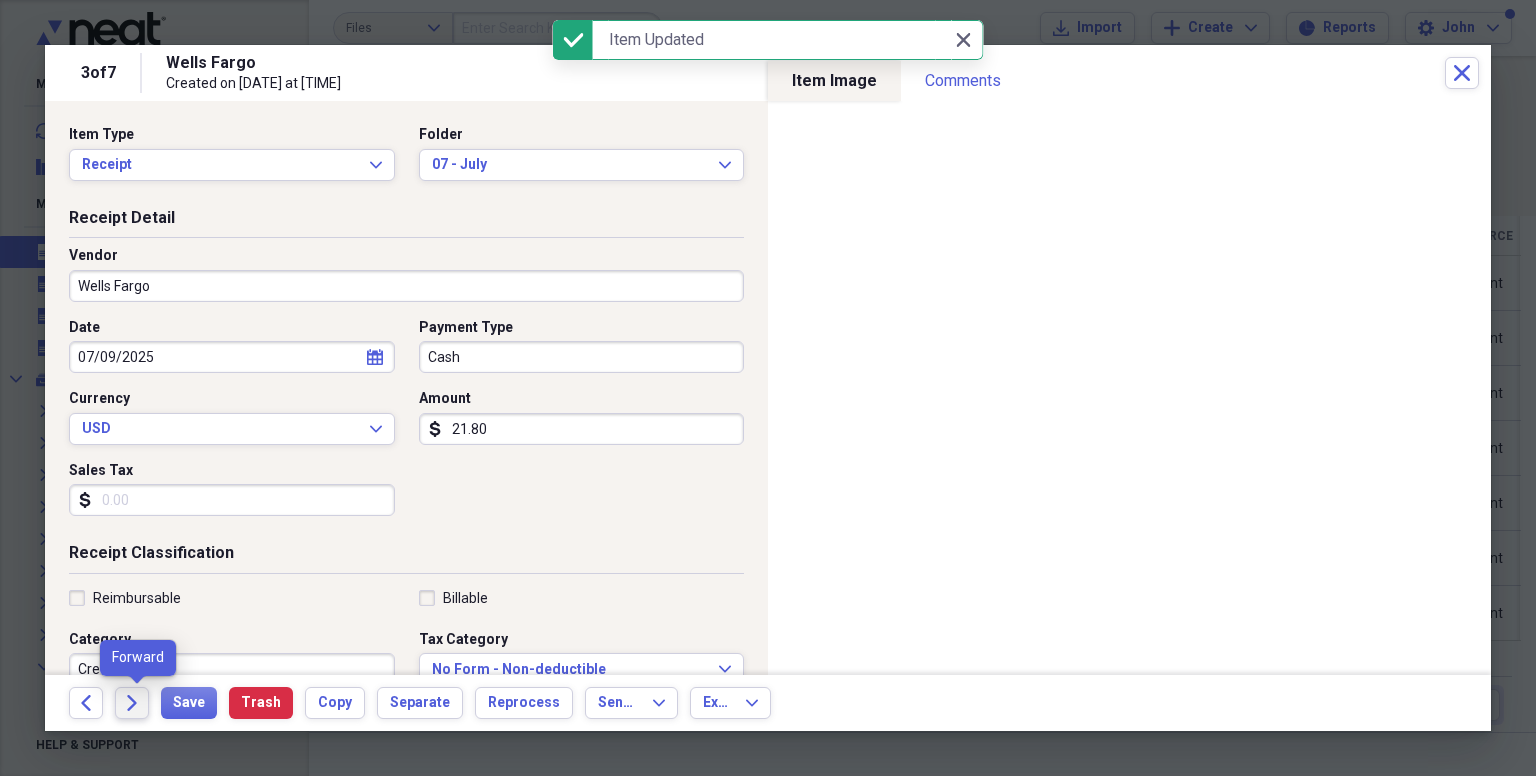 click 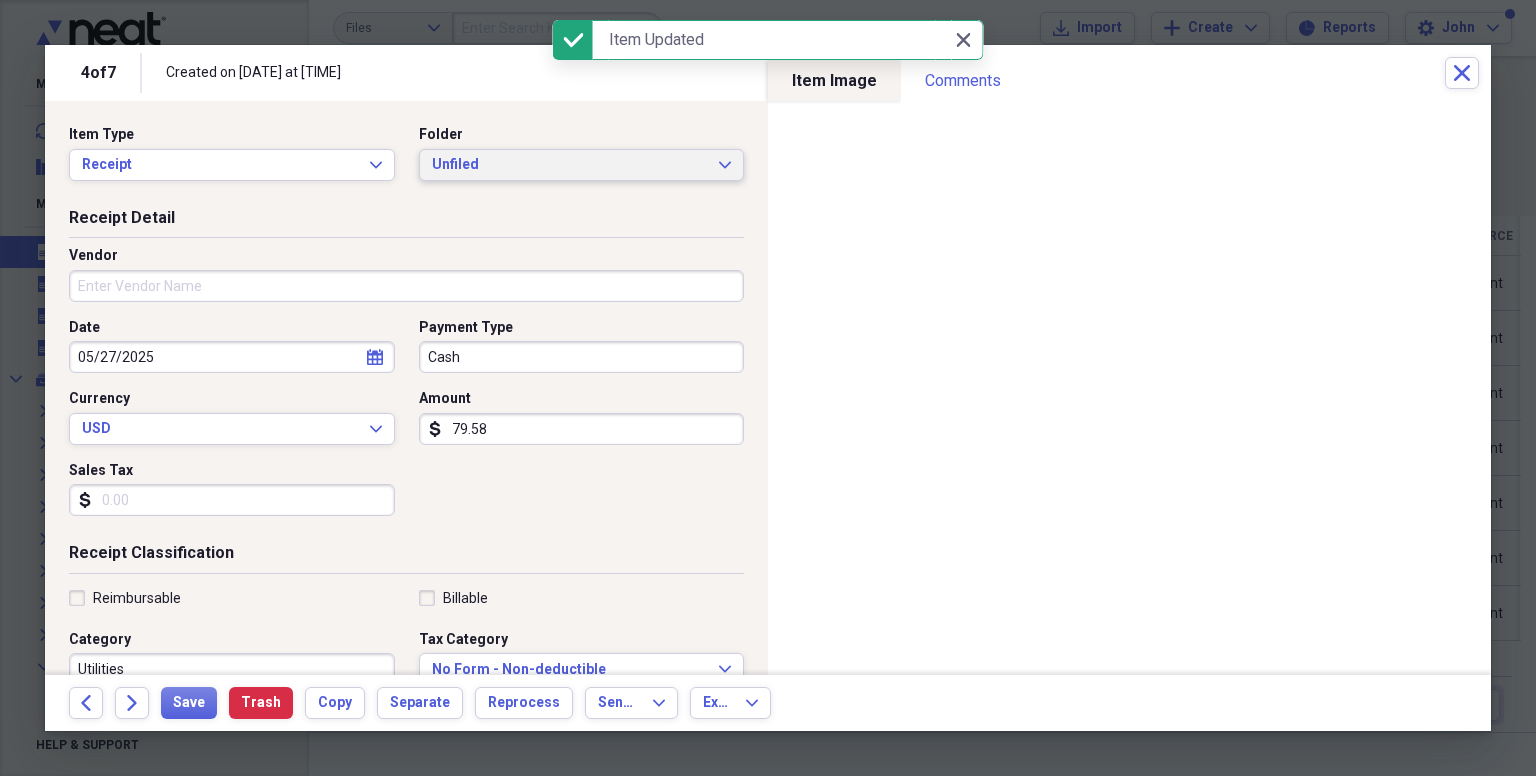 click on "Unfiled" at bounding box center [570, 165] 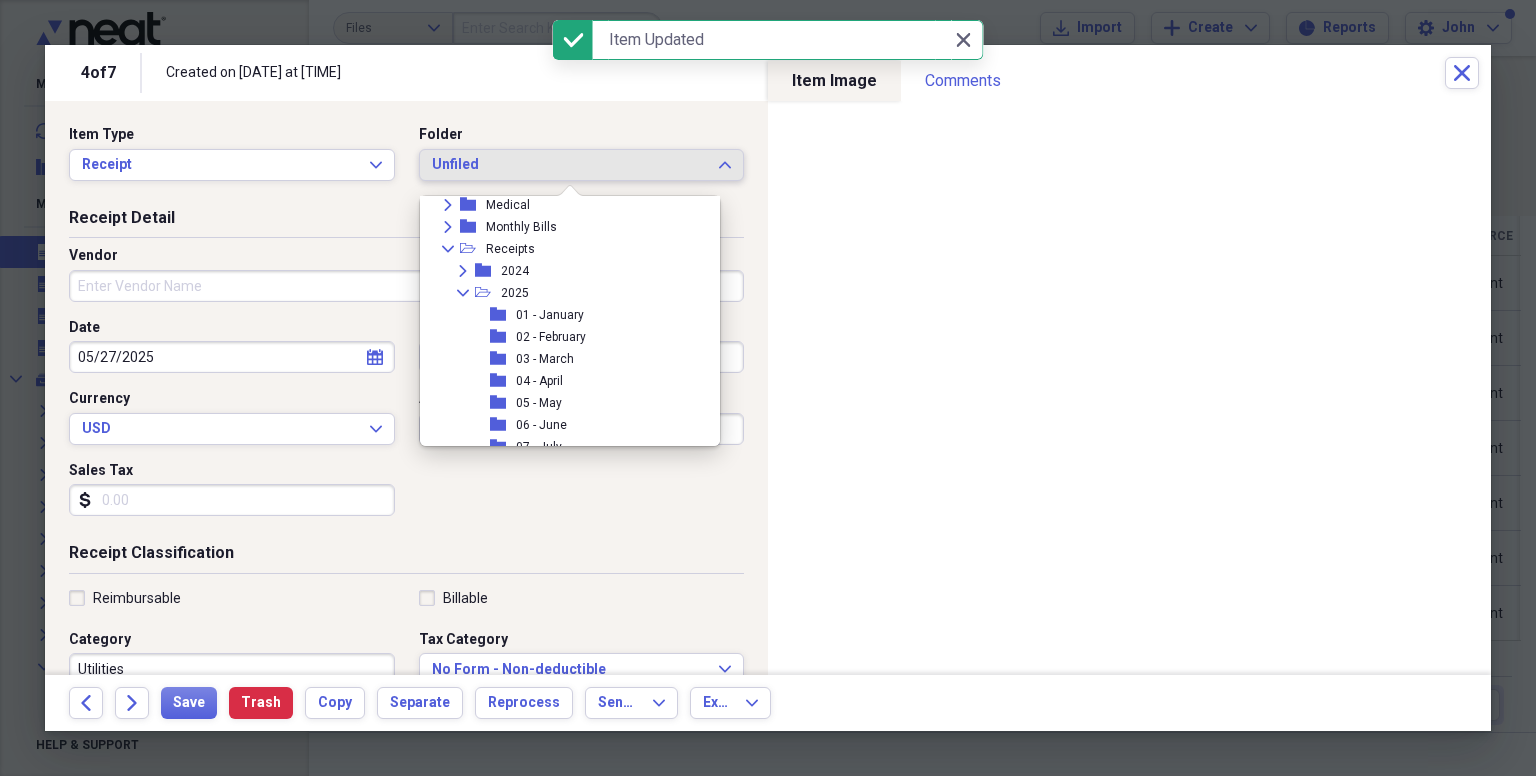scroll, scrollTop: 270, scrollLeft: 0, axis: vertical 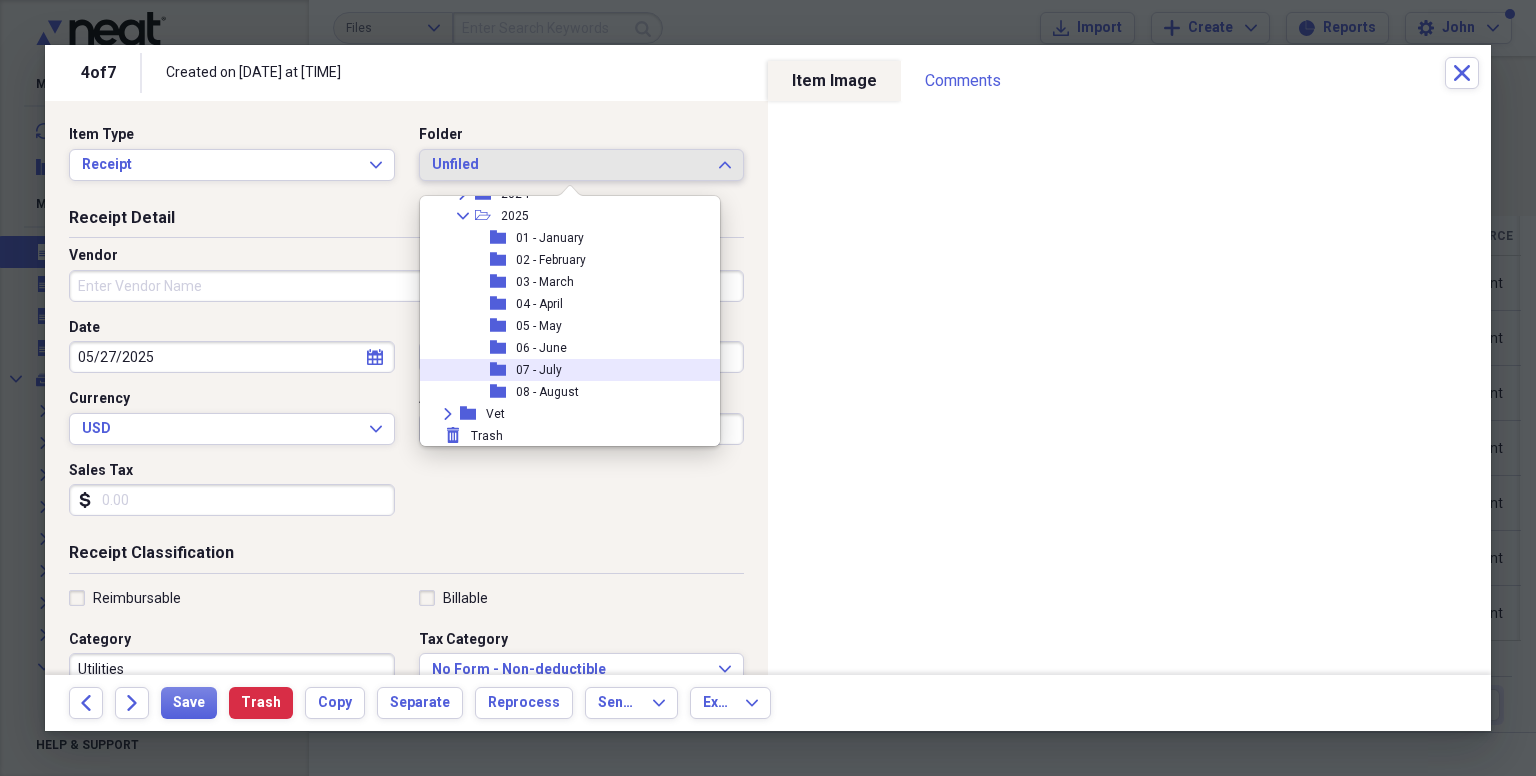 click on "07 - July" at bounding box center (539, 370) 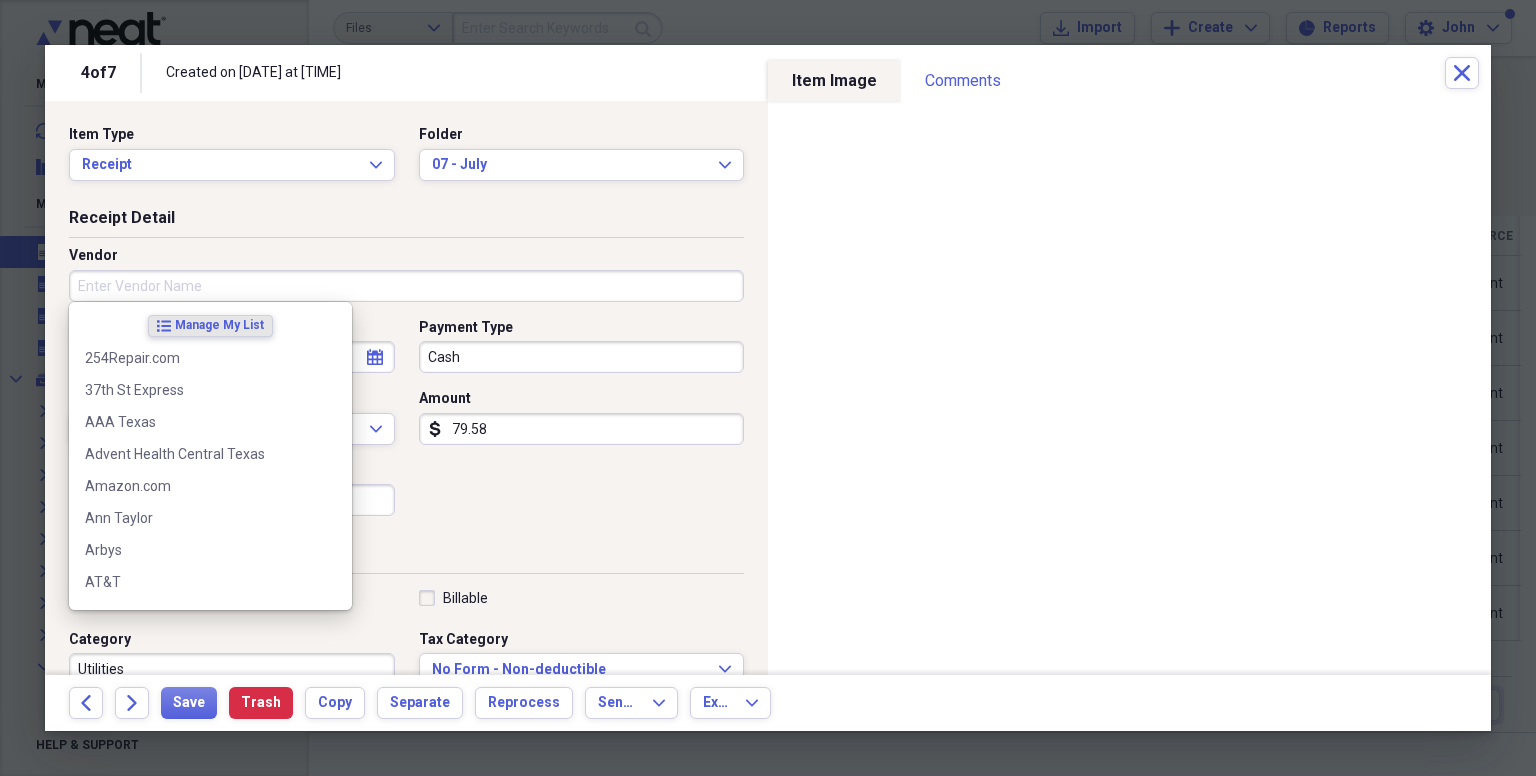 click on "Vendor" at bounding box center [406, 286] 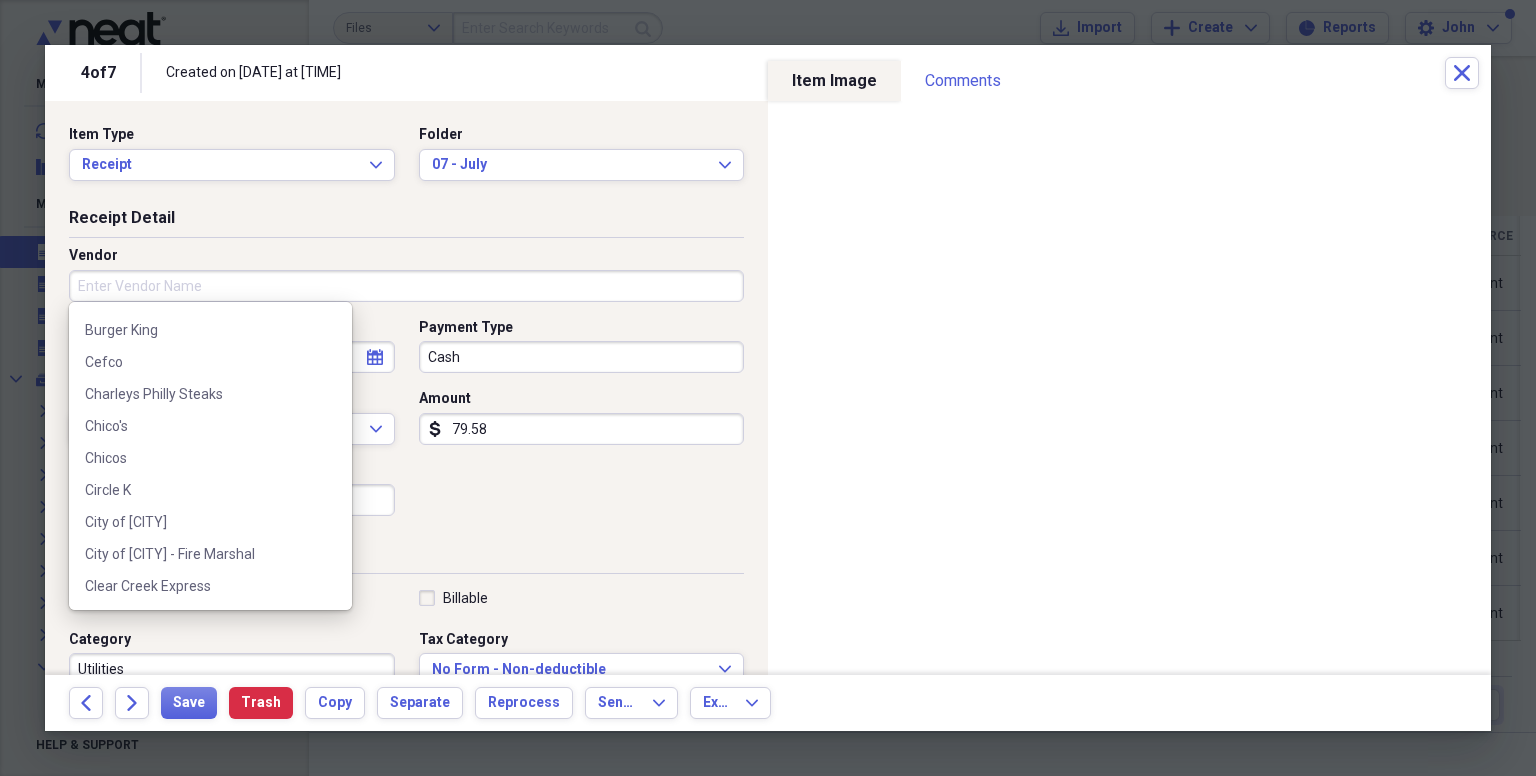scroll, scrollTop: 800, scrollLeft: 0, axis: vertical 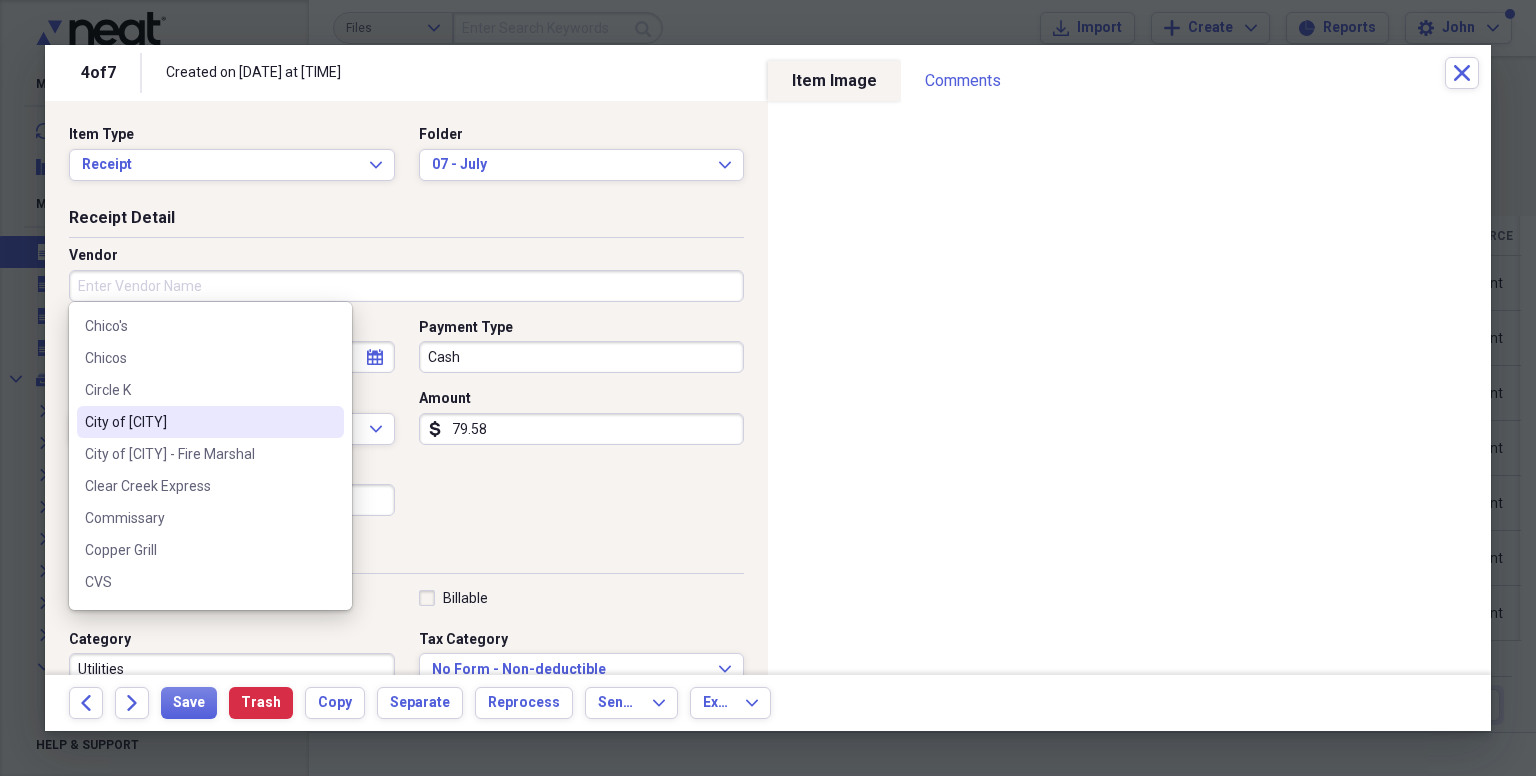 click on "City of [CITY]" at bounding box center [198, 422] 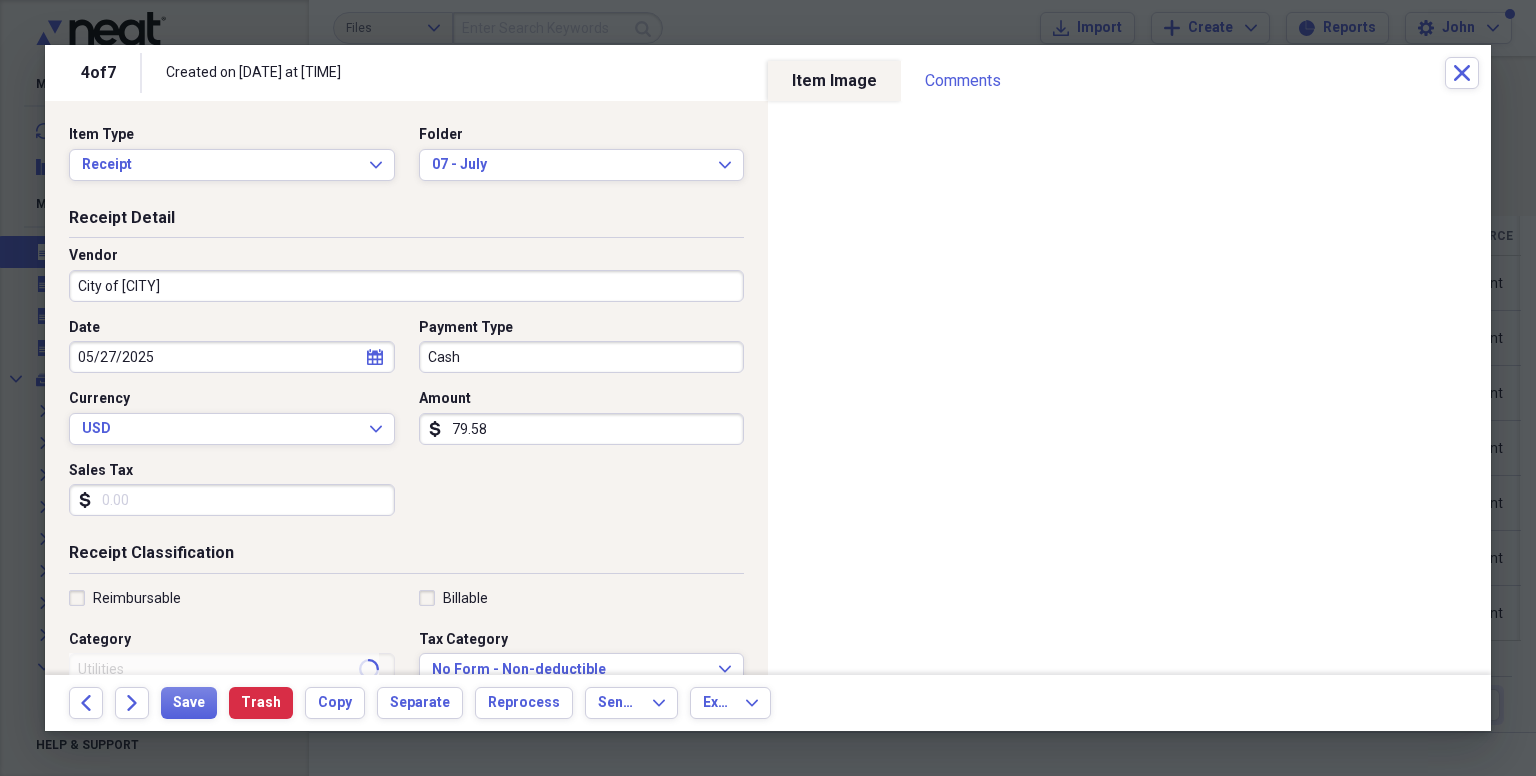 type on "Water" 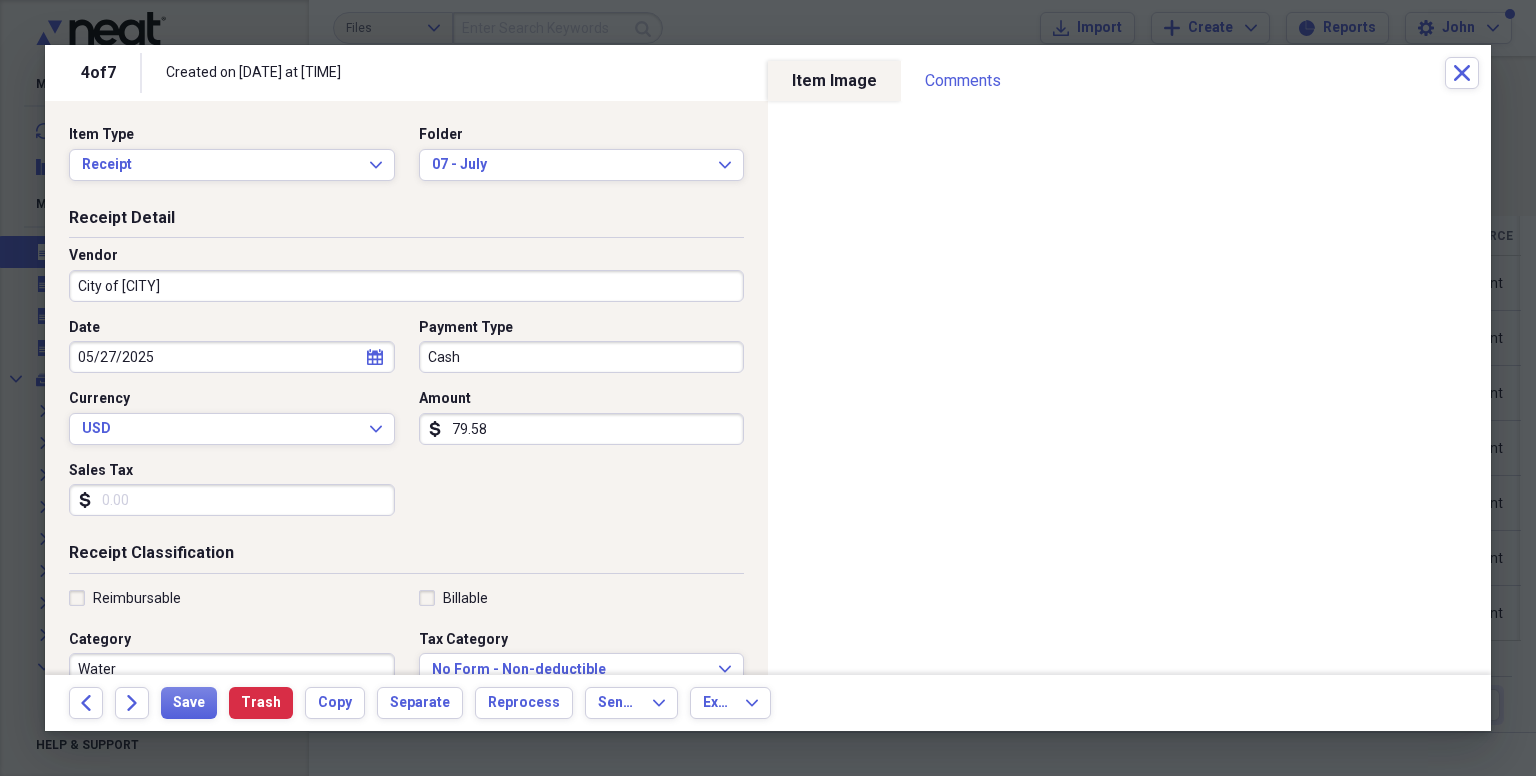 select on "4" 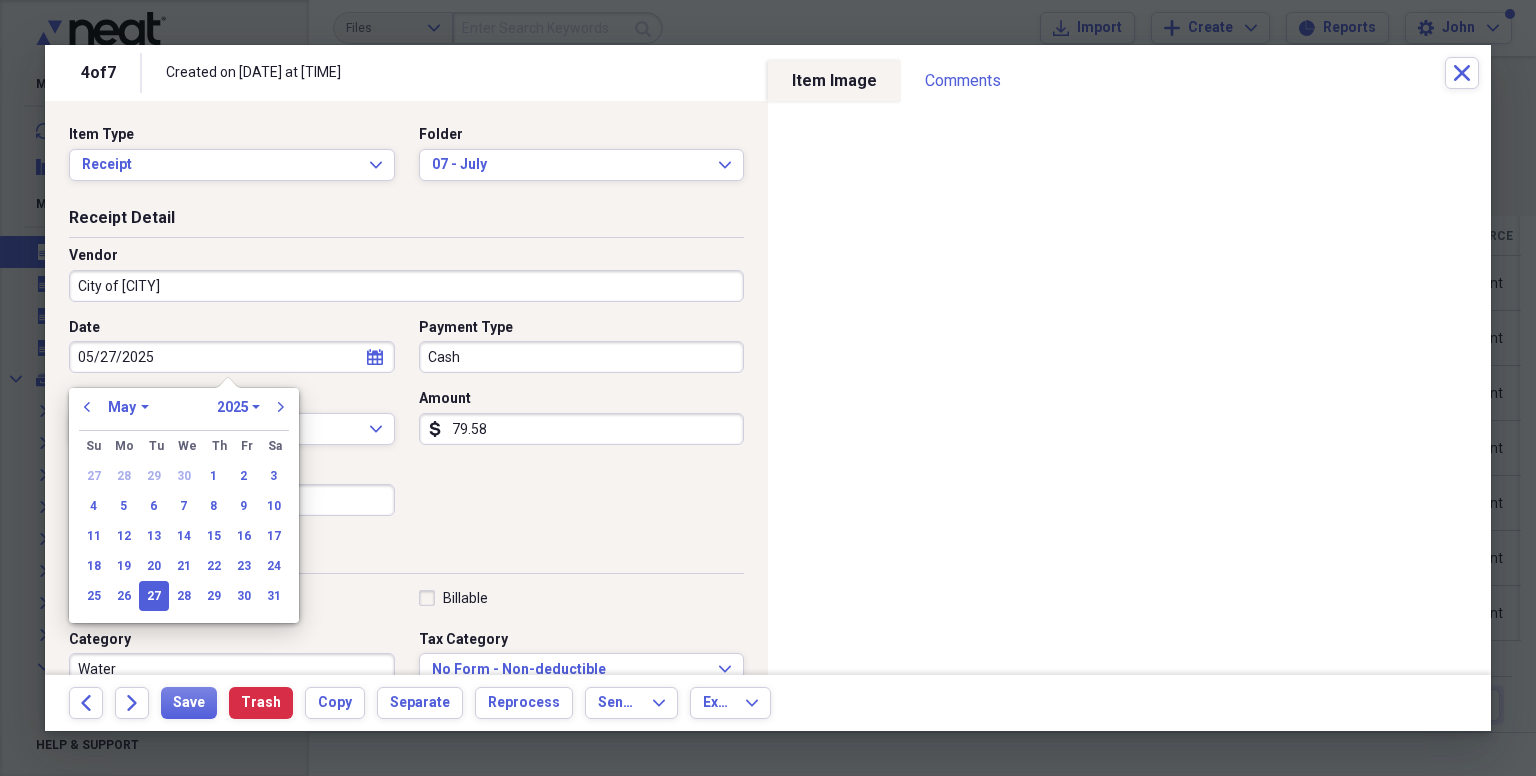 click on "05/27/2025" at bounding box center (232, 357) 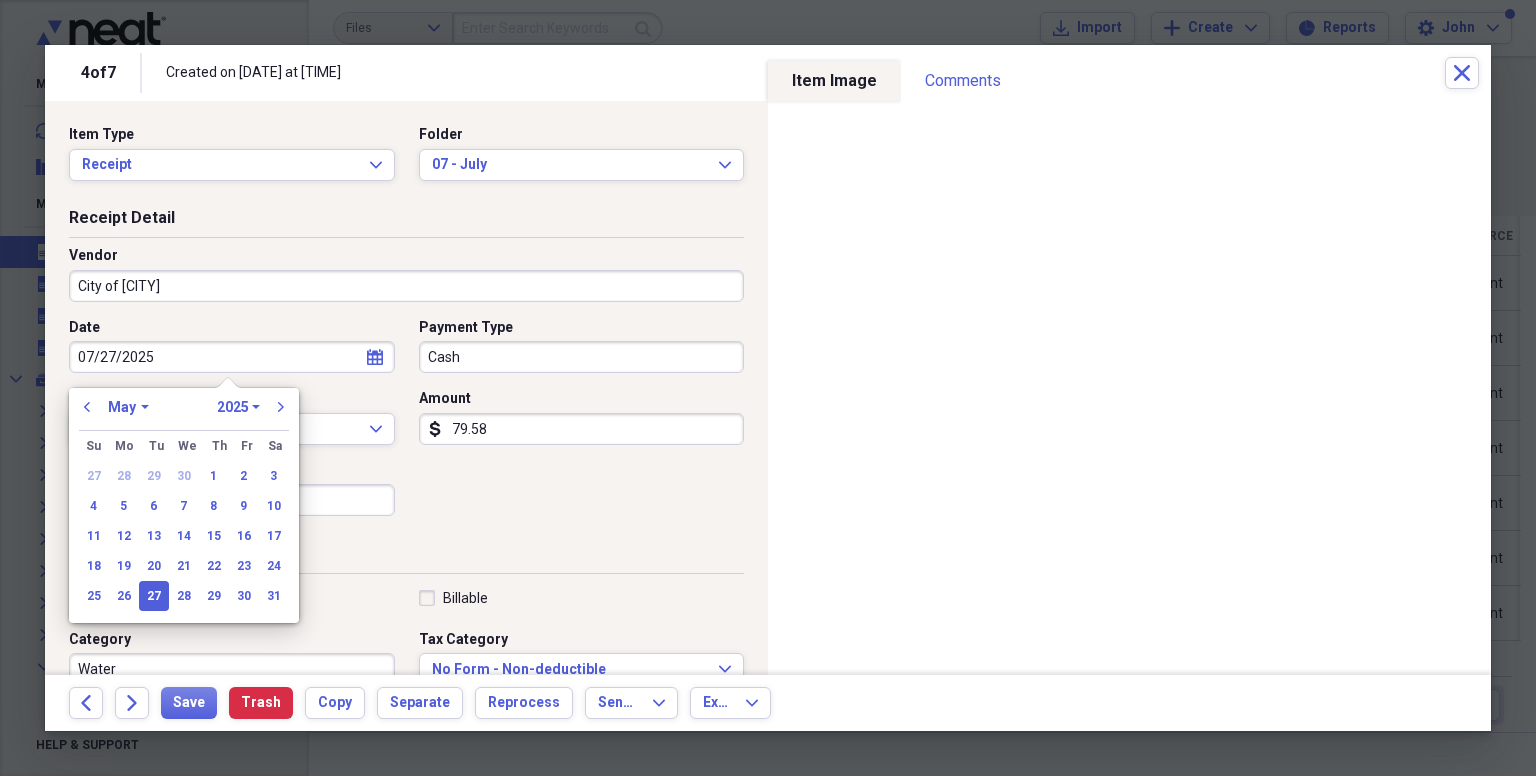 select on "6" 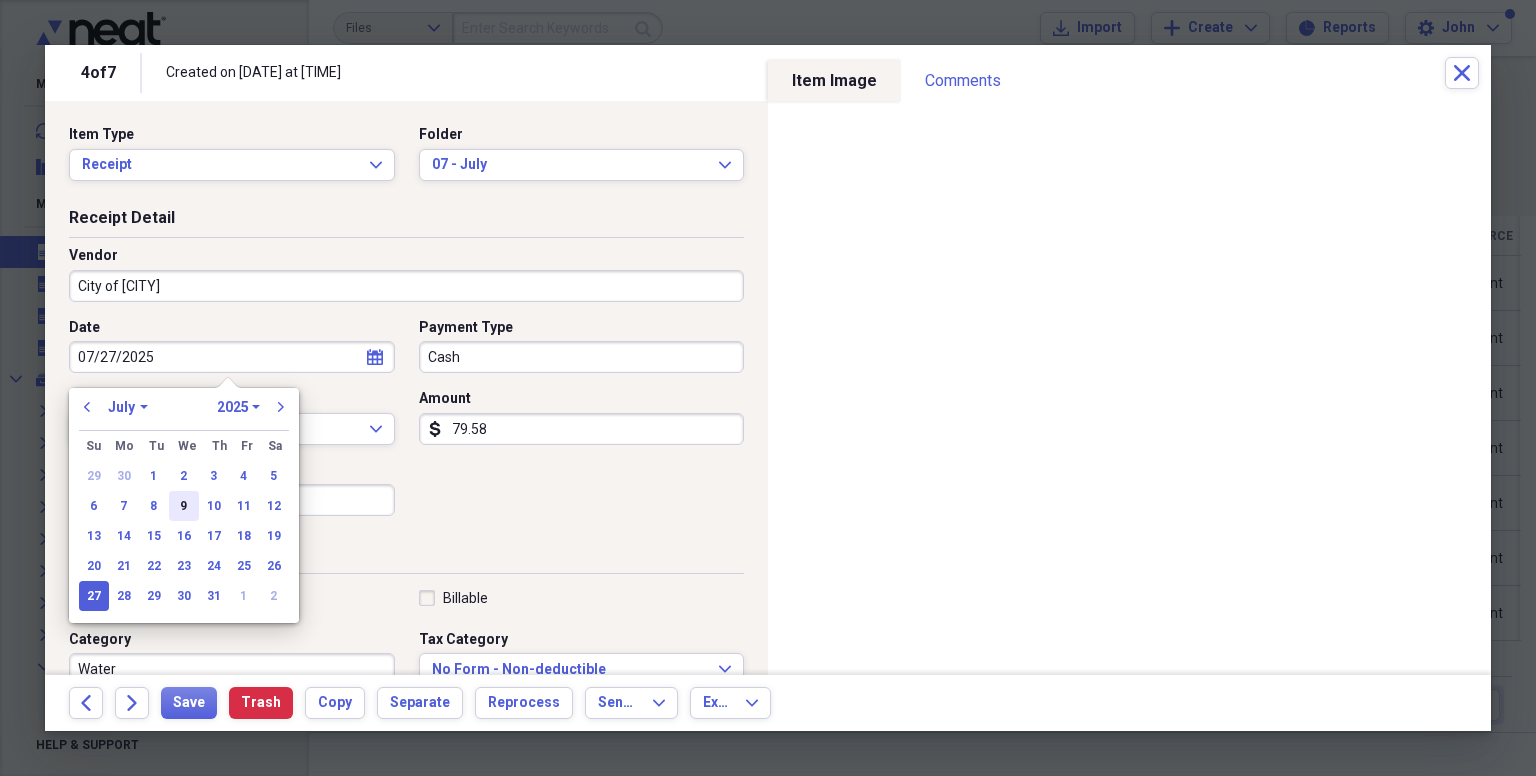 click on "9" at bounding box center (184, 506) 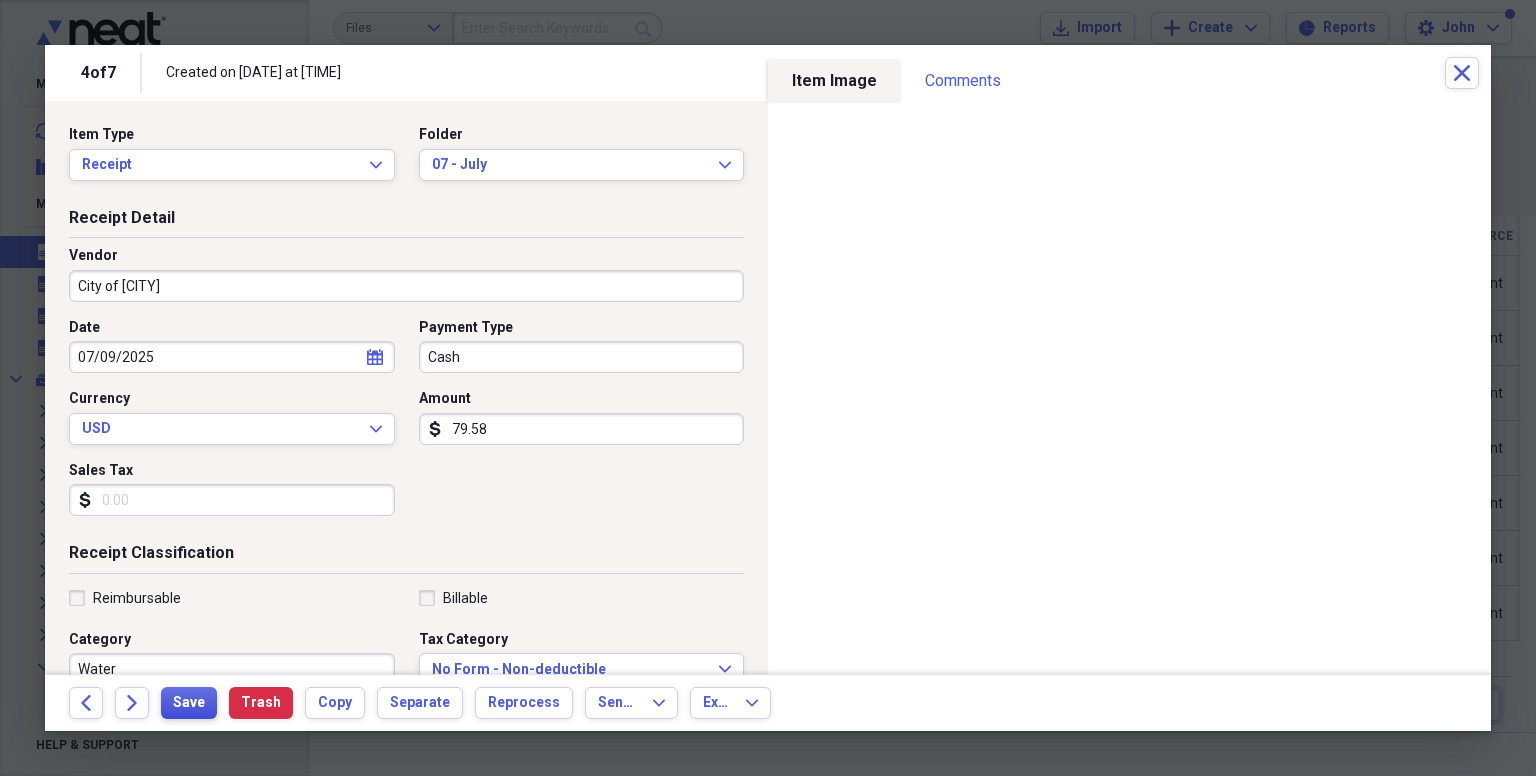 click on "Save" at bounding box center [189, 703] 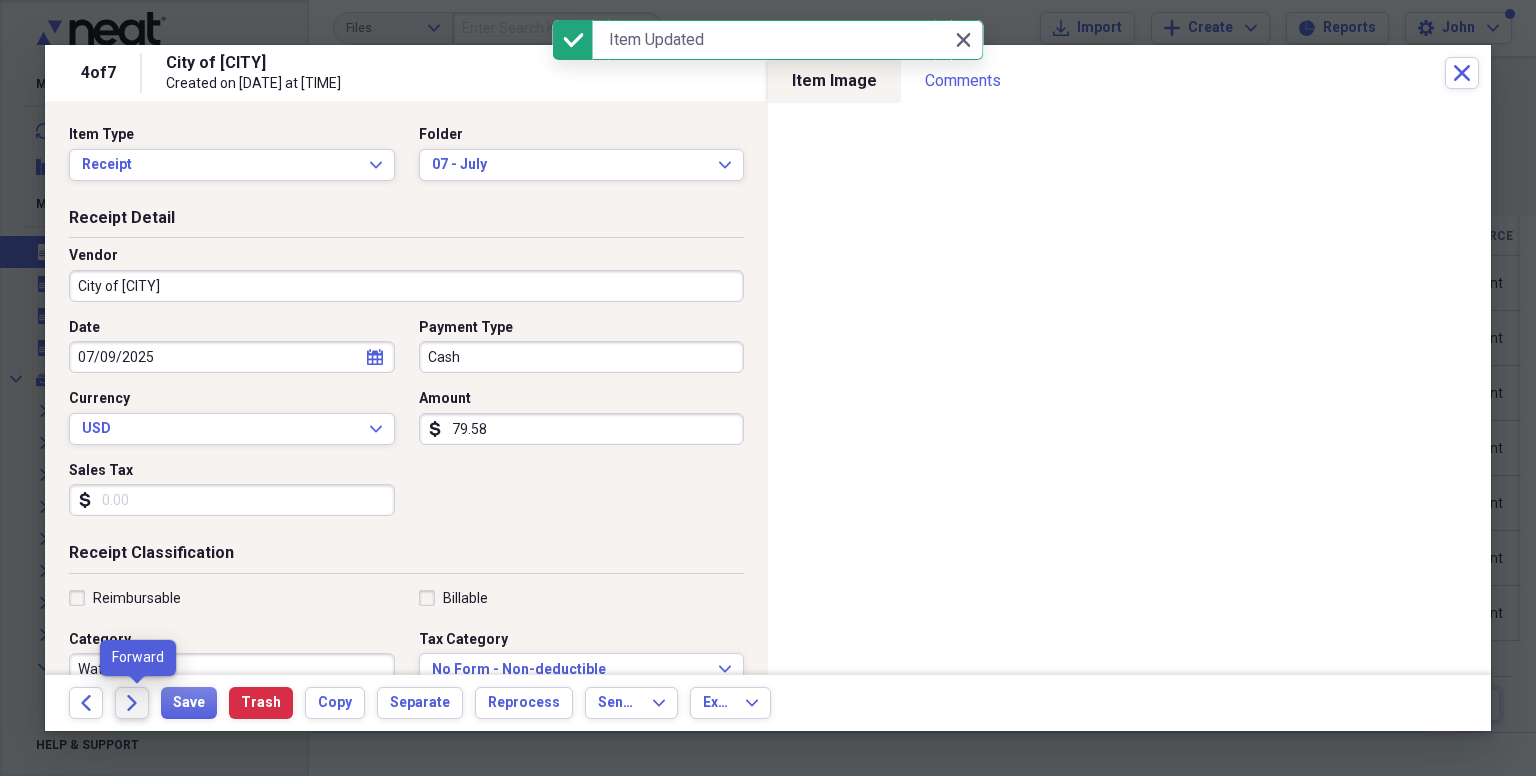 click 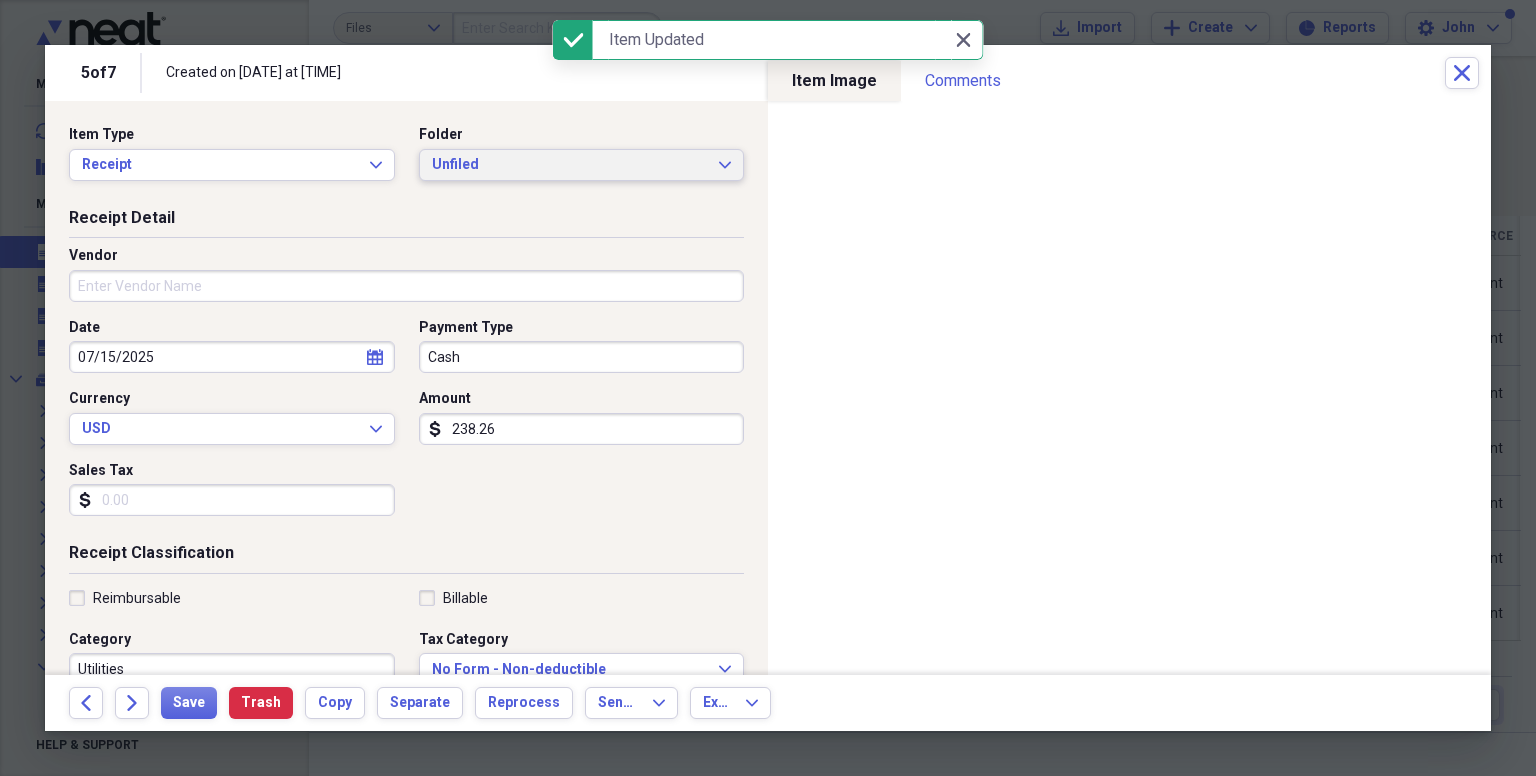 click on "Unfiled" at bounding box center (570, 165) 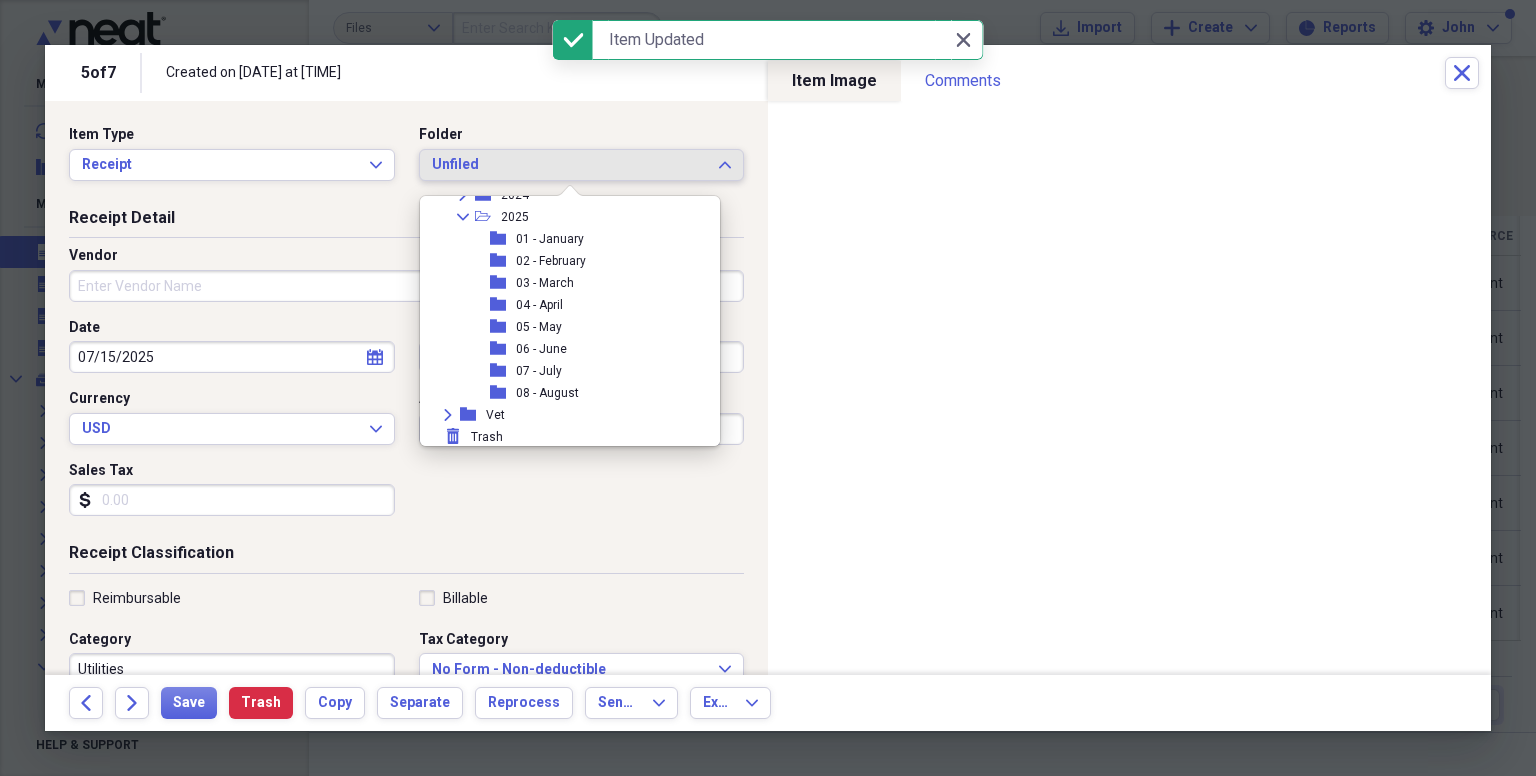 scroll, scrollTop: 270, scrollLeft: 0, axis: vertical 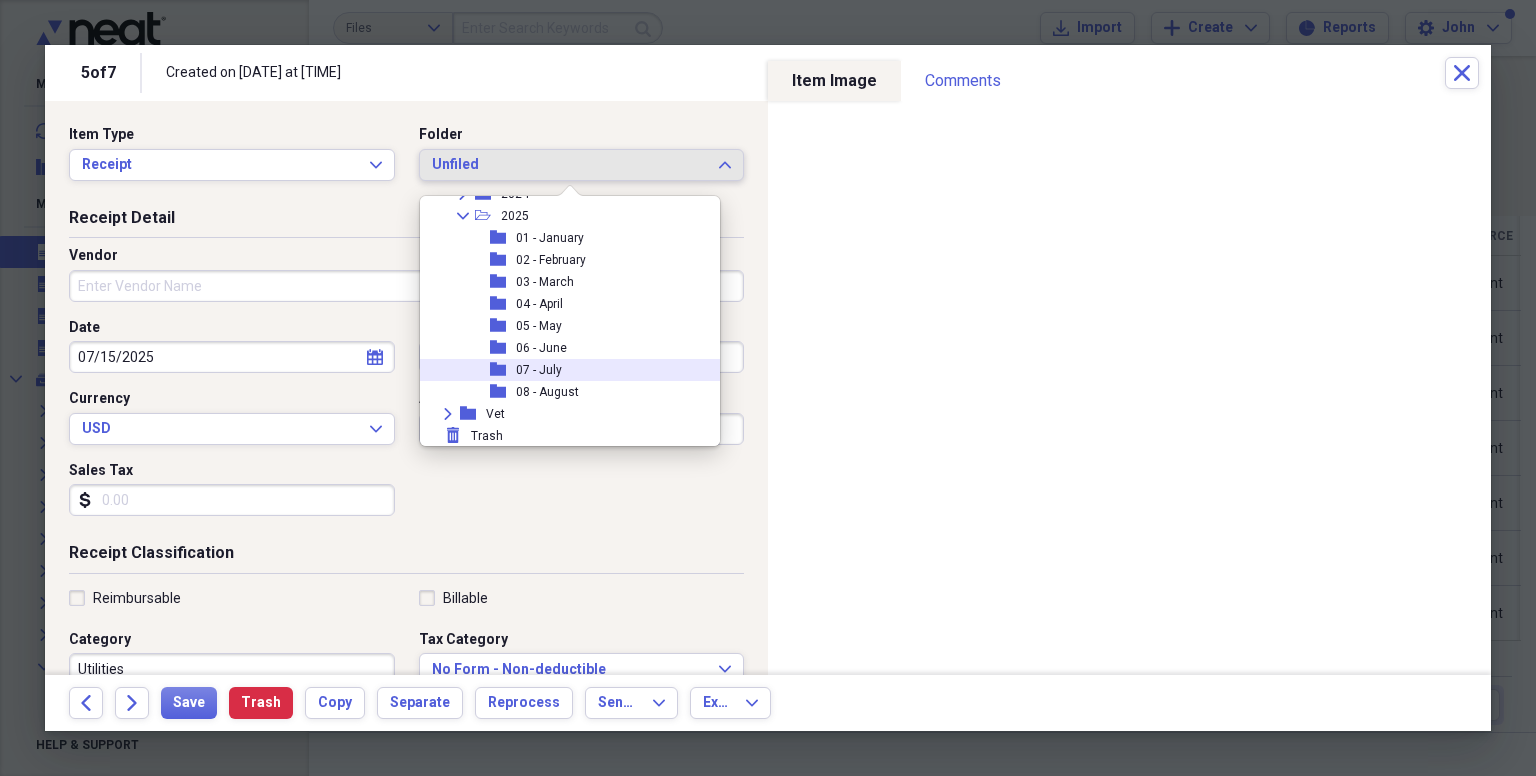 click on "07 - July" at bounding box center [539, 370] 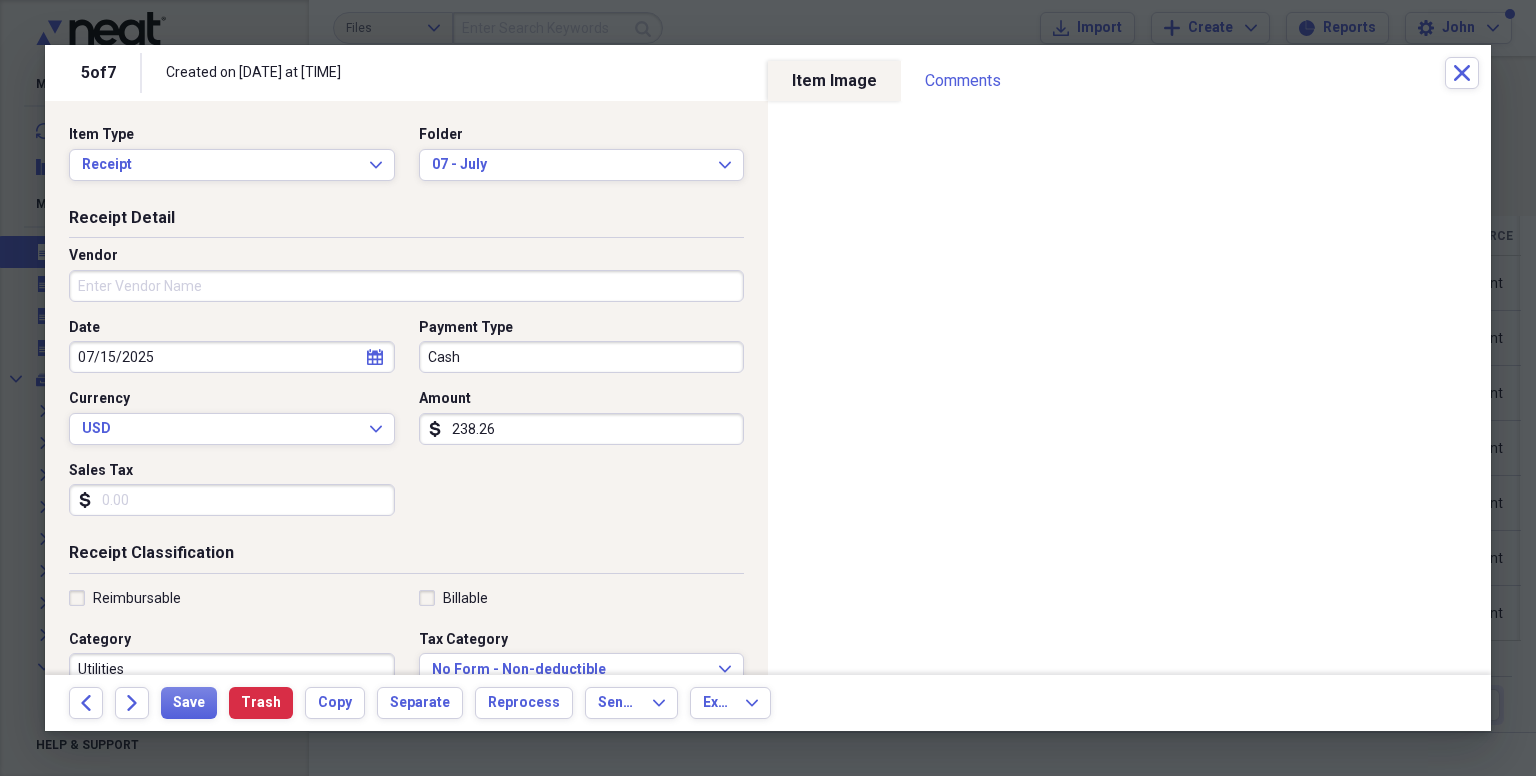 click on "Vendor" at bounding box center (406, 286) 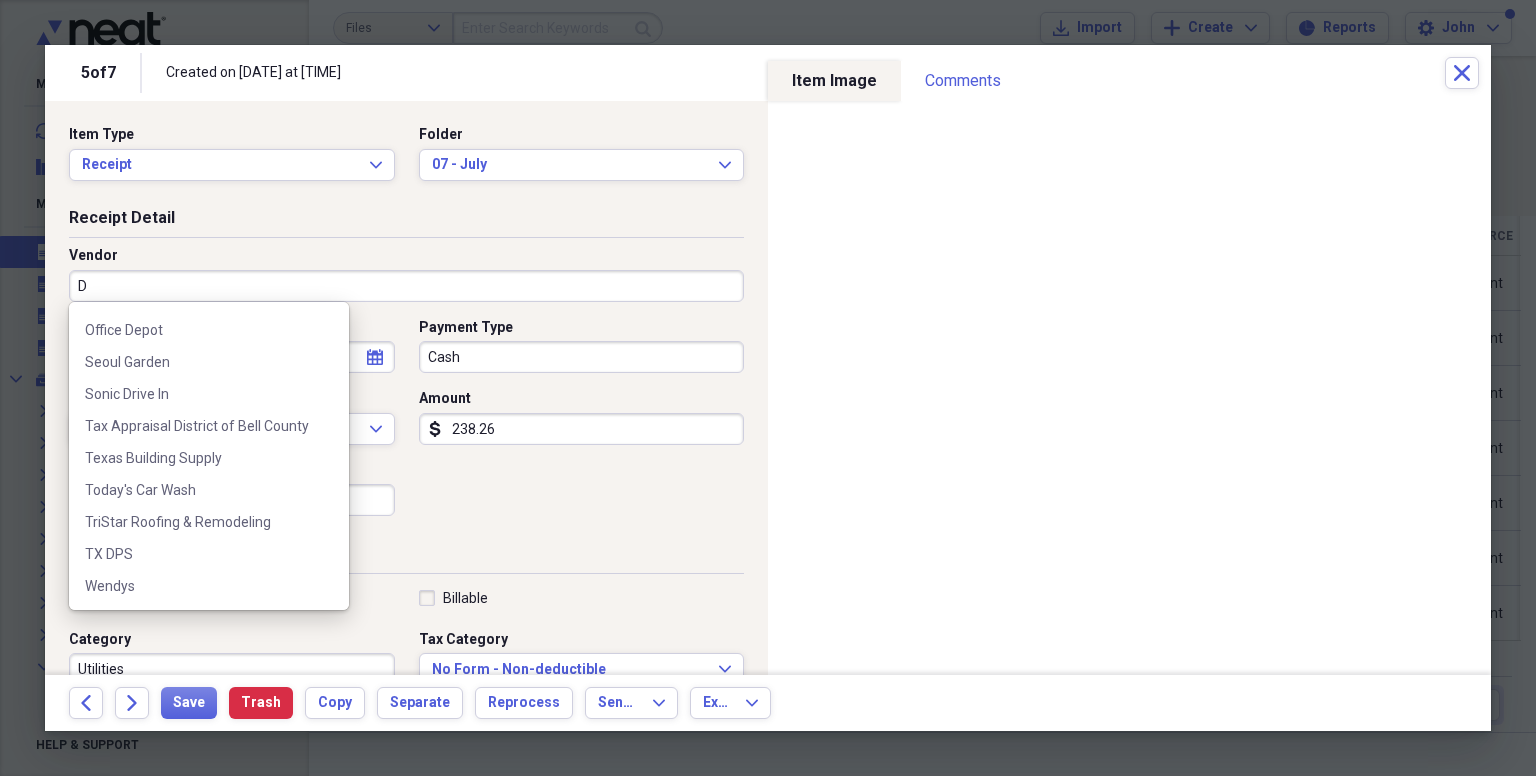 scroll, scrollTop: 0, scrollLeft: 0, axis: both 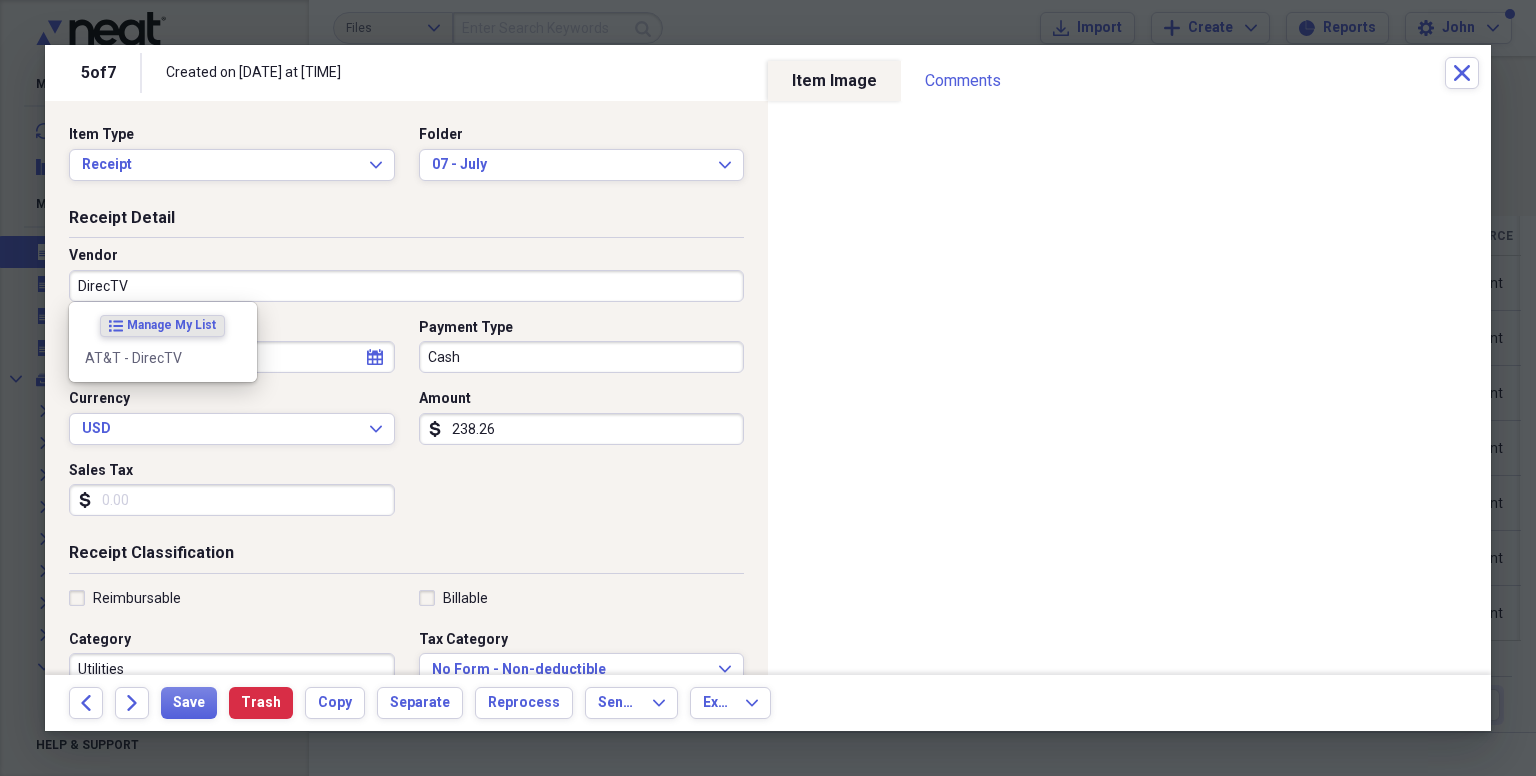 type on "DirecTV" 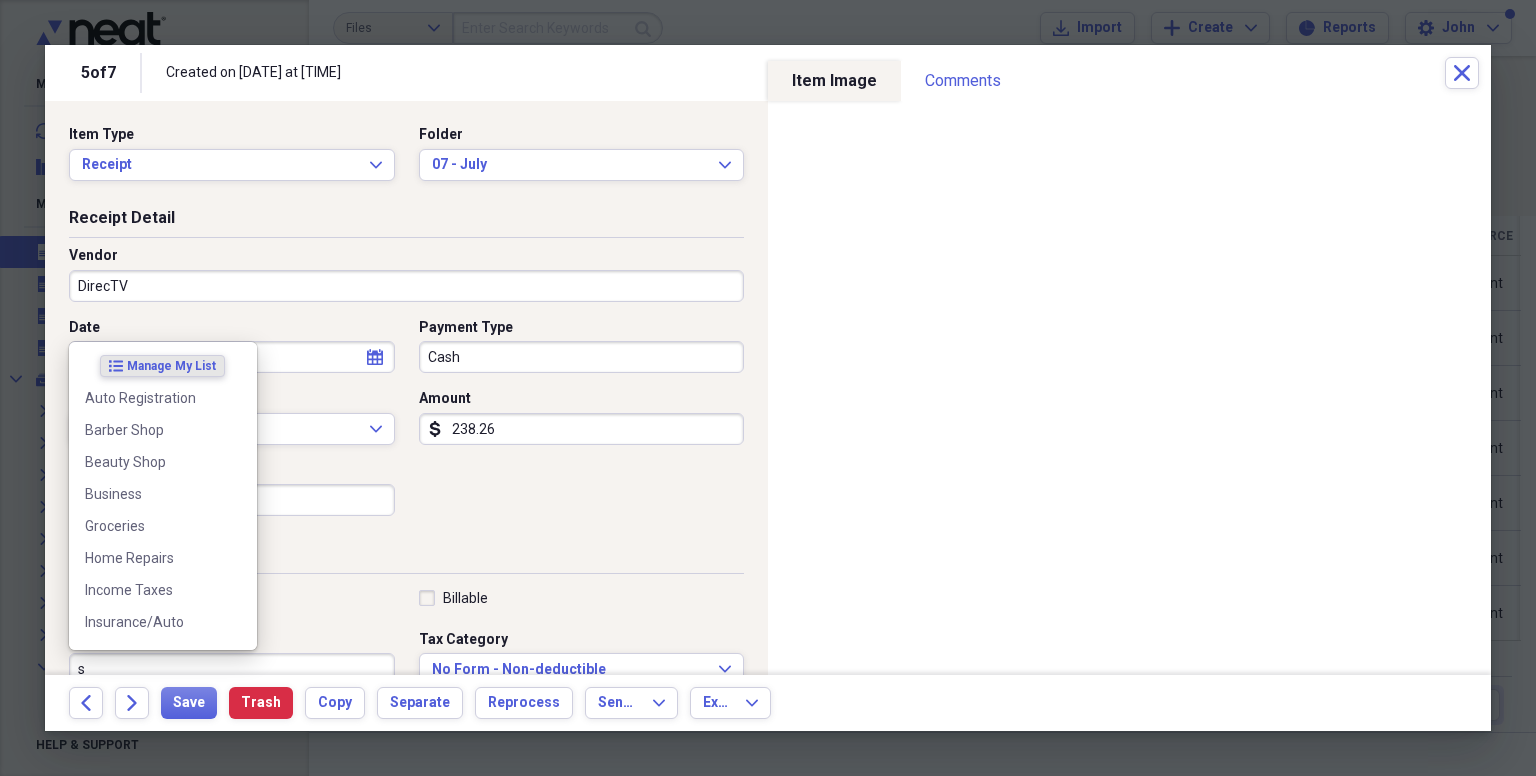 scroll, scrollTop: 2, scrollLeft: 0, axis: vertical 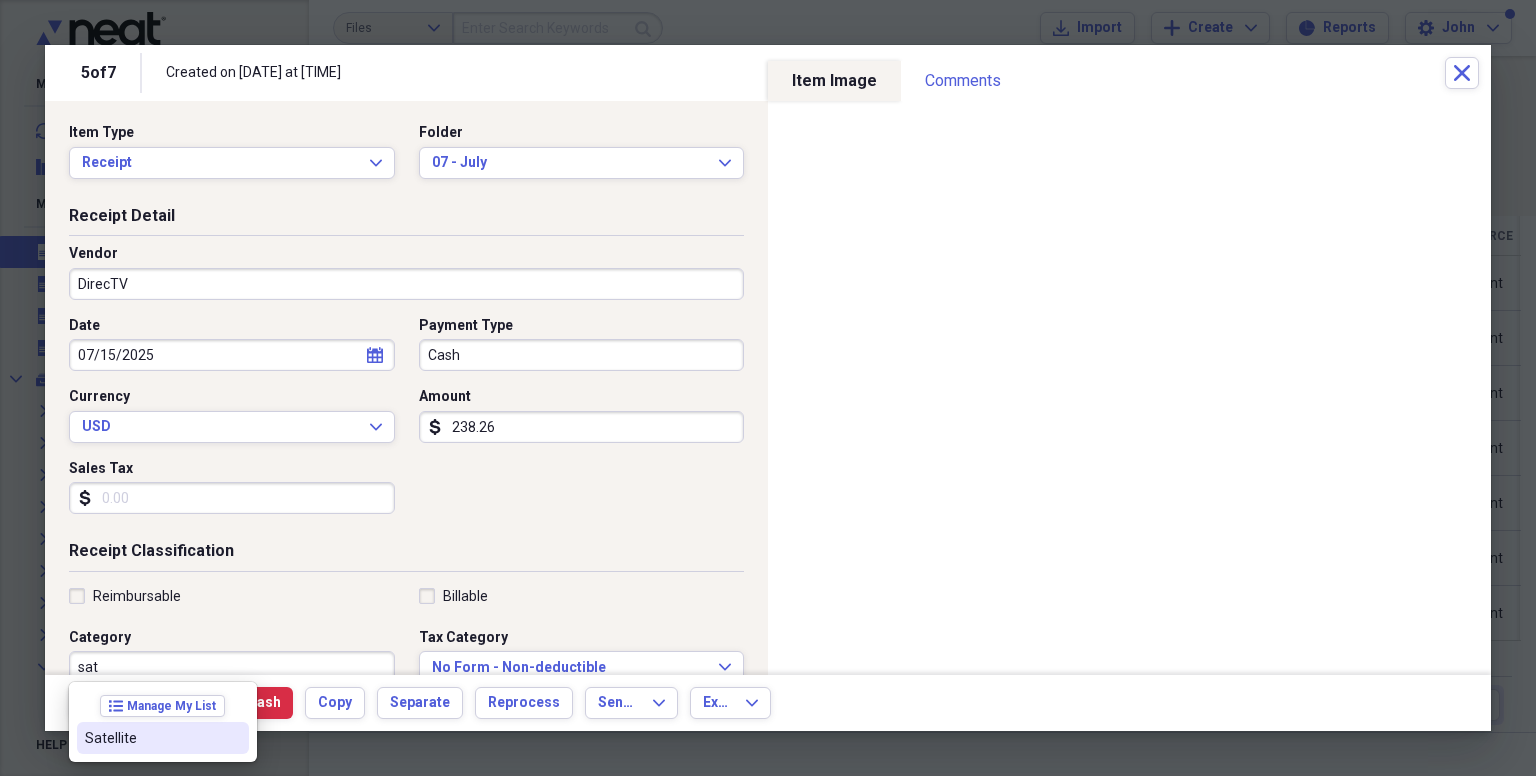 click on "Satellite" at bounding box center [151, 738] 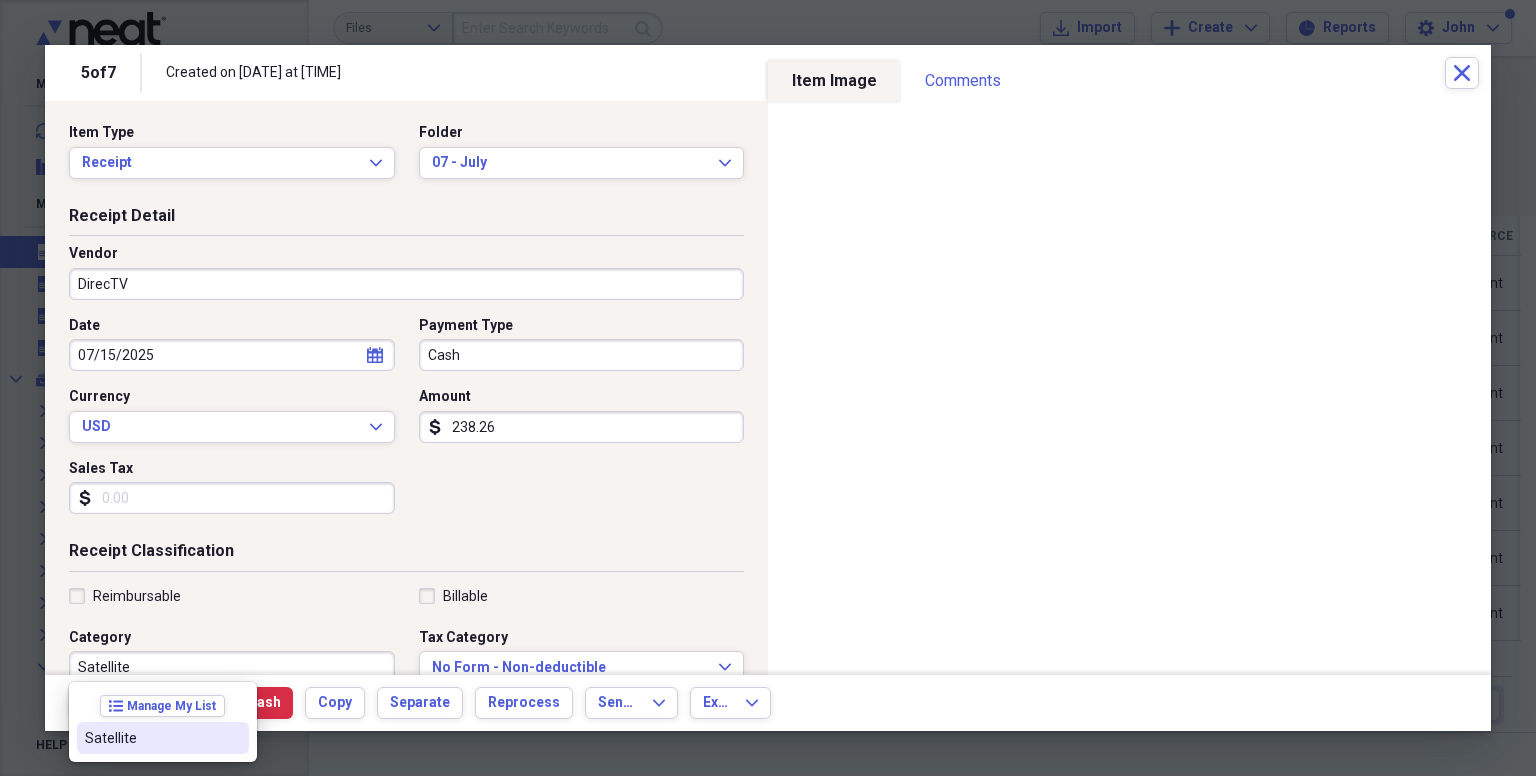 scroll, scrollTop: 10, scrollLeft: 0, axis: vertical 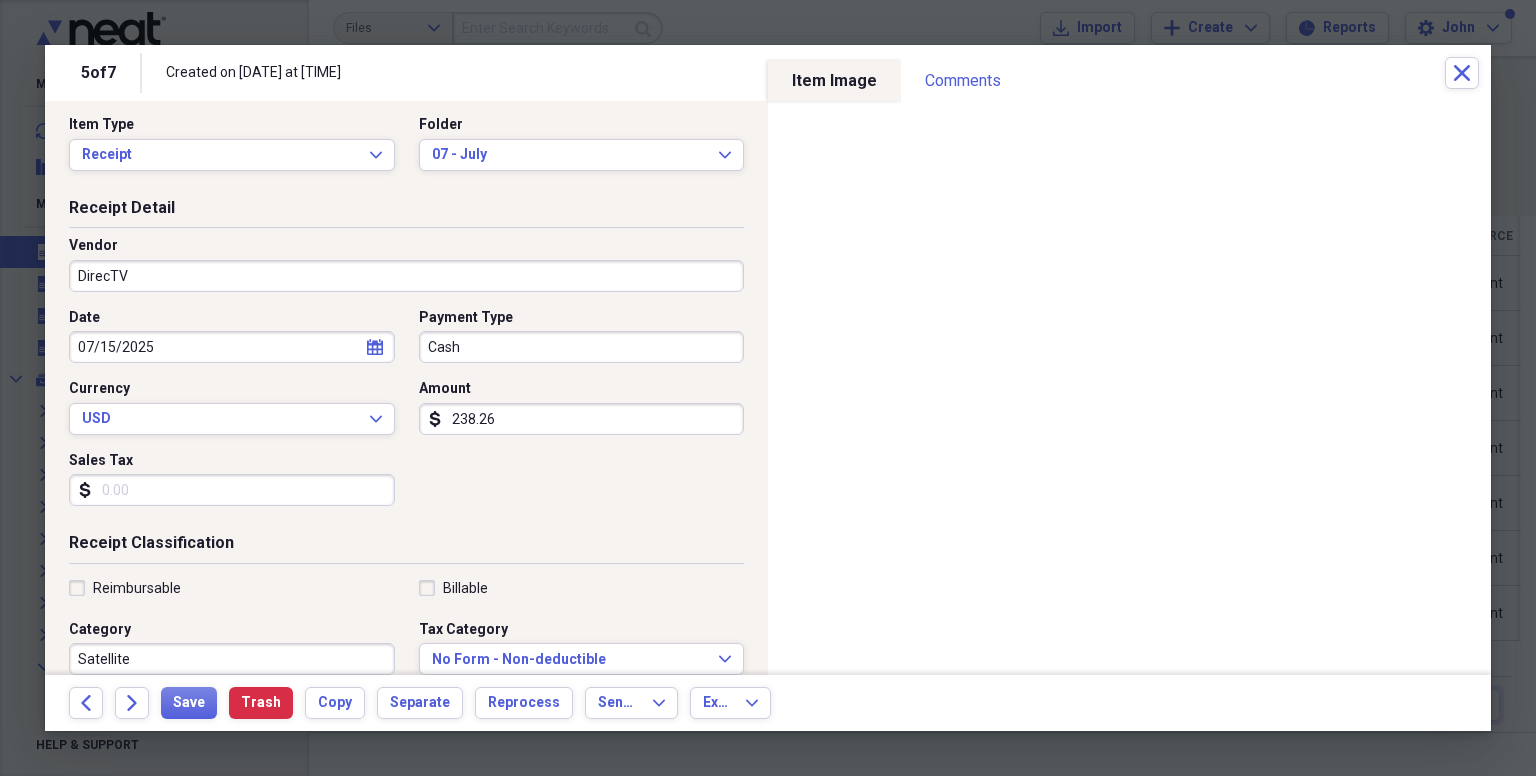 click on "07/15/2025" at bounding box center [232, 347] 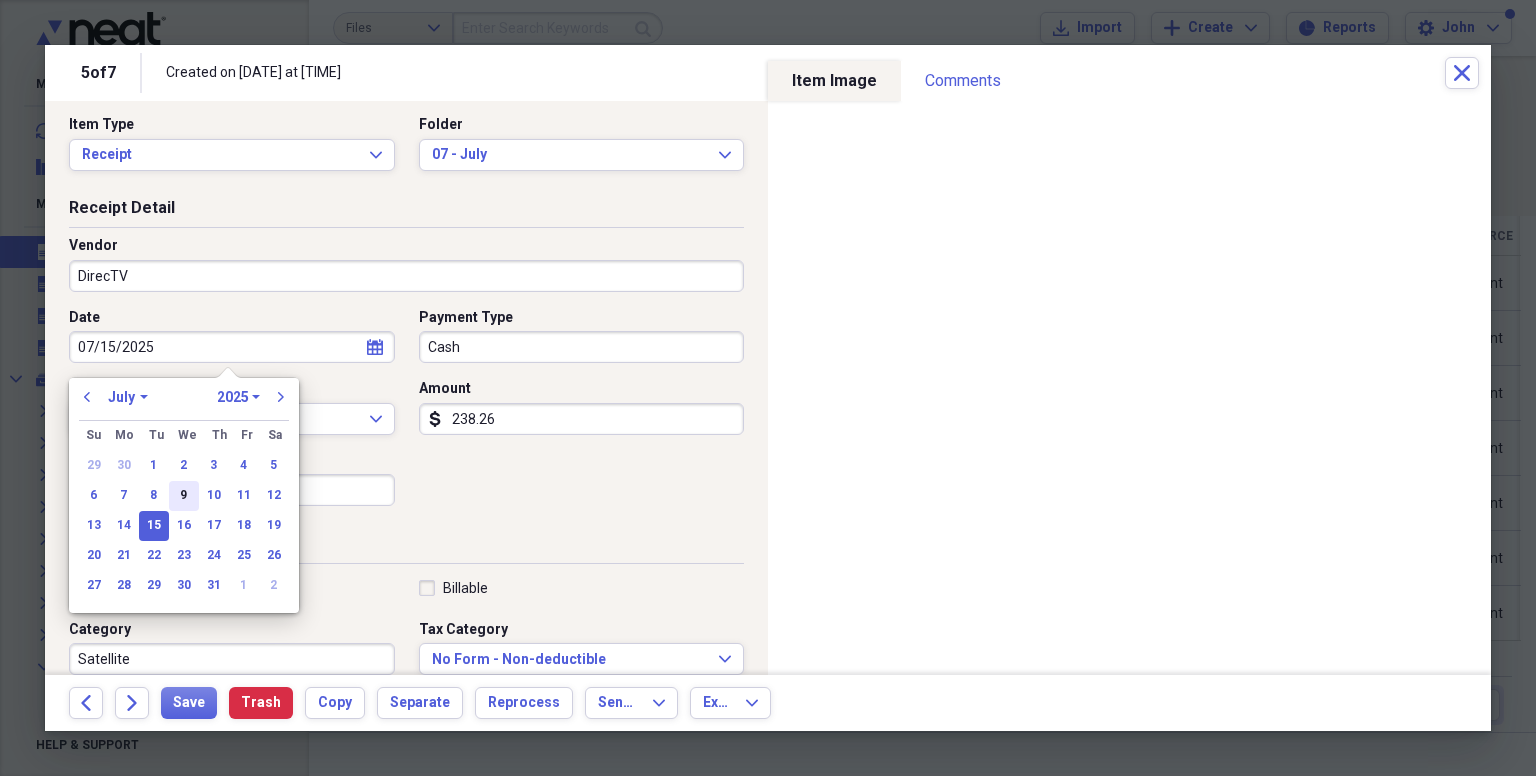 click on "9" at bounding box center [184, 496] 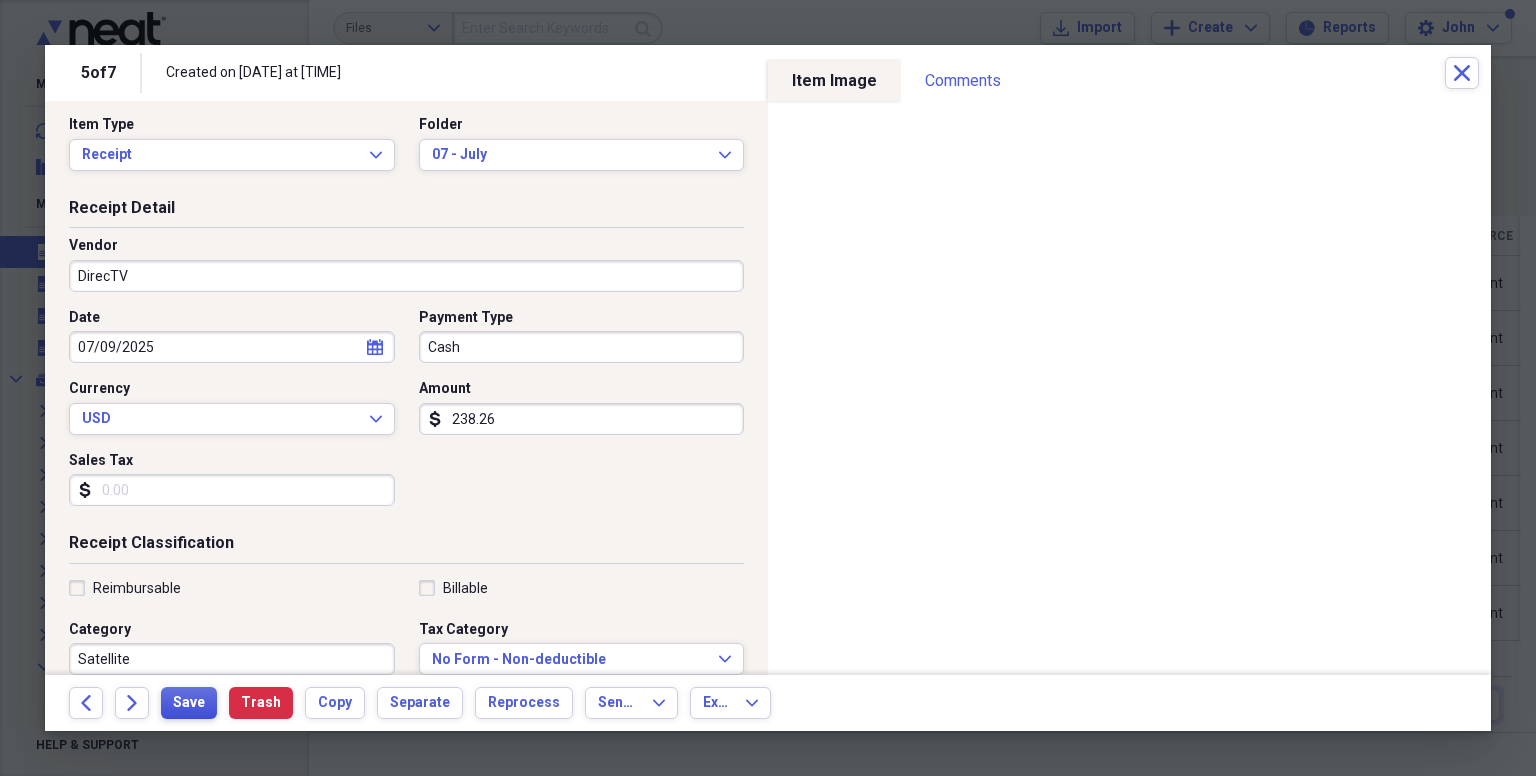 click on "Save" at bounding box center (189, 703) 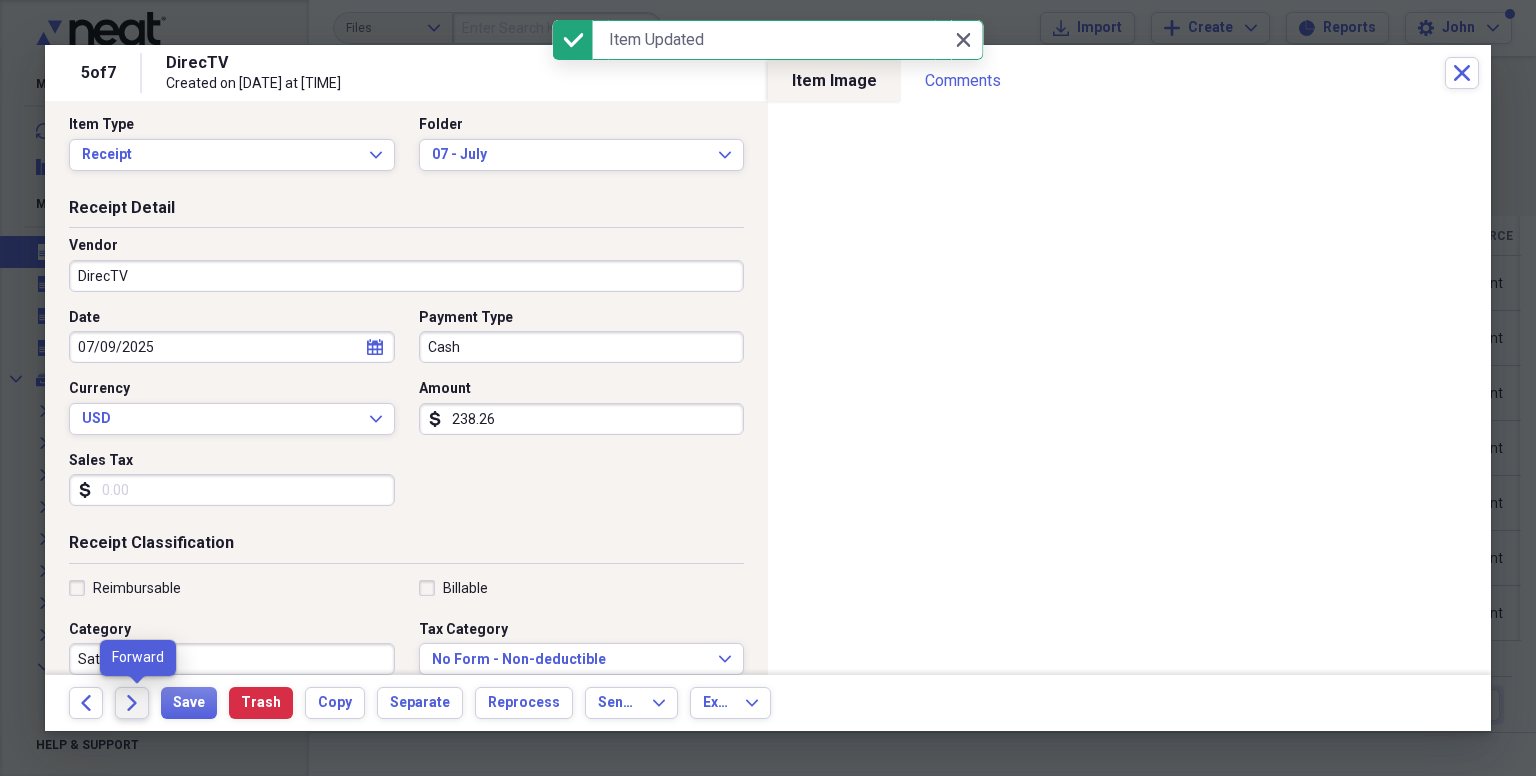 click on "Forward" 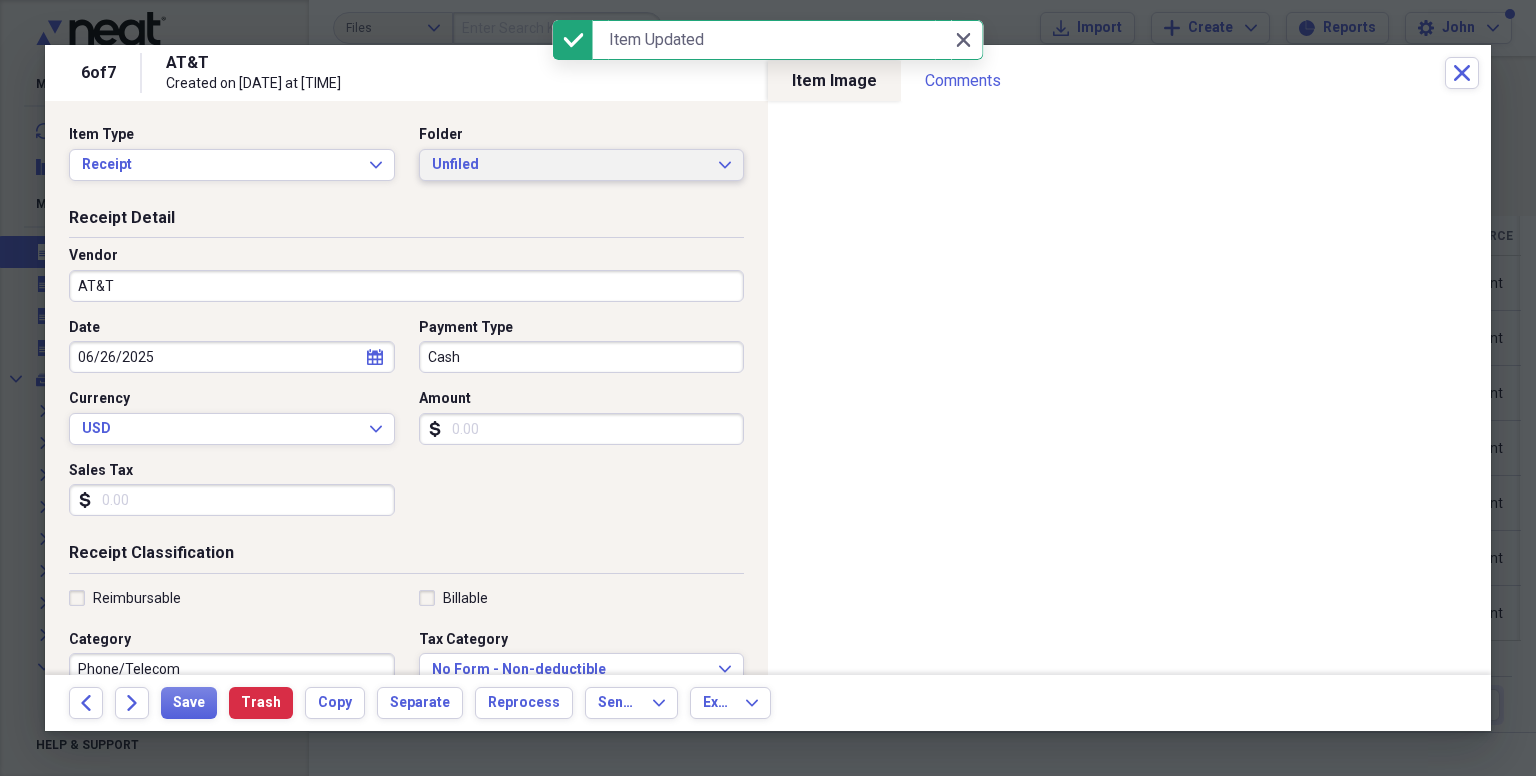click on "Unfiled" at bounding box center [570, 165] 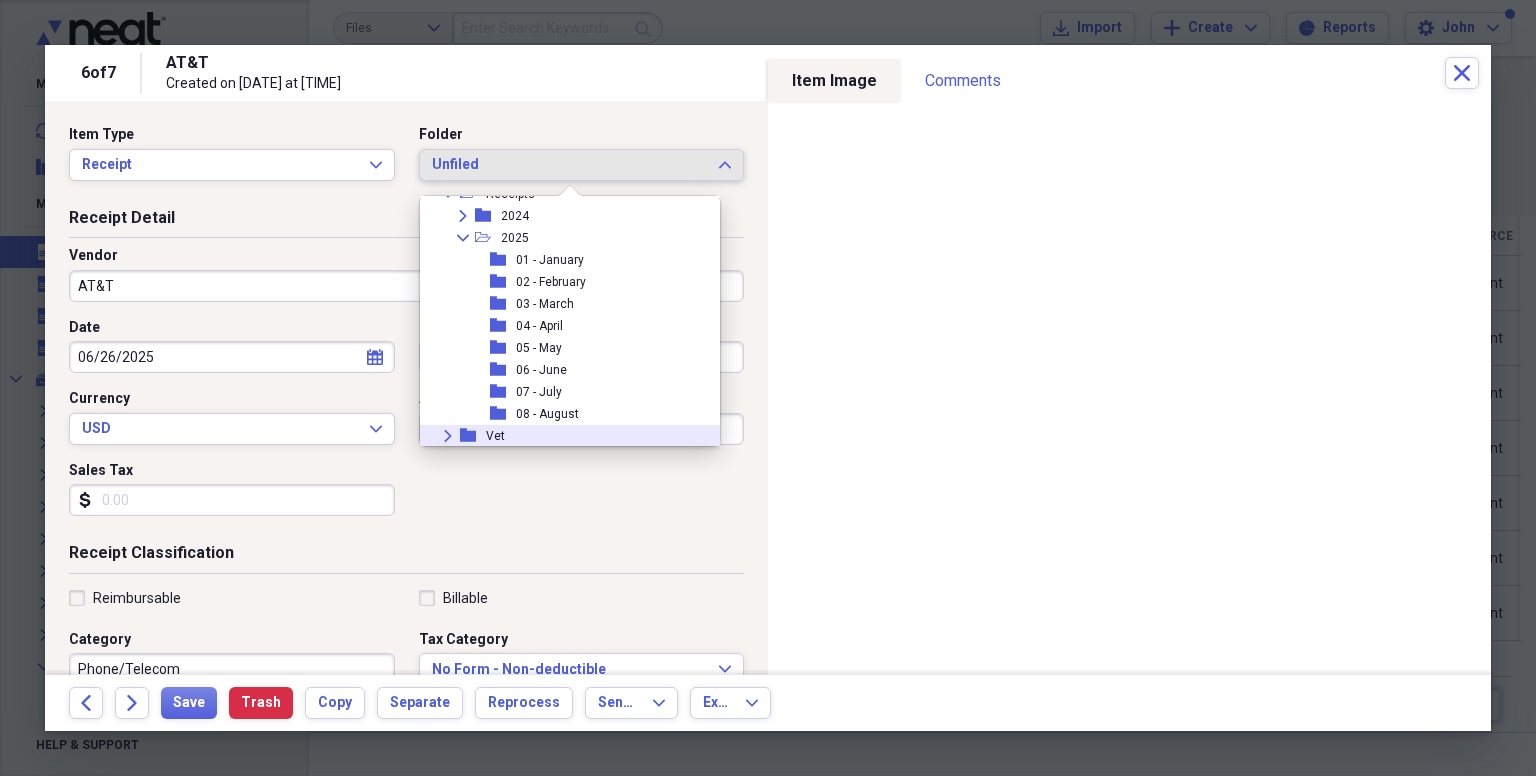 scroll, scrollTop: 270, scrollLeft: 0, axis: vertical 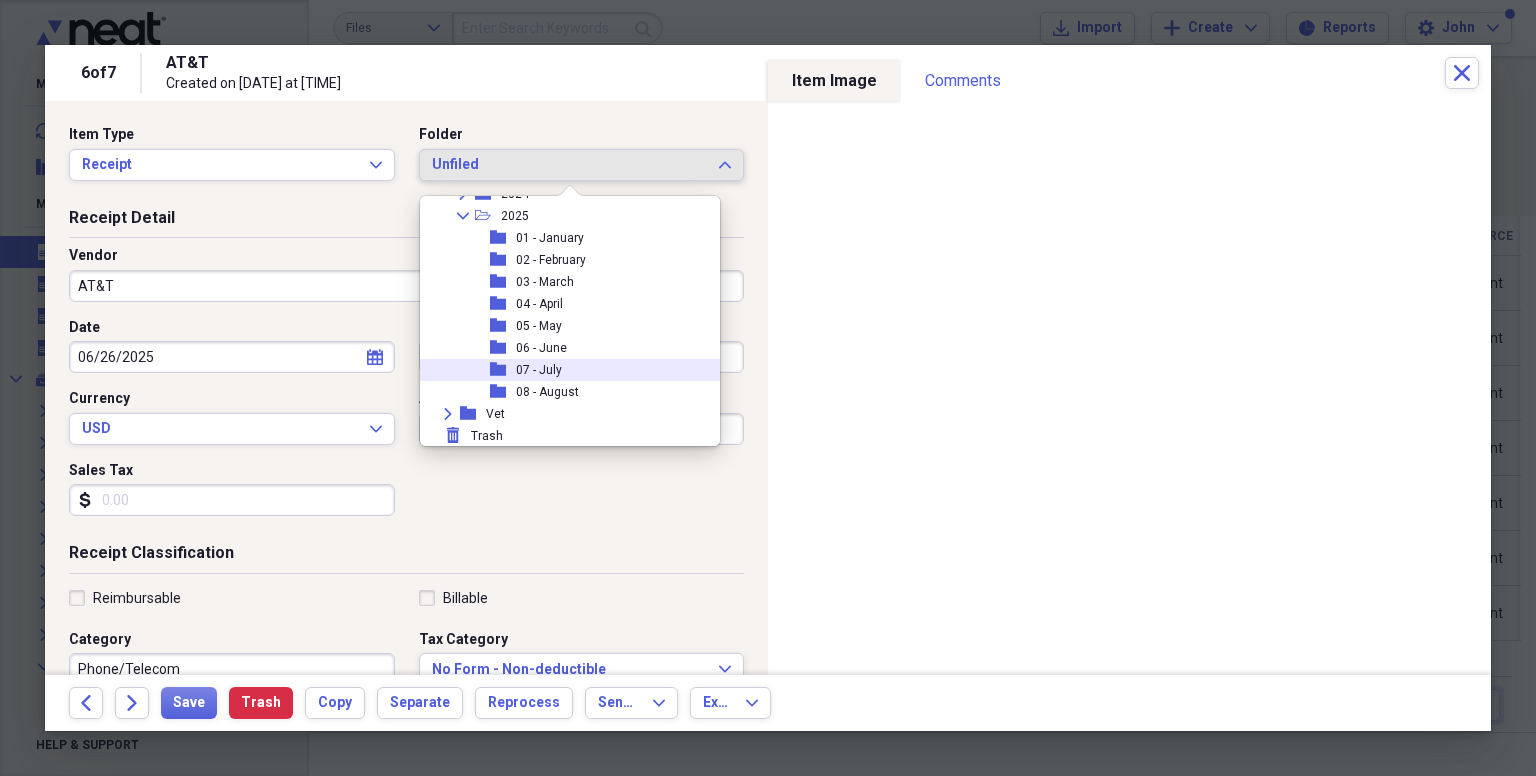 click on "07 - July" at bounding box center [539, 370] 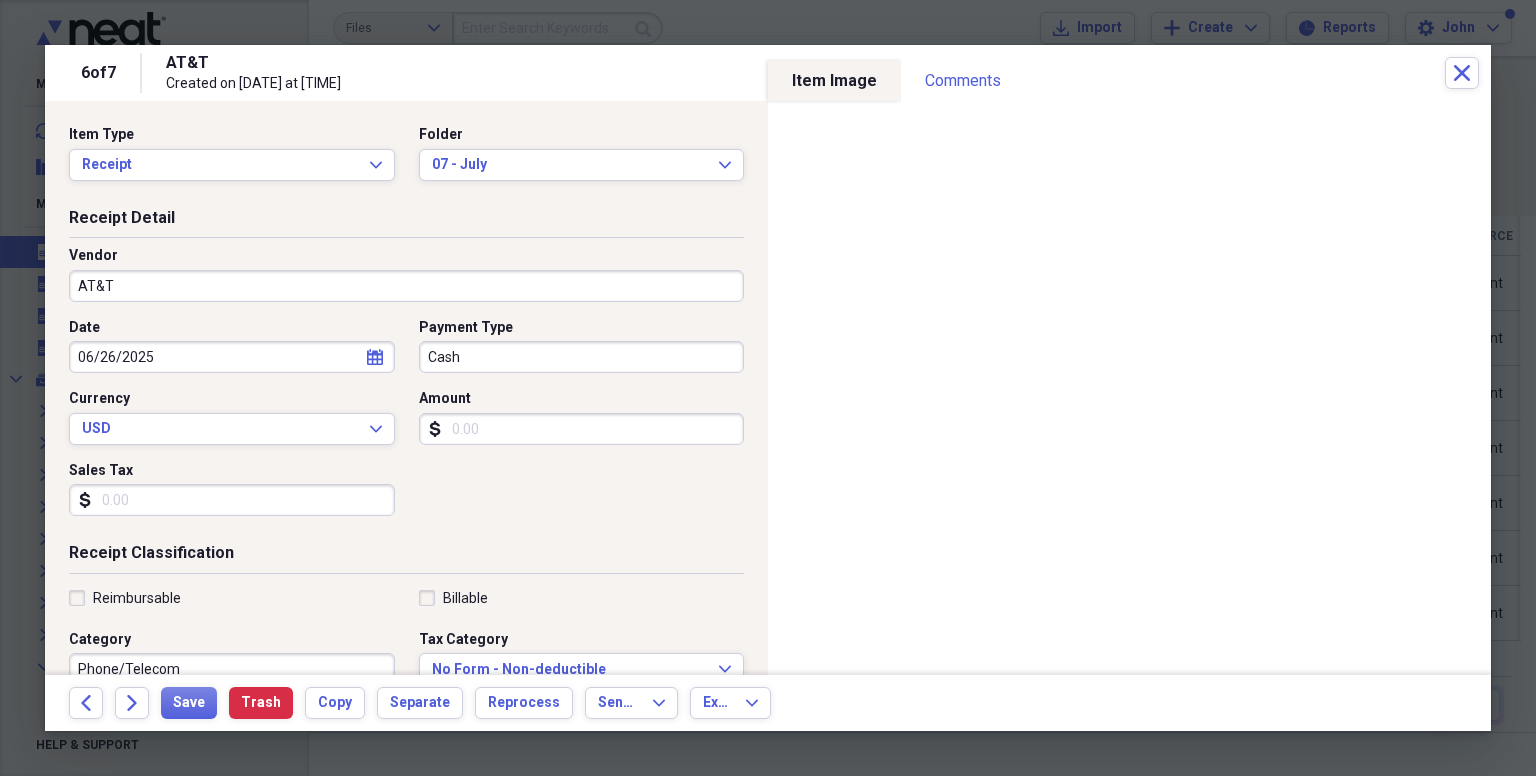 click on "AT&T" at bounding box center [406, 286] 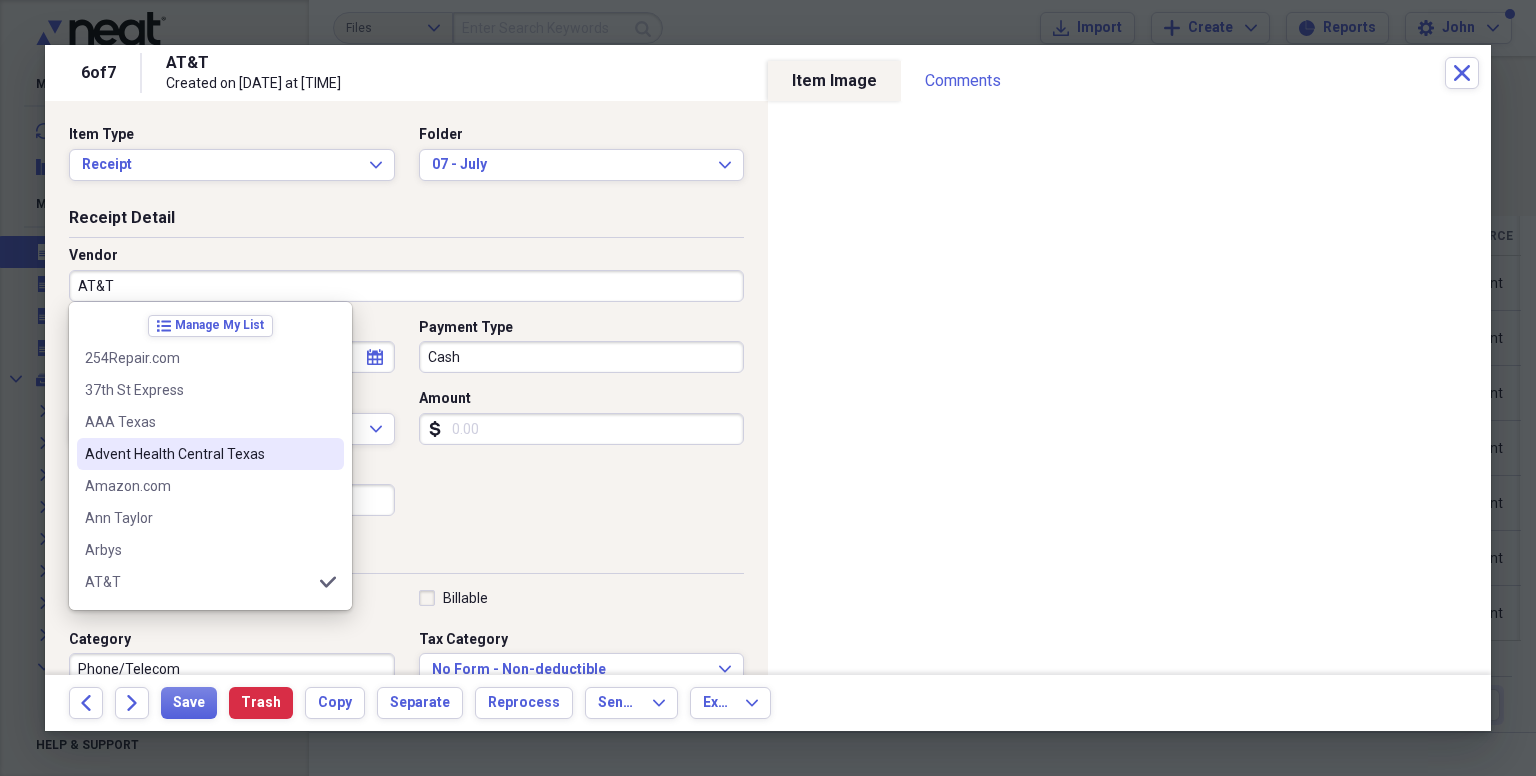 scroll, scrollTop: 100, scrollLeft: 0, axis: vertical 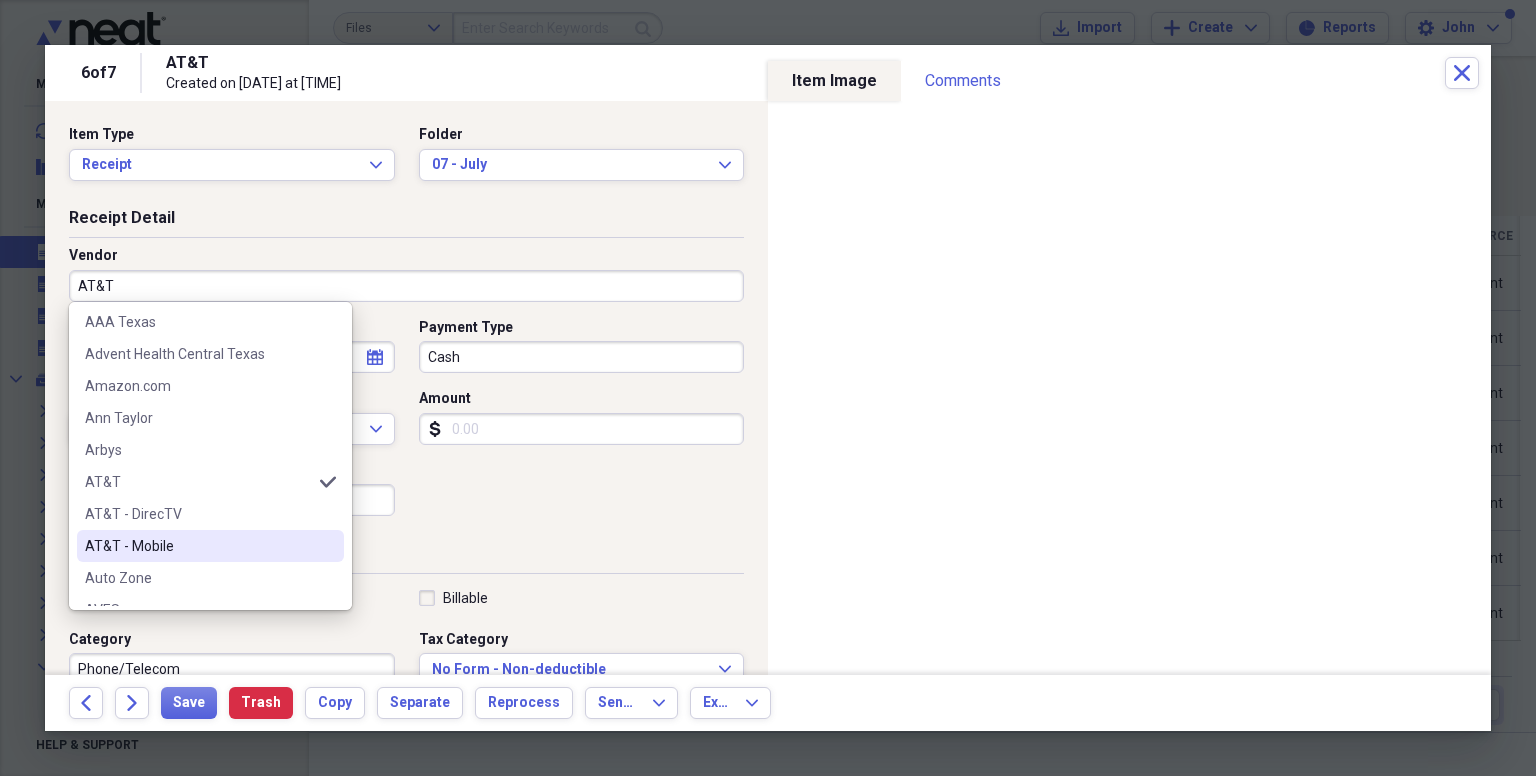 click on "AT&T - Mobile" at bounding box center [210, 546] 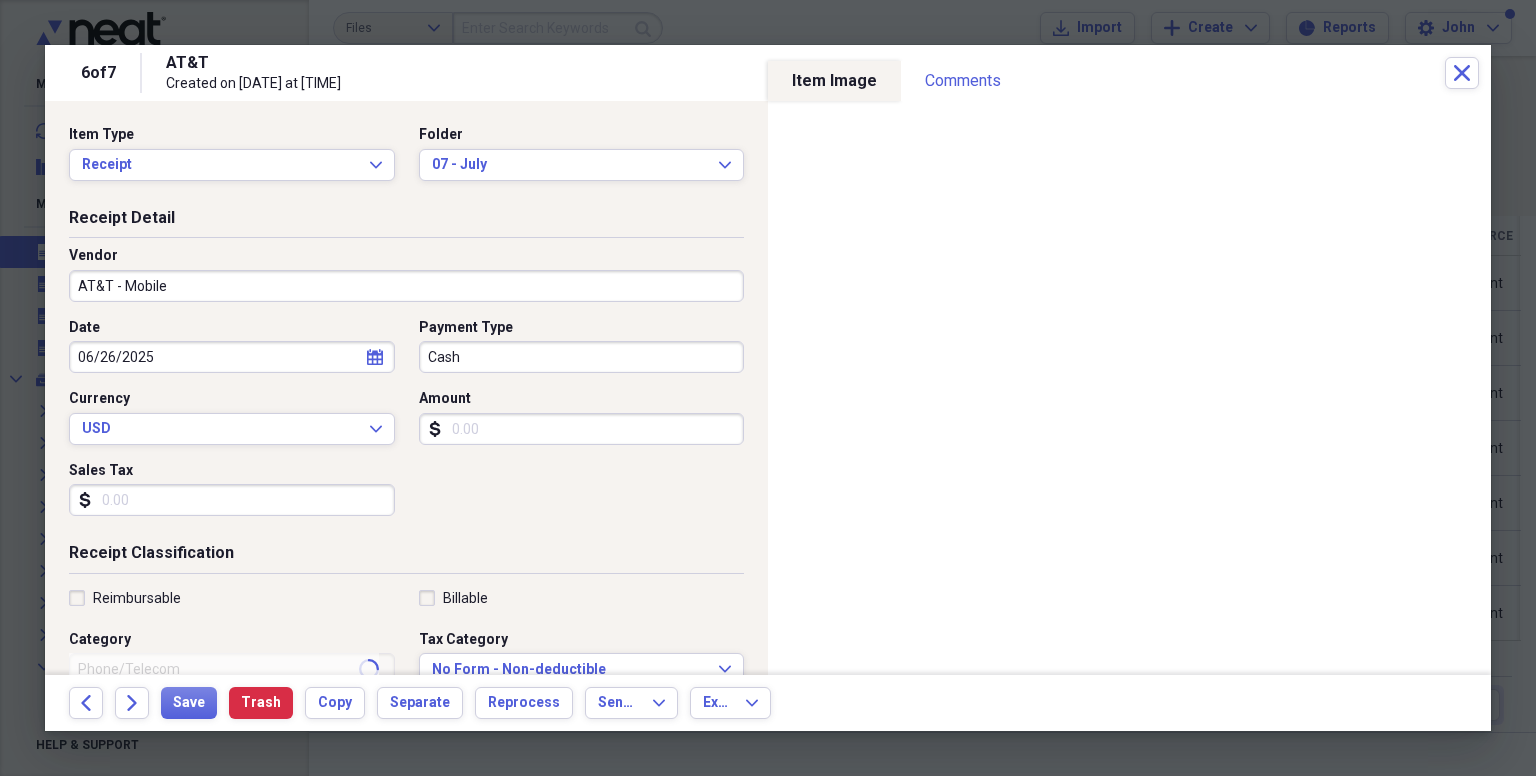 type on "Telephone" 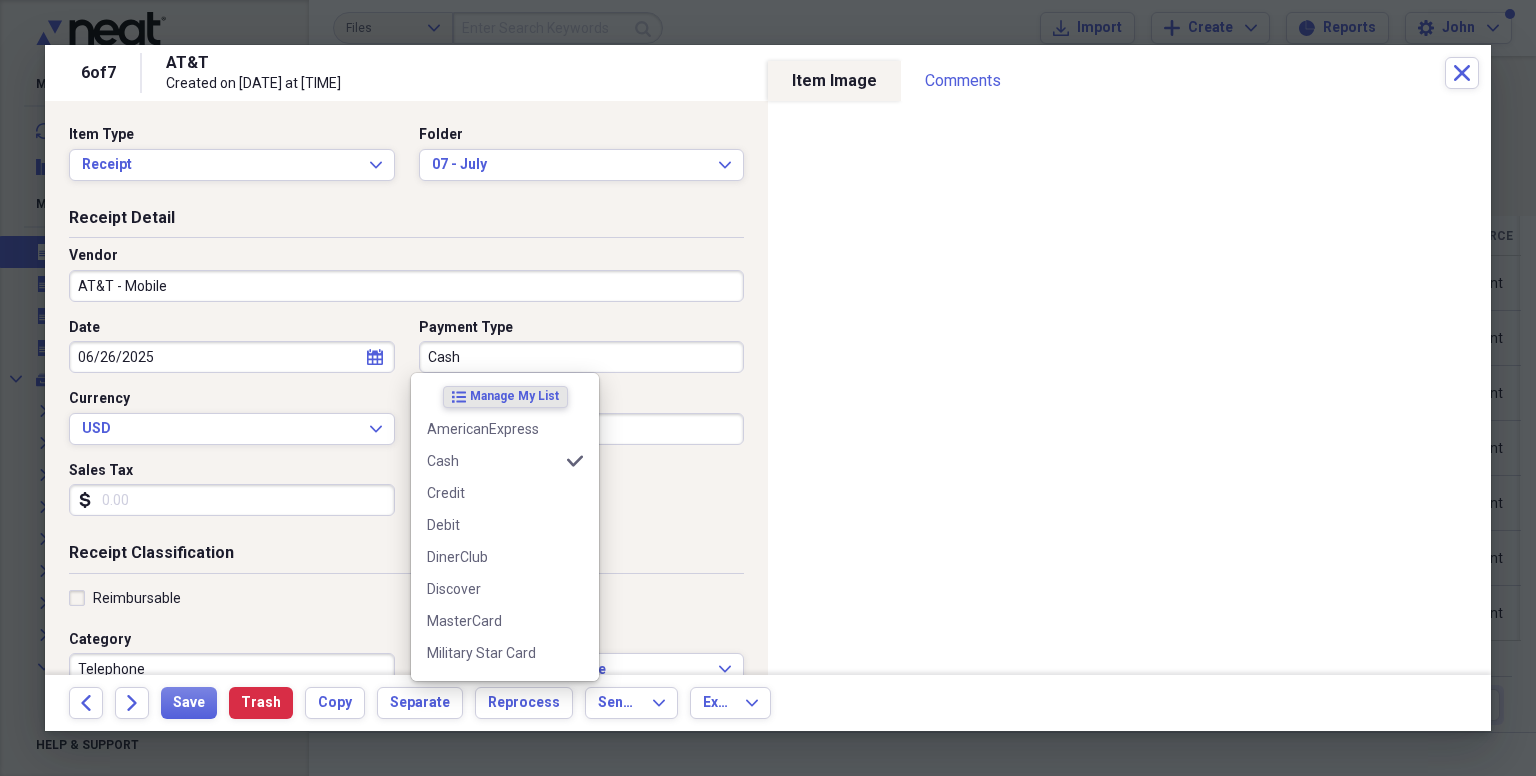 click on "Cash" at bounding box center [582, 357] 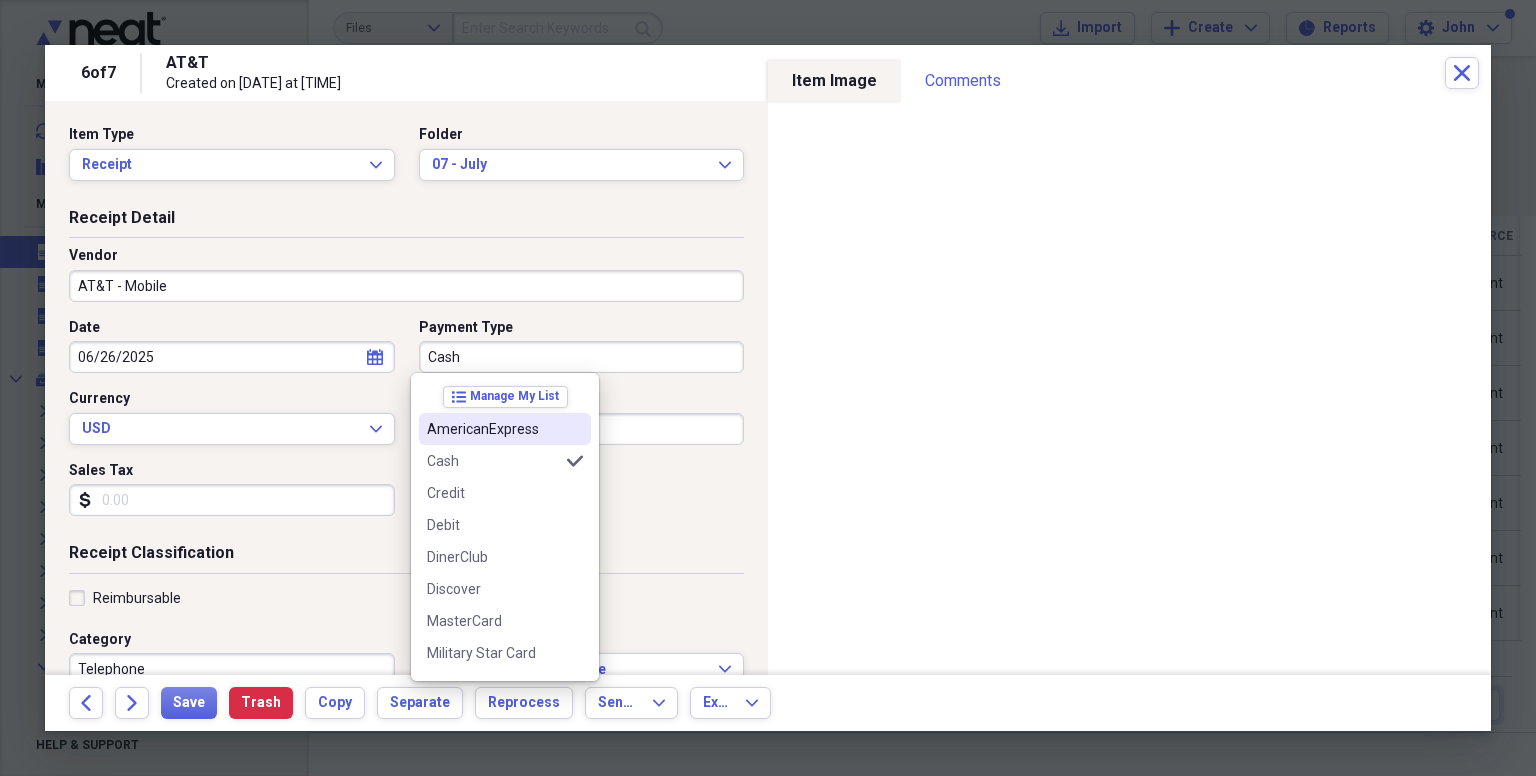 click on "06/26/2025" at bounding box center [232, 357] 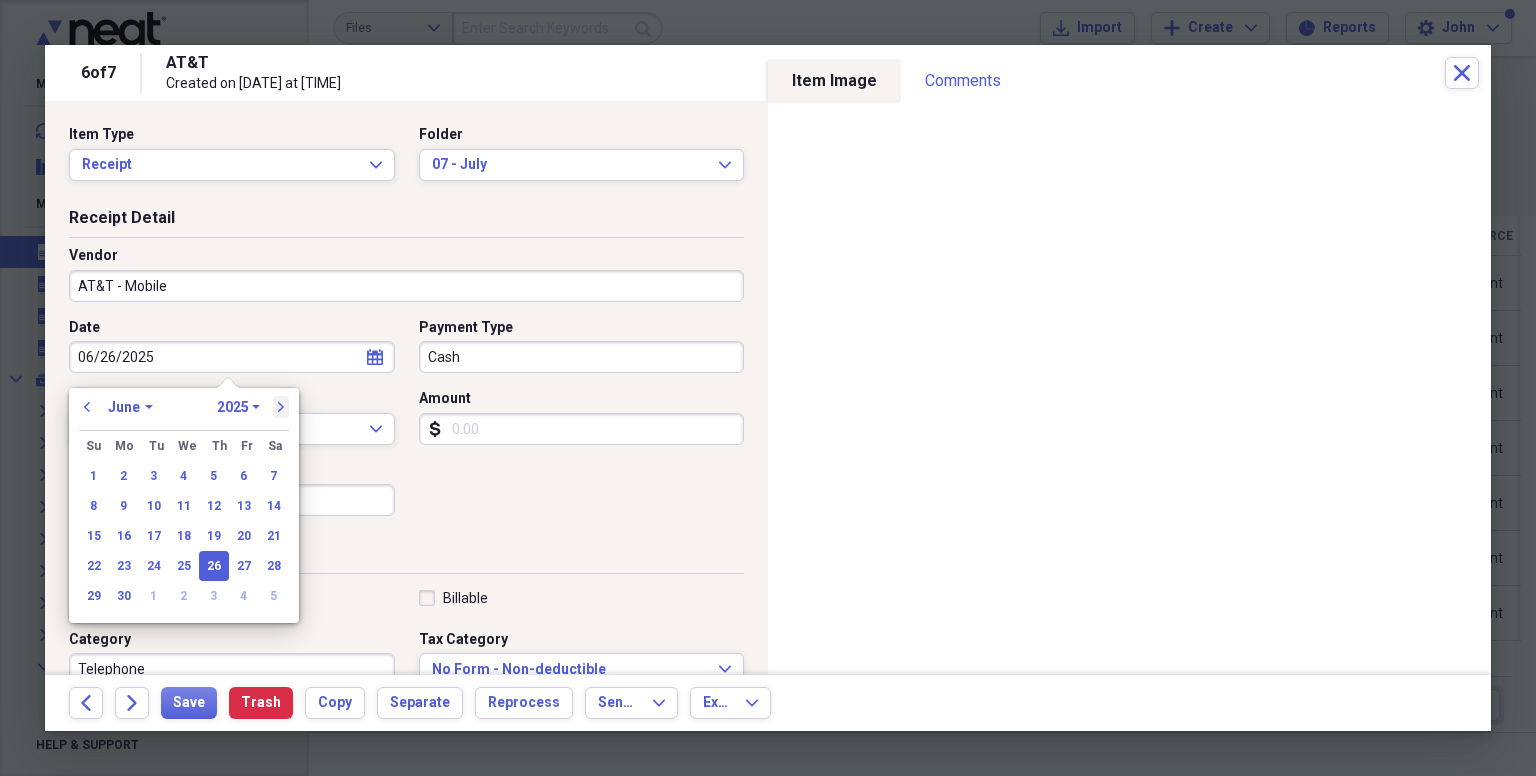 click on "next" at bounding box center (281, 407) 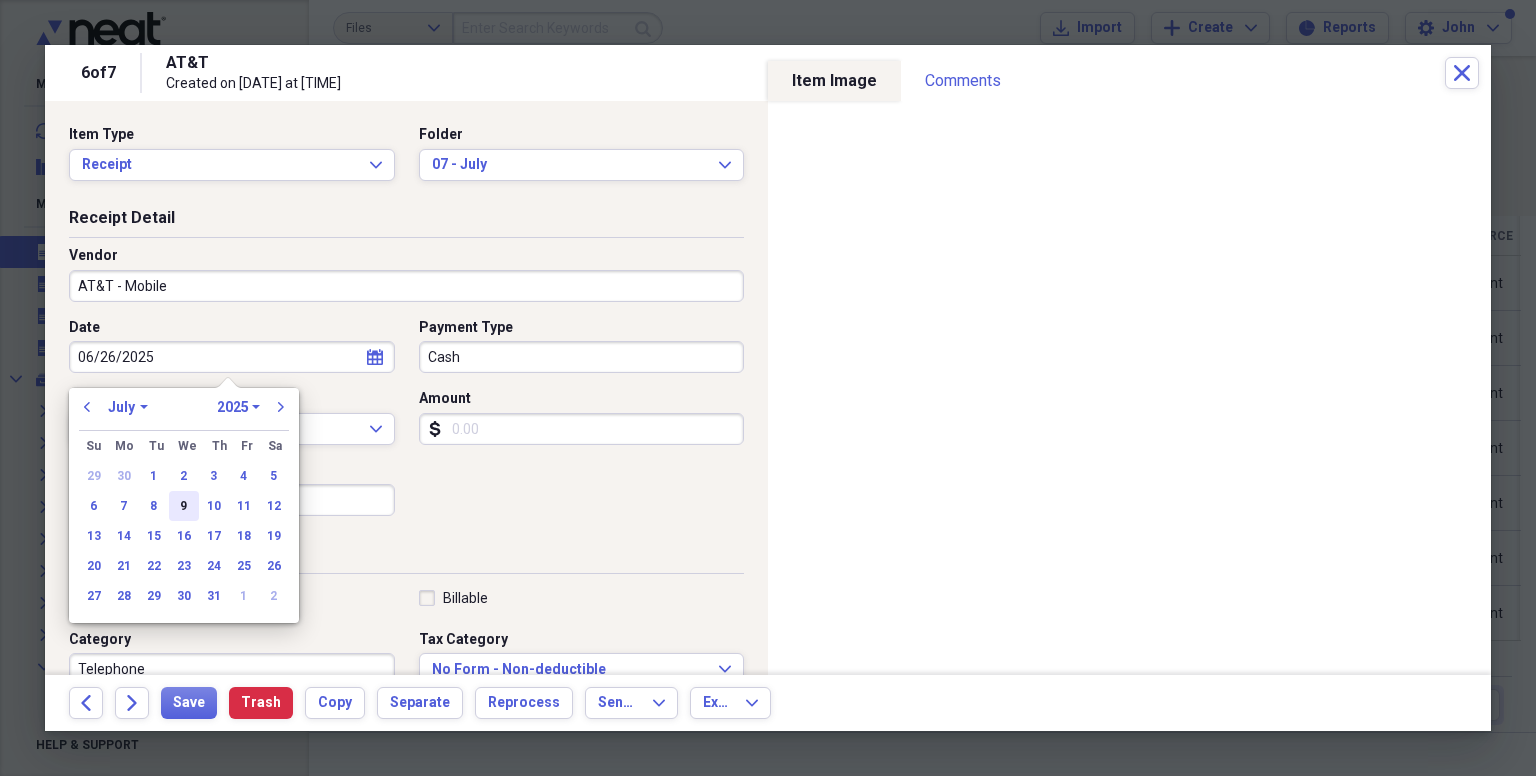 click on "9" at bounding box center [184, 506] 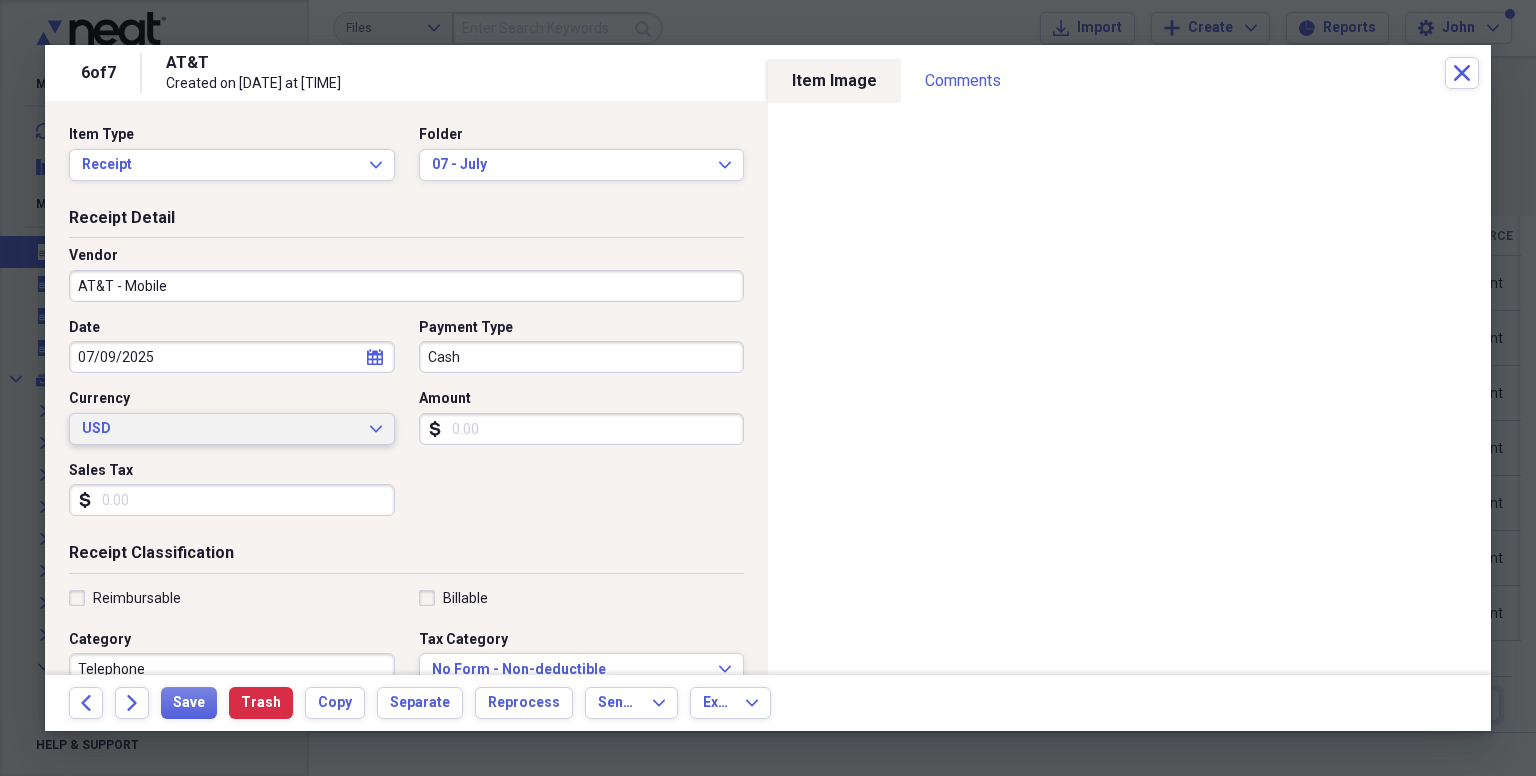 scroll, scrollTop: 100, scrollLeft: 0, axis: vertical 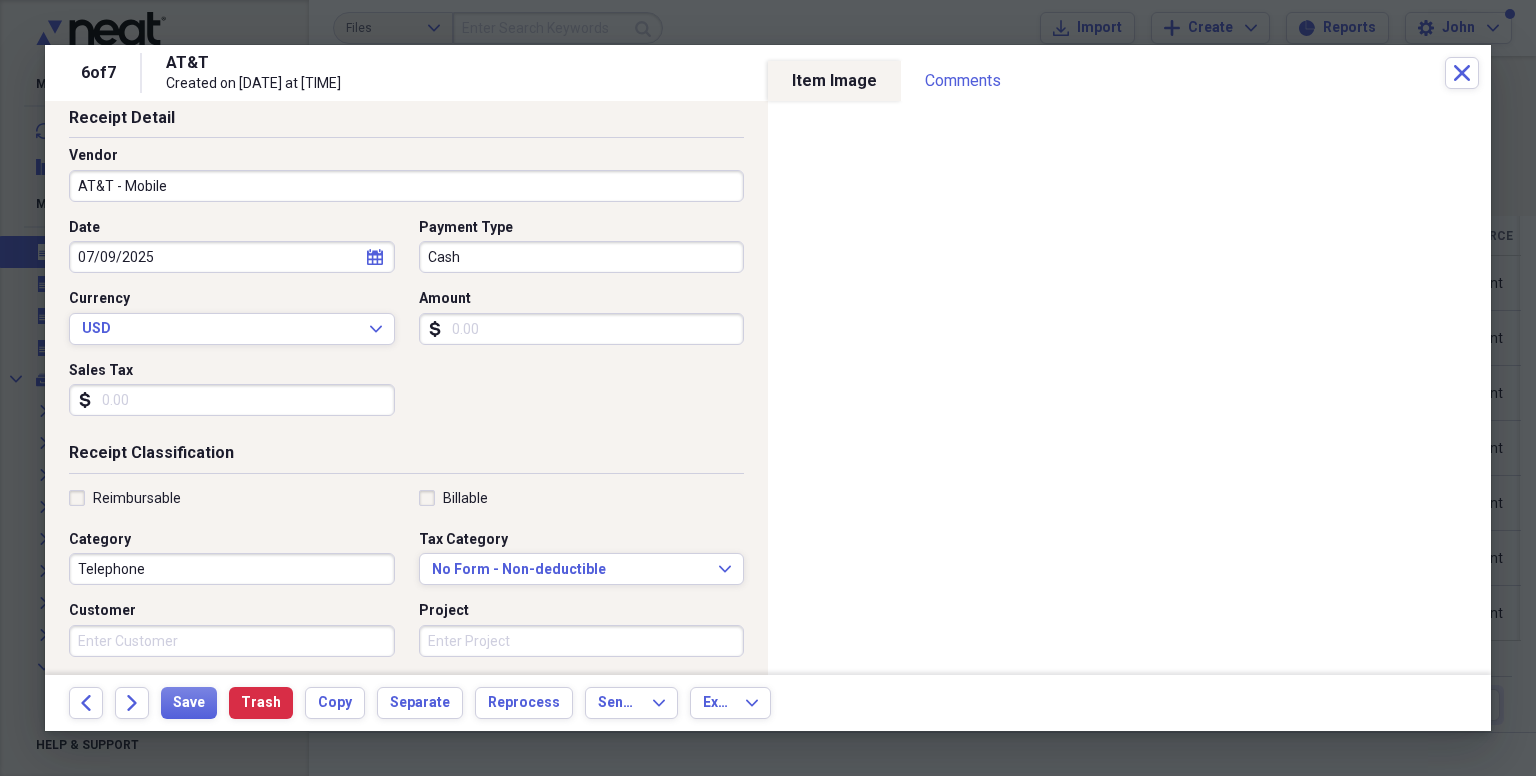 click on "Amount" at bounding box center [582, 329] 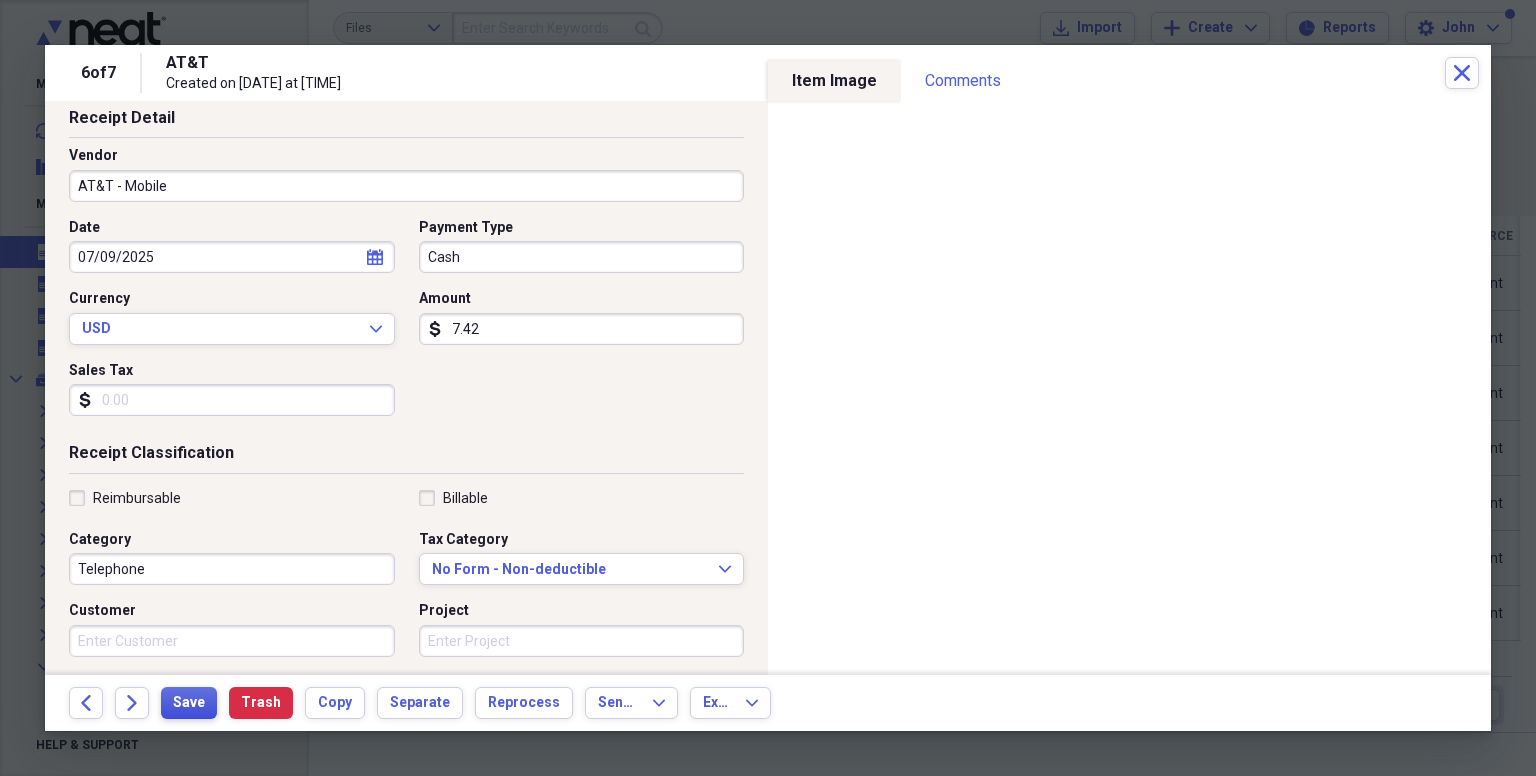 type on "7.42" 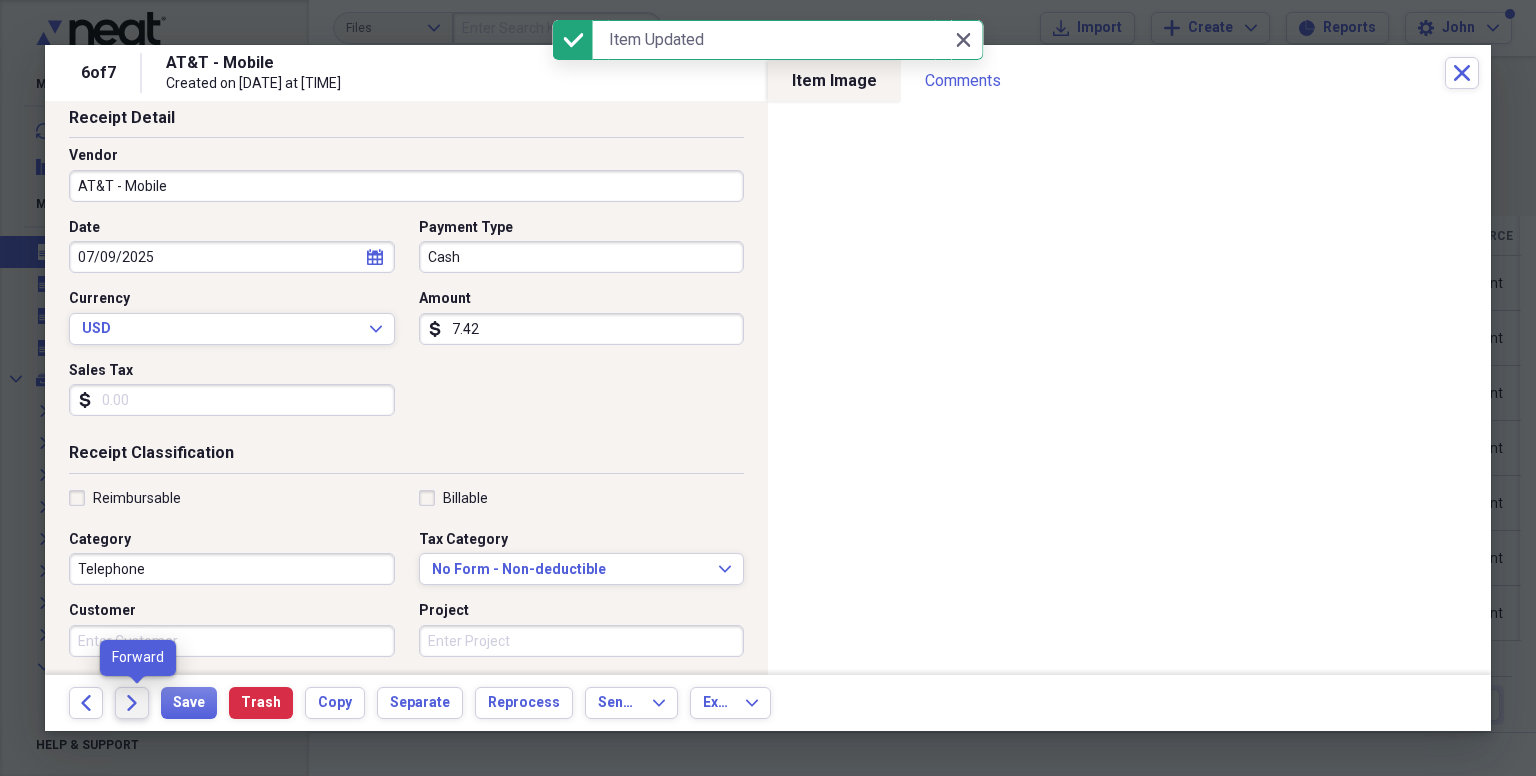 click on "Forward" 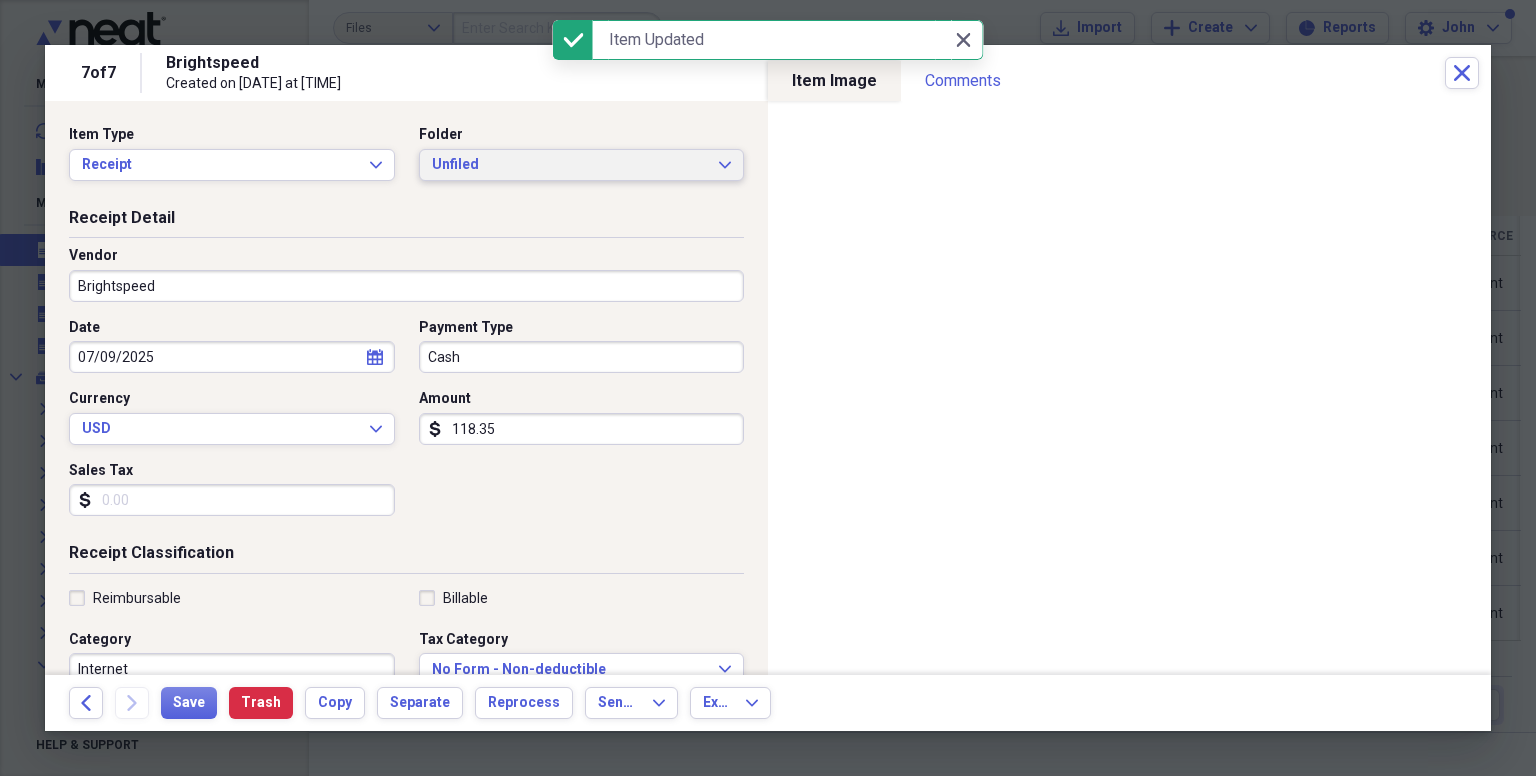 click on "Unfiled" at bounding box center [570, 165] 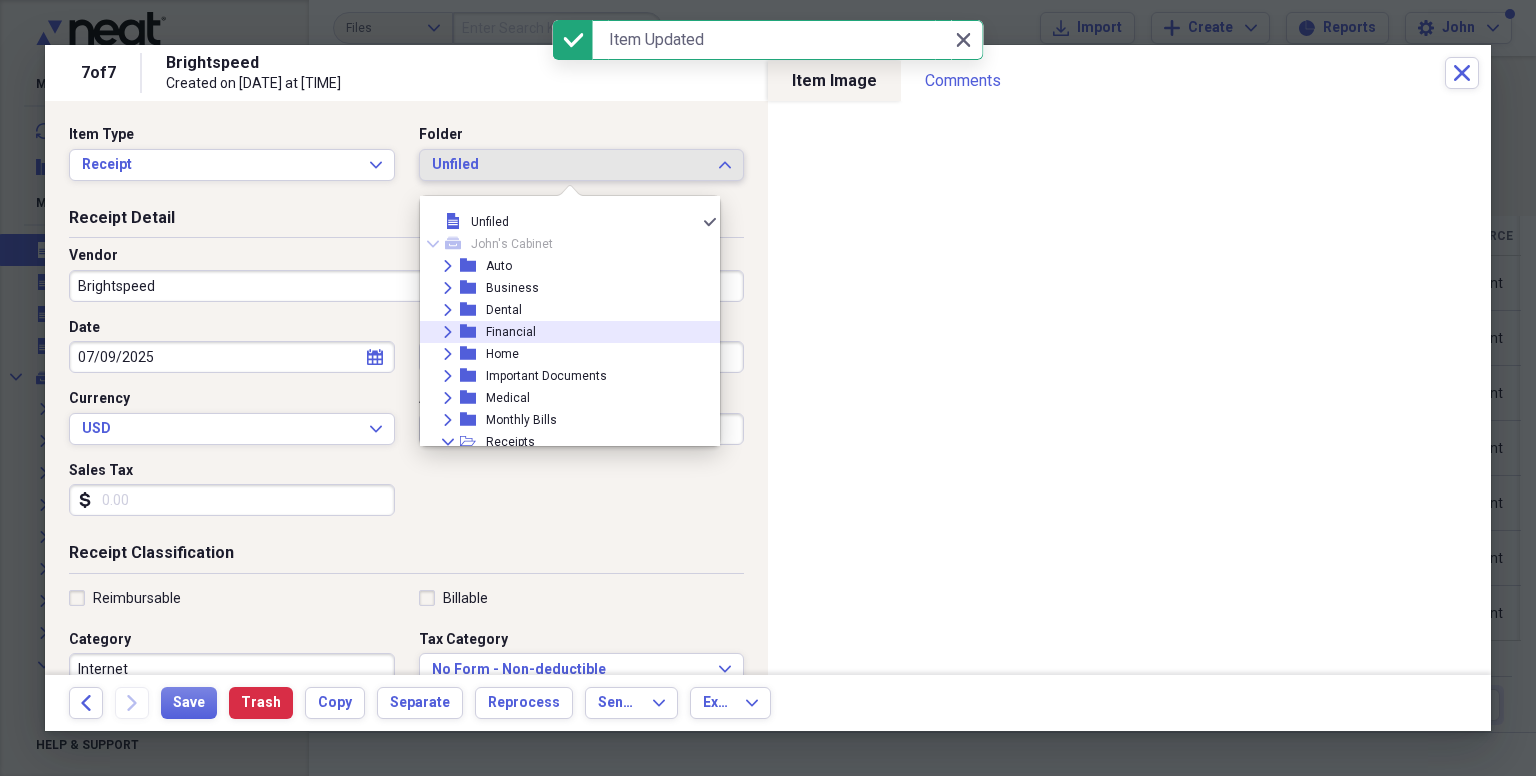 scroll, scrollTop: 270, scrollLeft: 0, axis: vertical 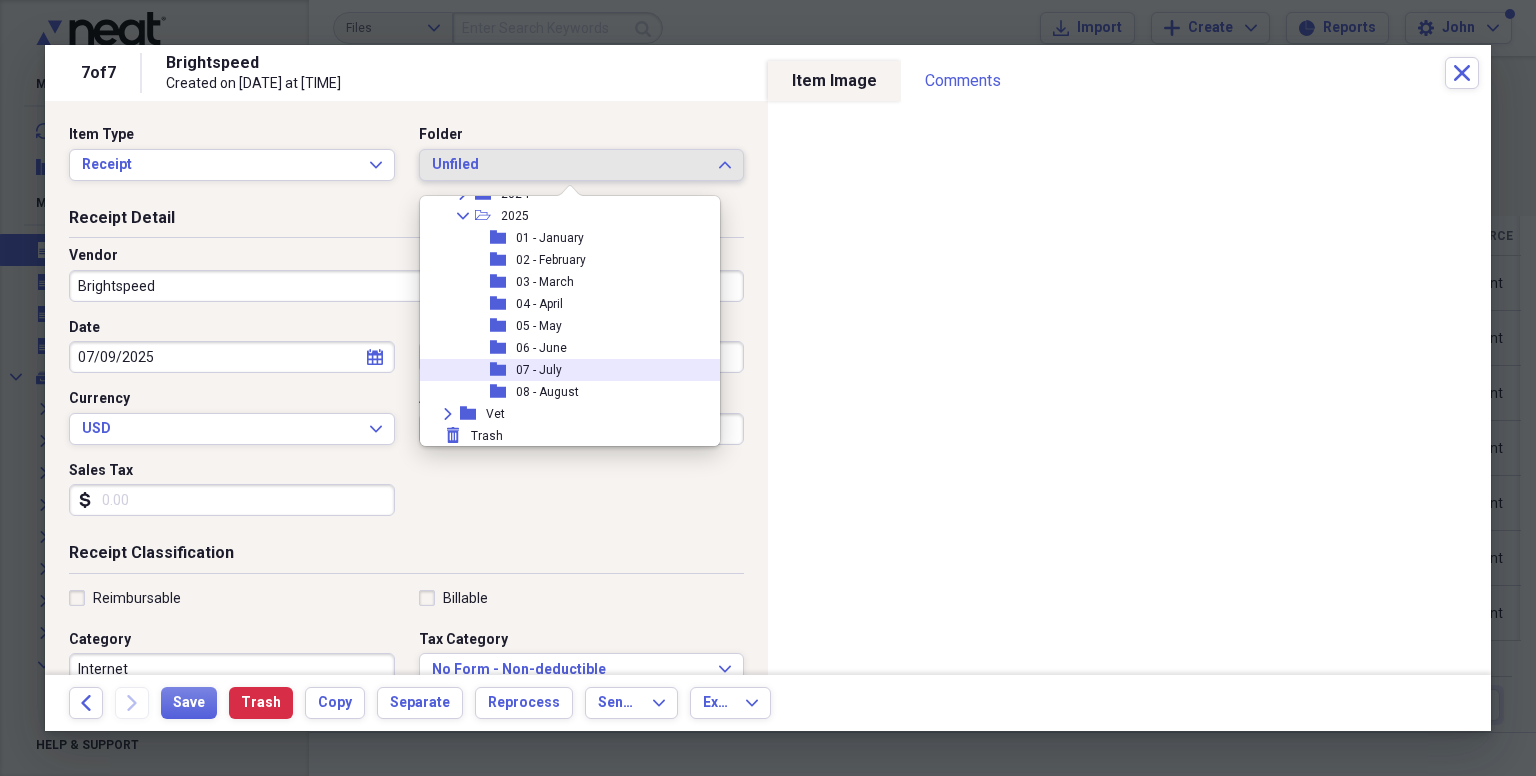 click on "07 - July" at bounding box center (539, 370) 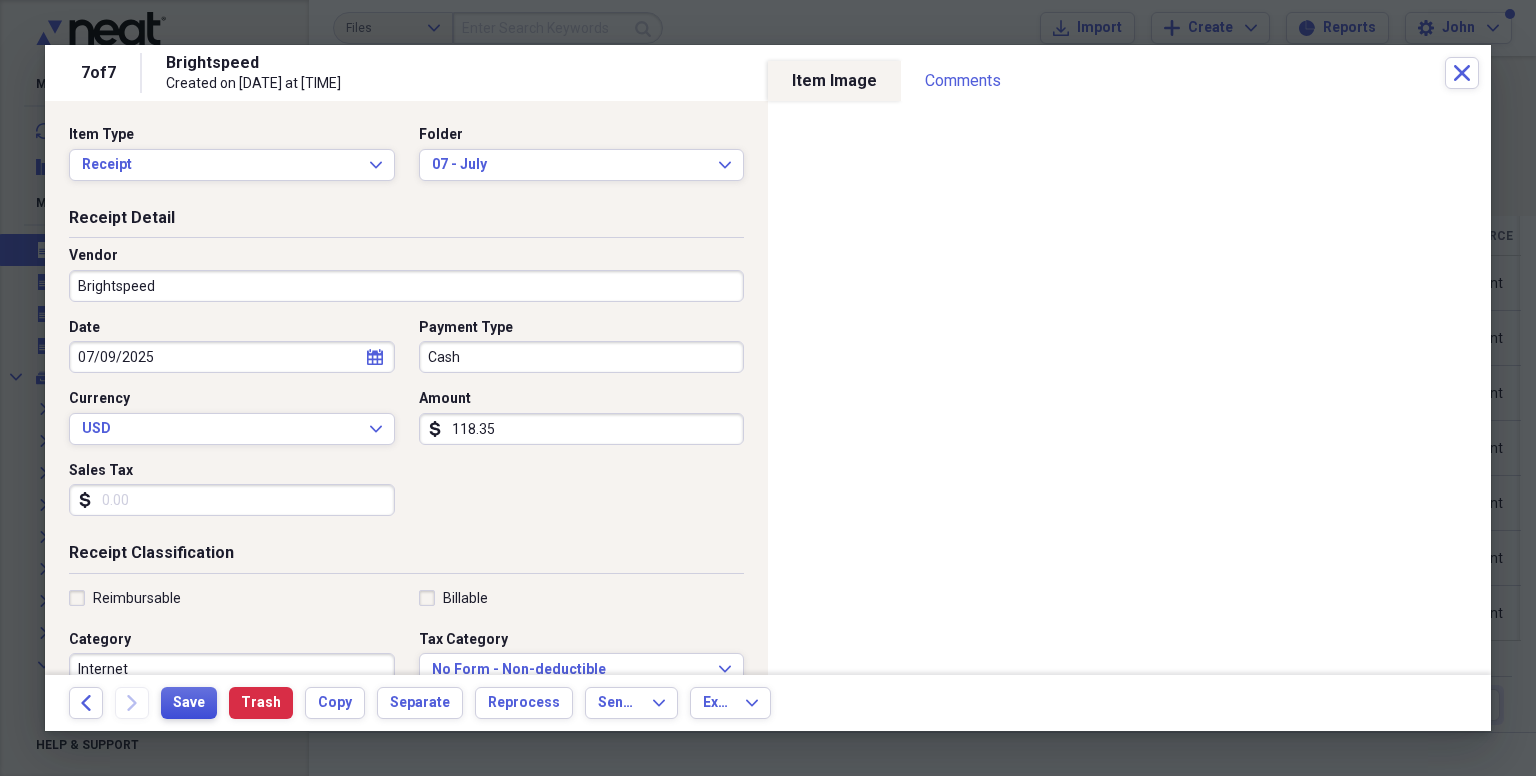 click on "Save" at bounding box center (189, 703) 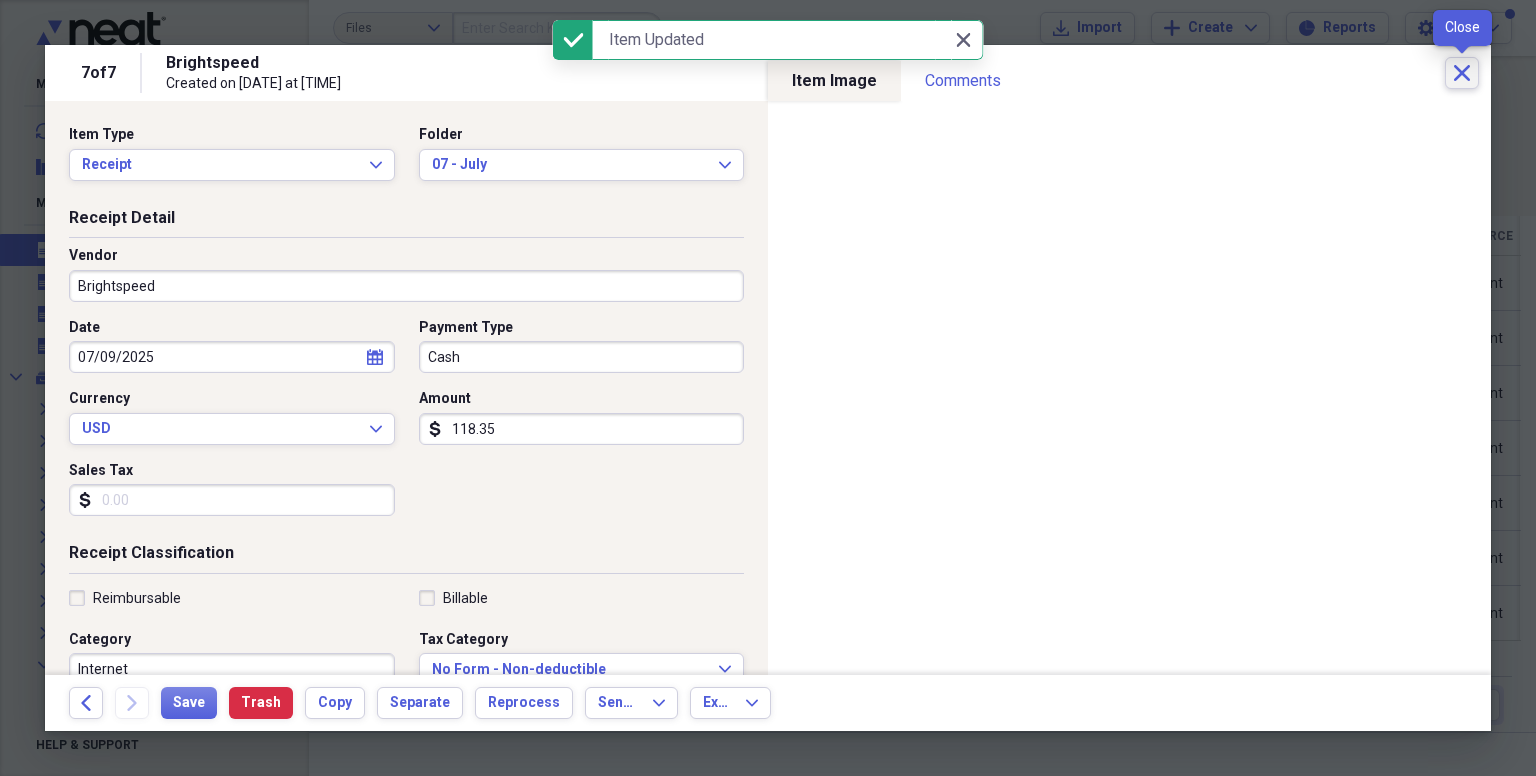 click on "Close" 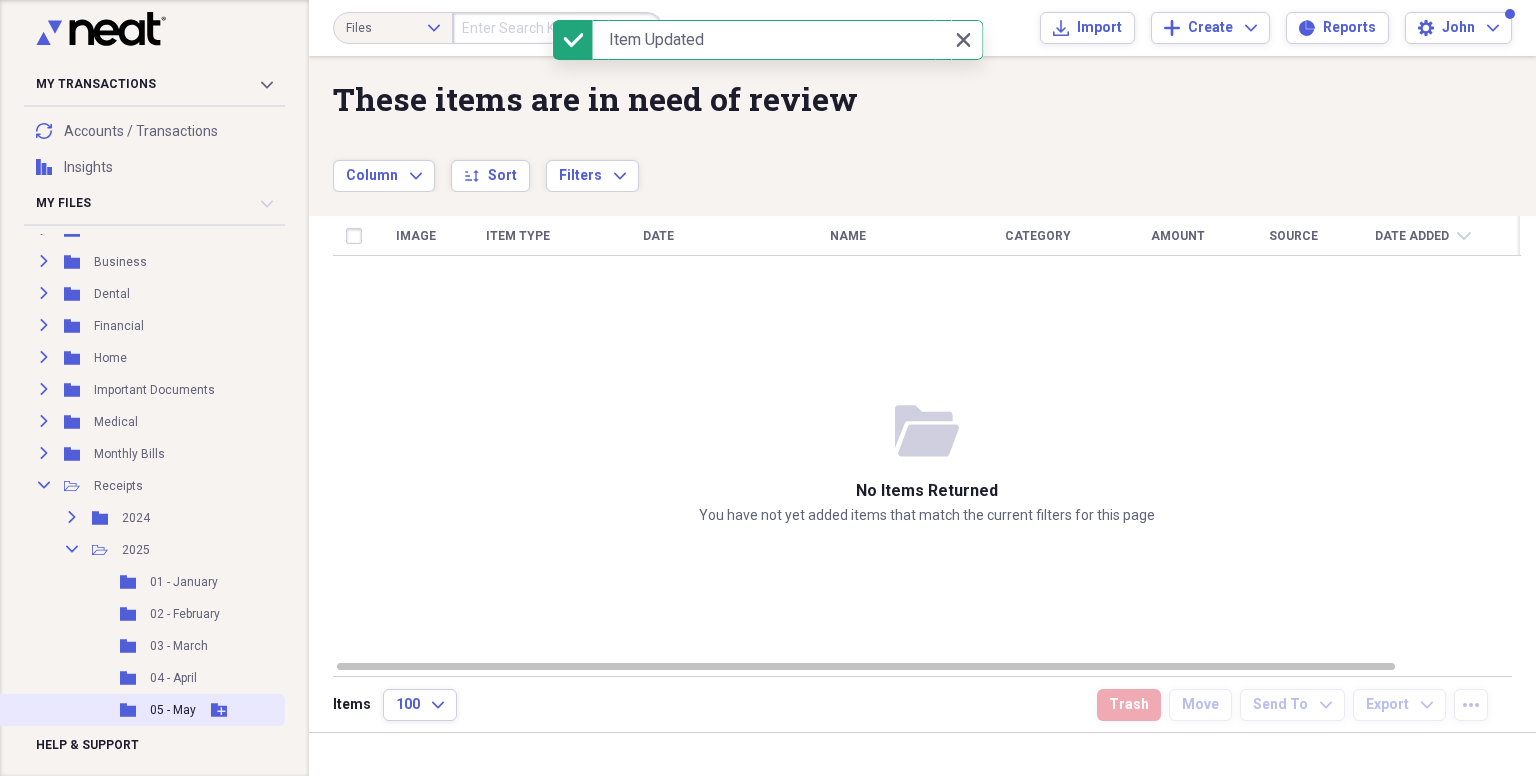 scroll, scrollTop: 334, scrollLeft: 0, axis: vertical 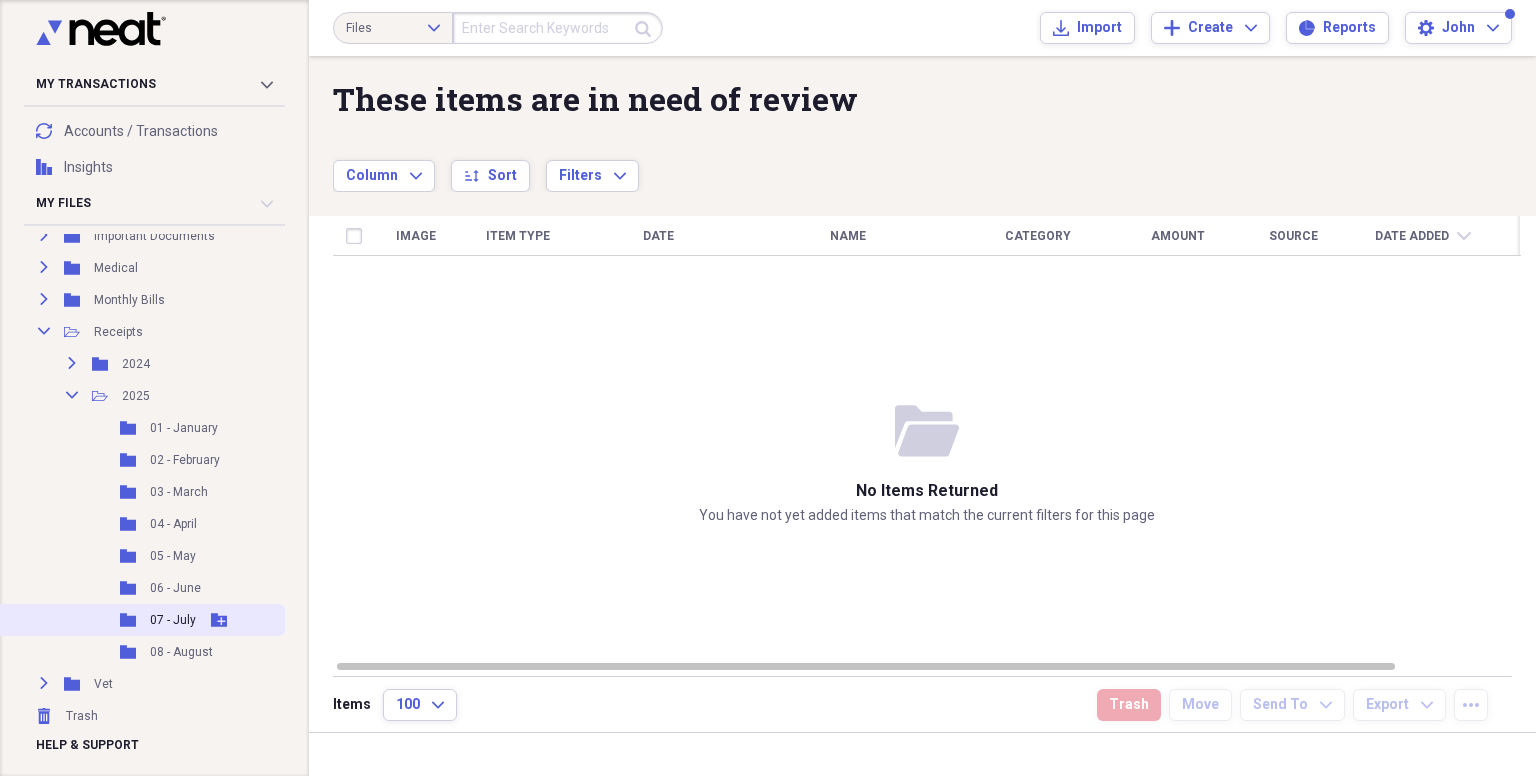click on "07 - July" at bounding box center [173, 620] 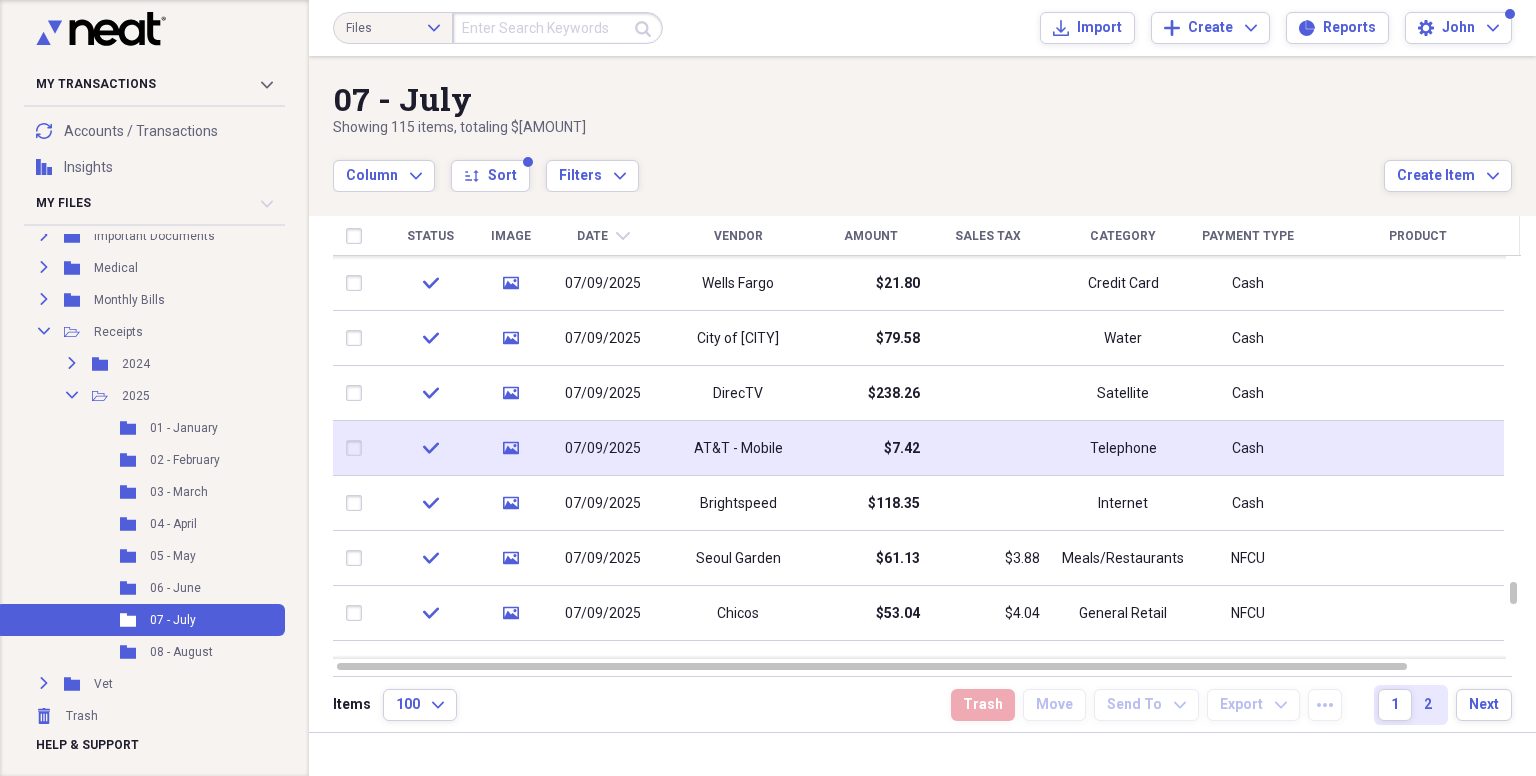 click on "$7.42" at bounding box center [870, 448] 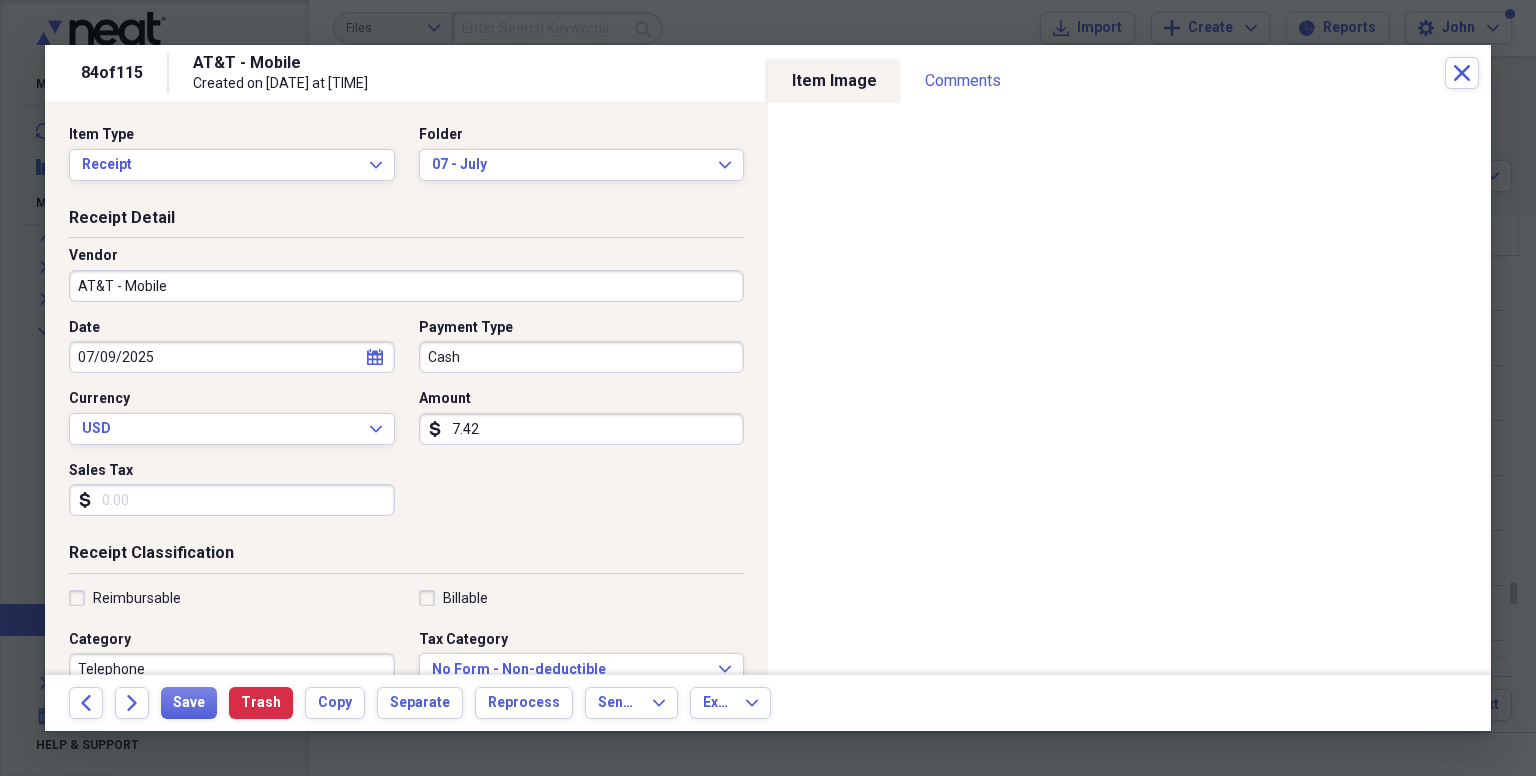 click on "7.42" at bounding box center [582, 429] 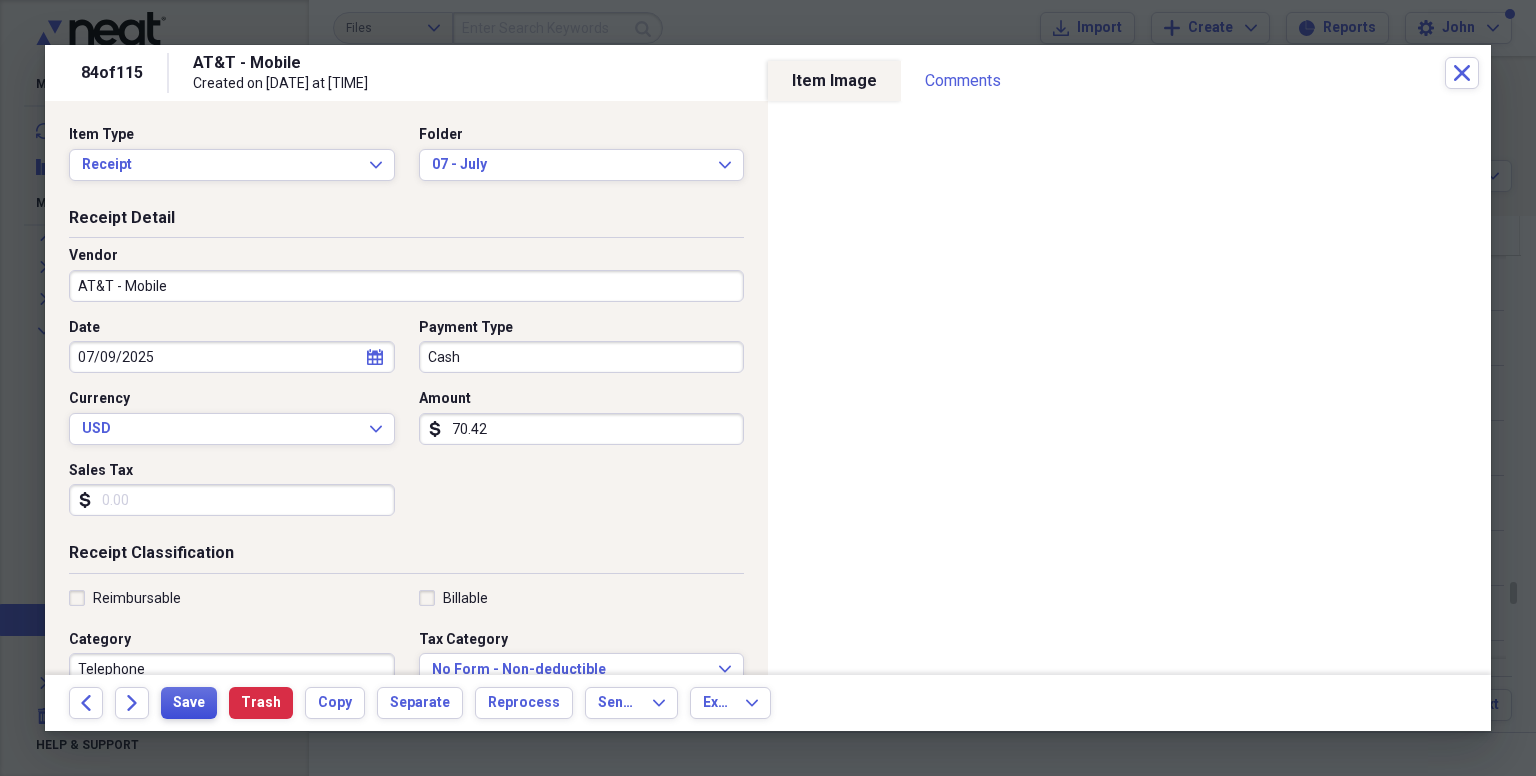 type on "70.42" 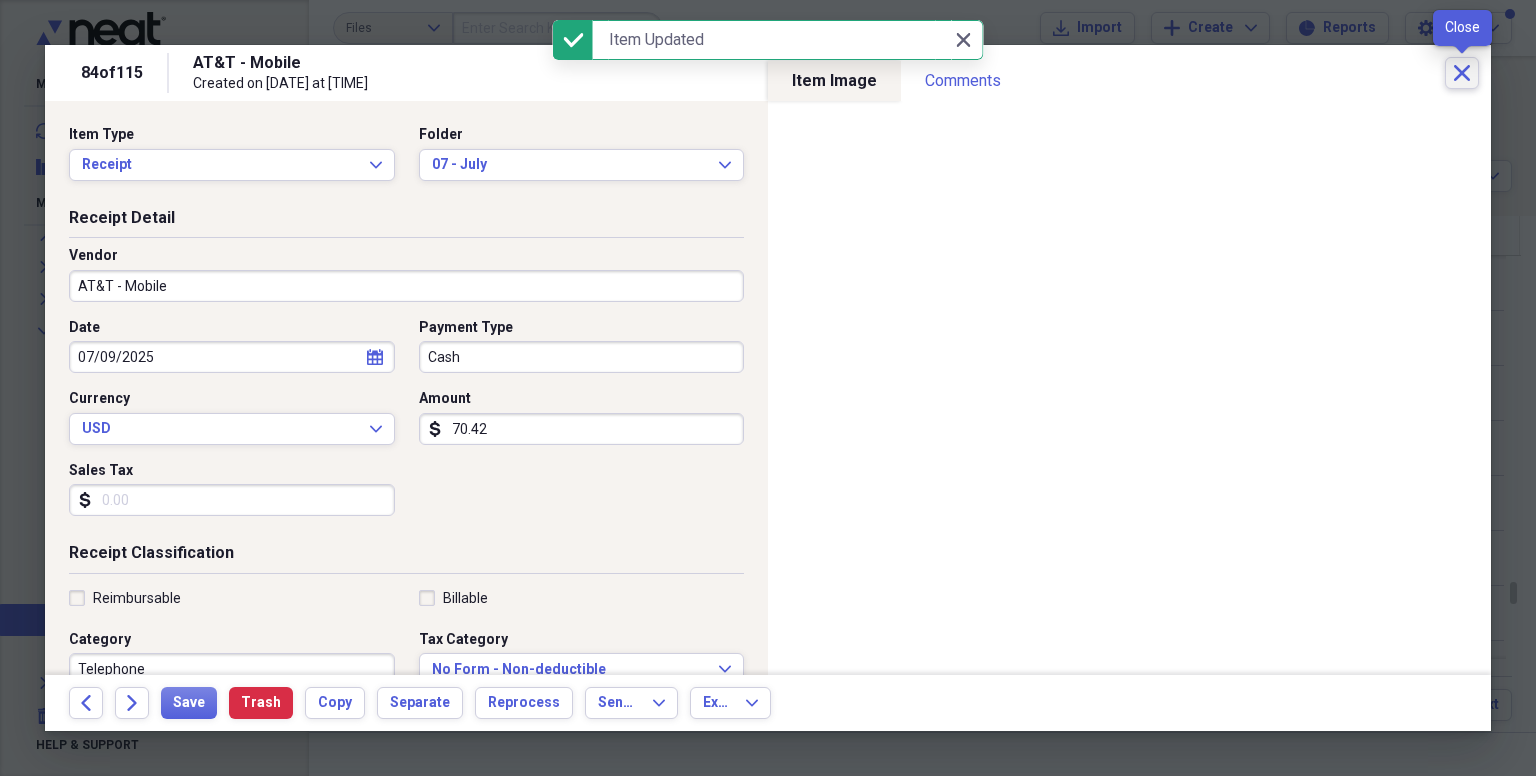 click on "Close" 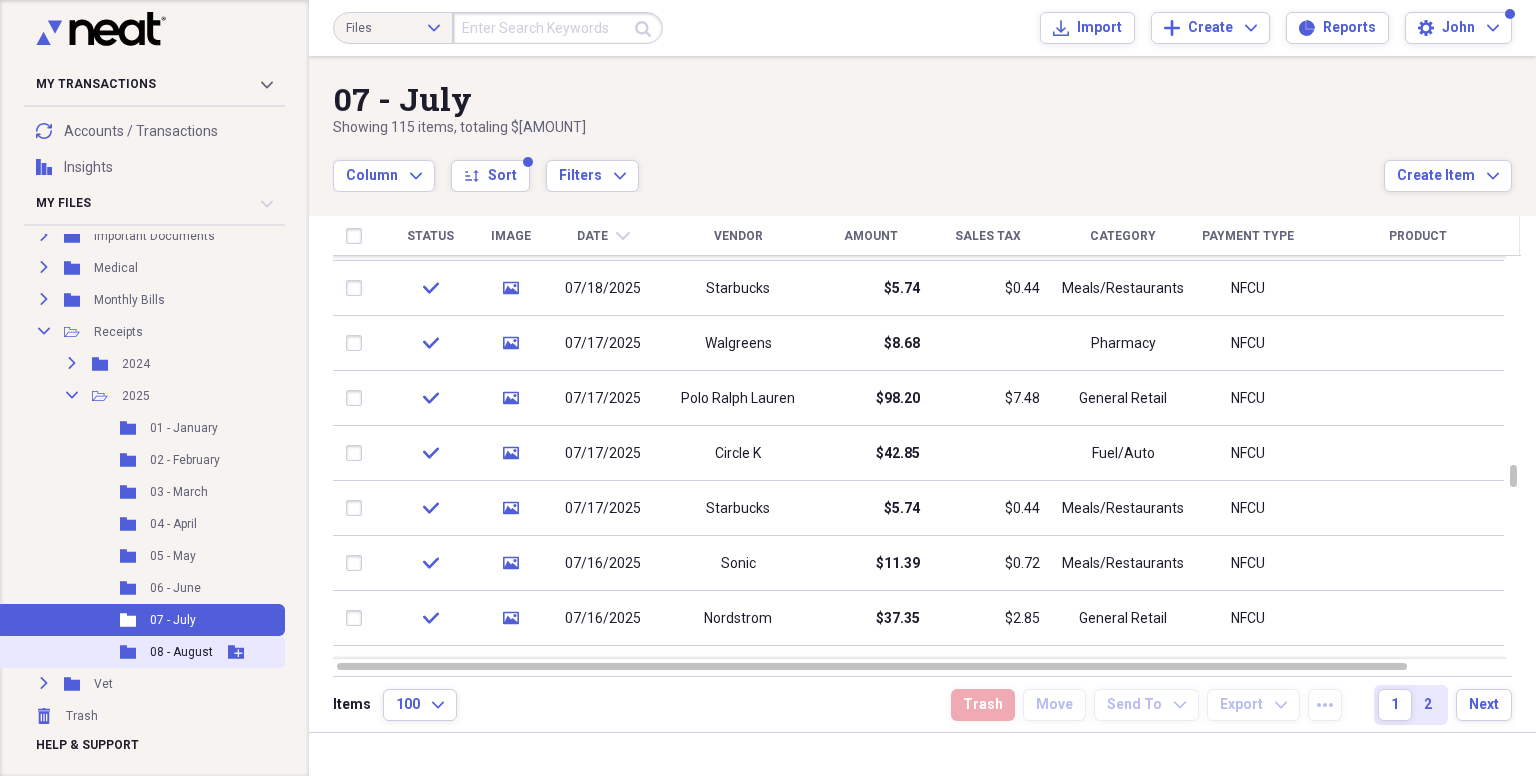 click on "Folder 08 - August Add Folder" at bounding box center [140, 652] 